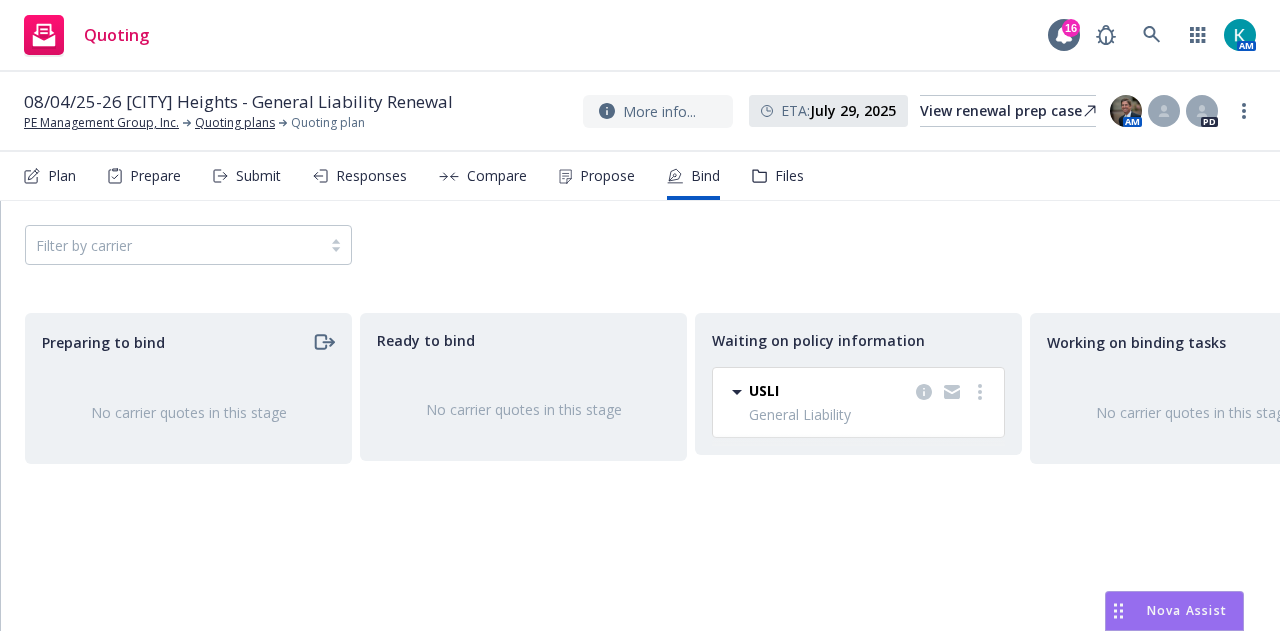 scroll, scrollTop: 0, scrollLeft: 0, axis: both 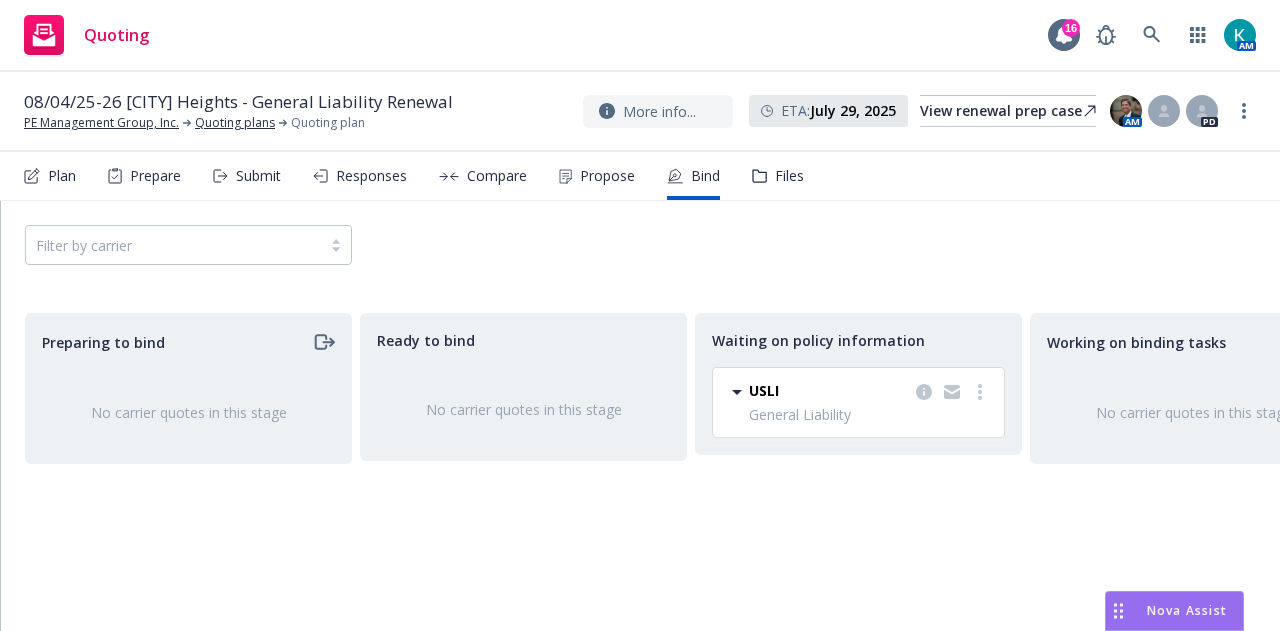 click on "Files" at bounding box center (778, 176) 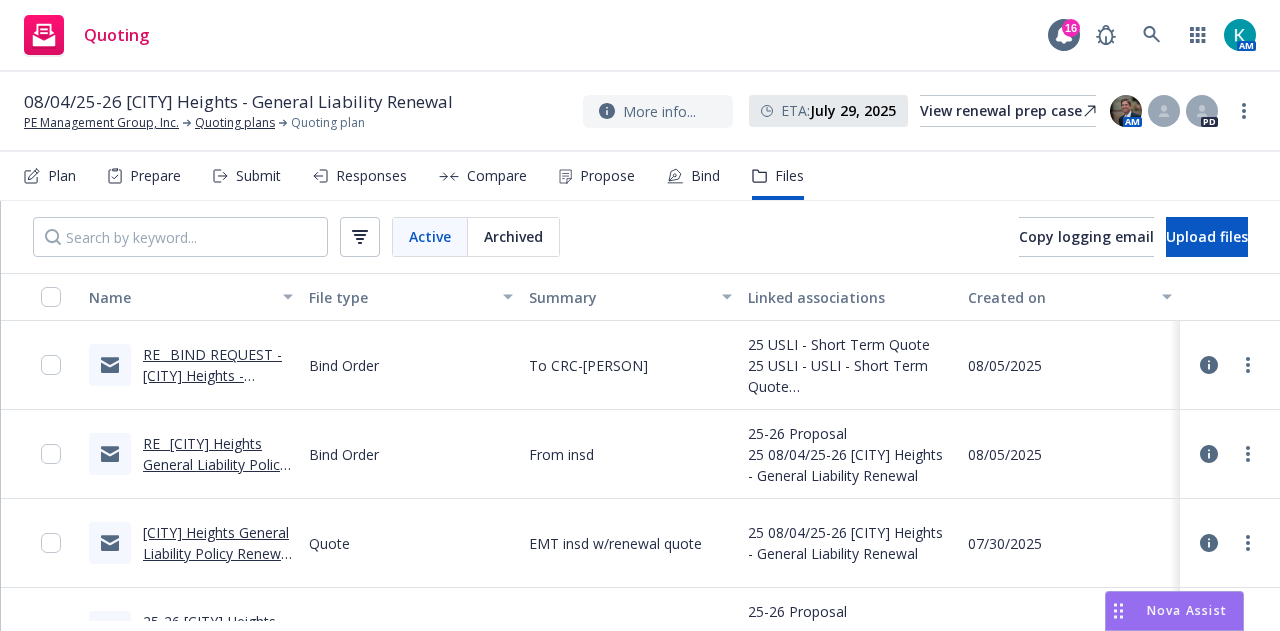 click on "Bind" at bounding box center [693, 176] 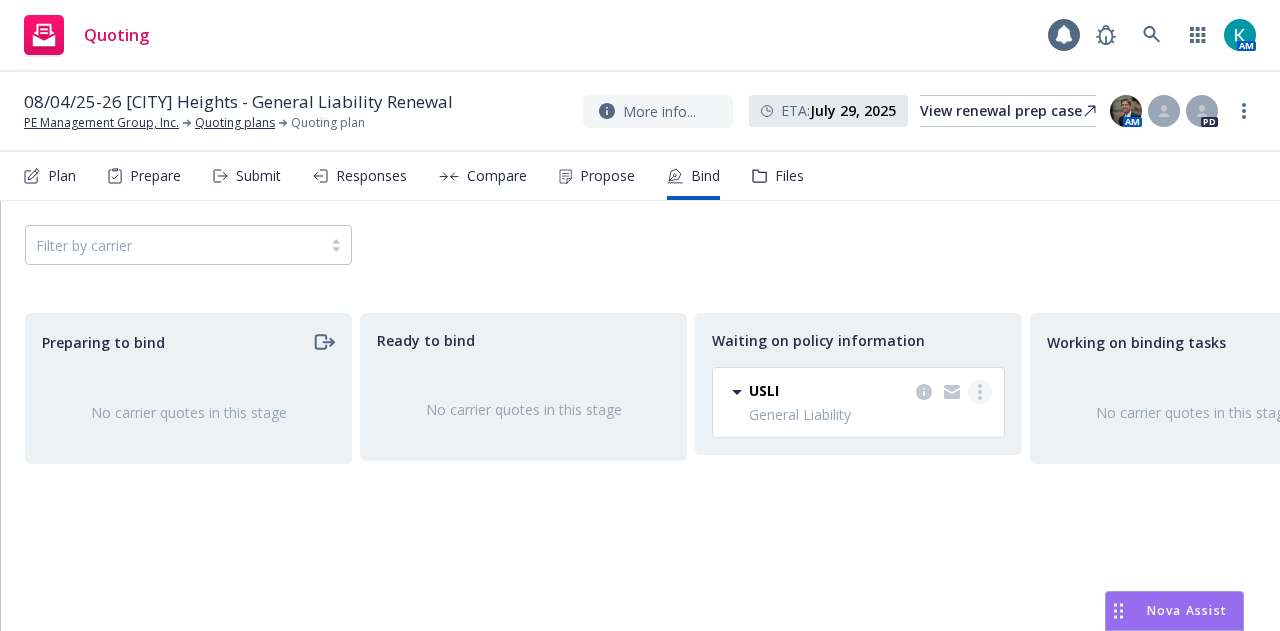 click at bounding box center (980, 392) 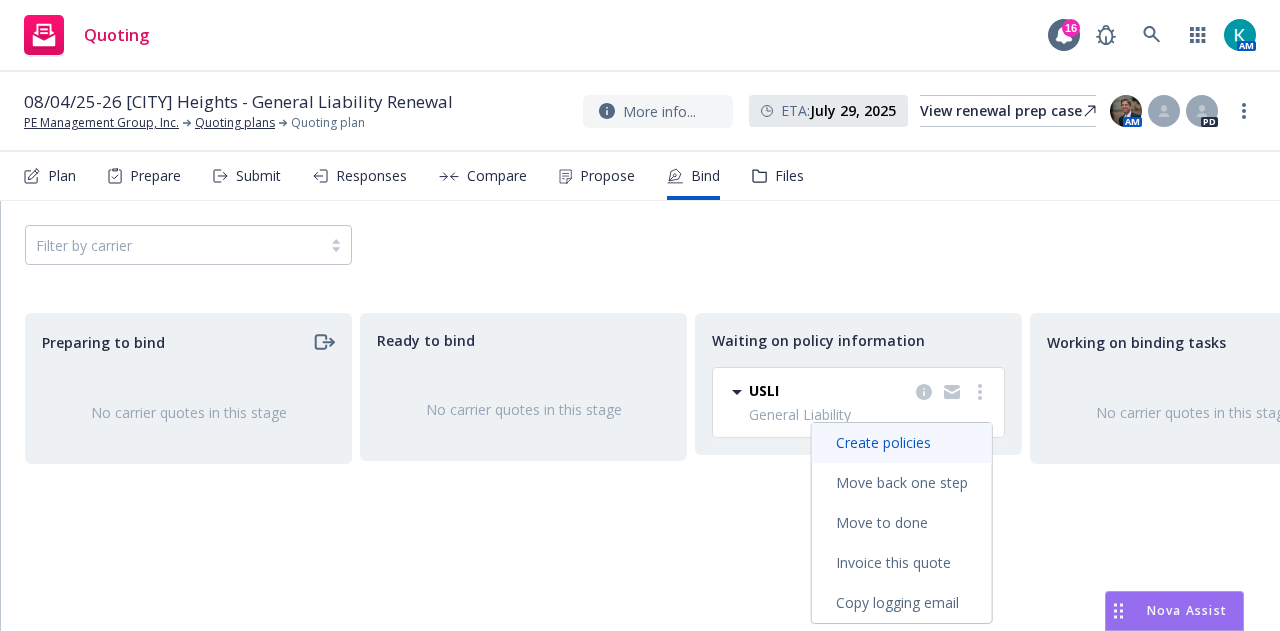 click on "Create policies" at bounding box center [902, 443] 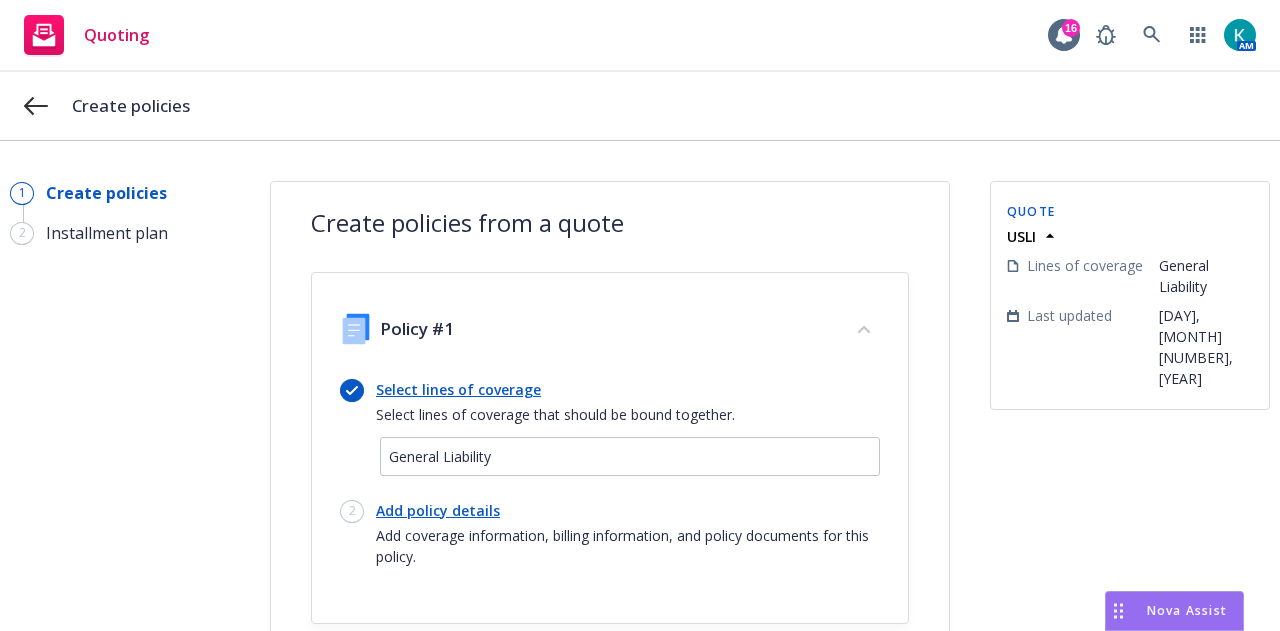 click on "Add policy details" at bounding box center (628, 510) 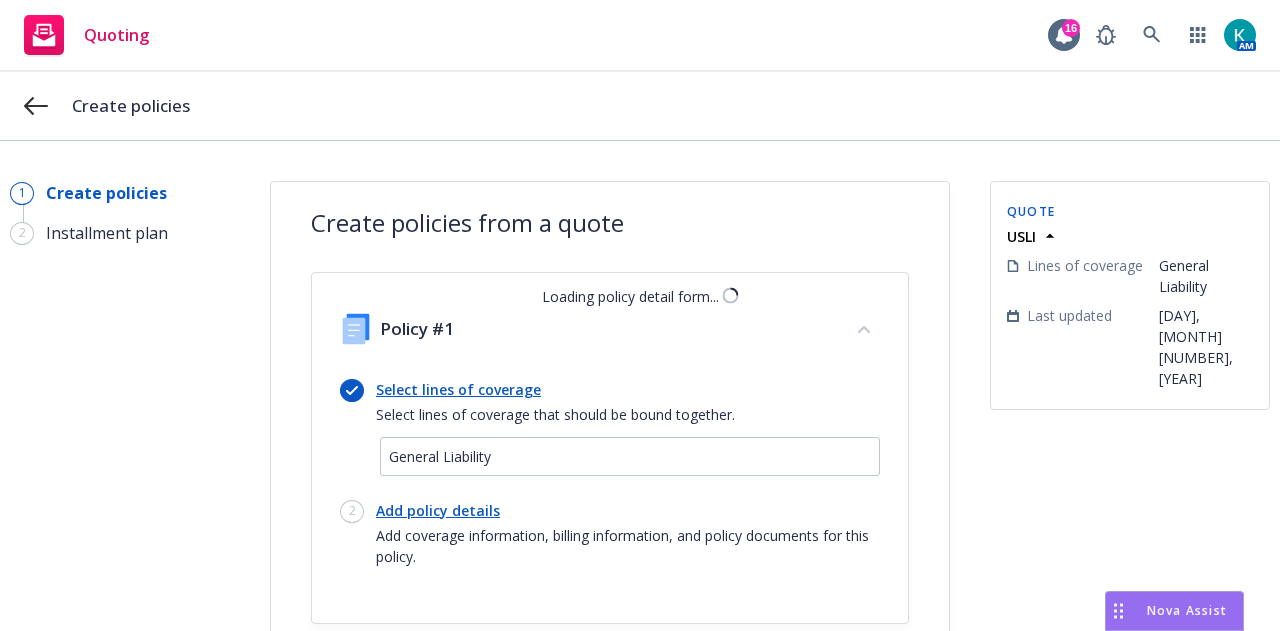 select on "12" 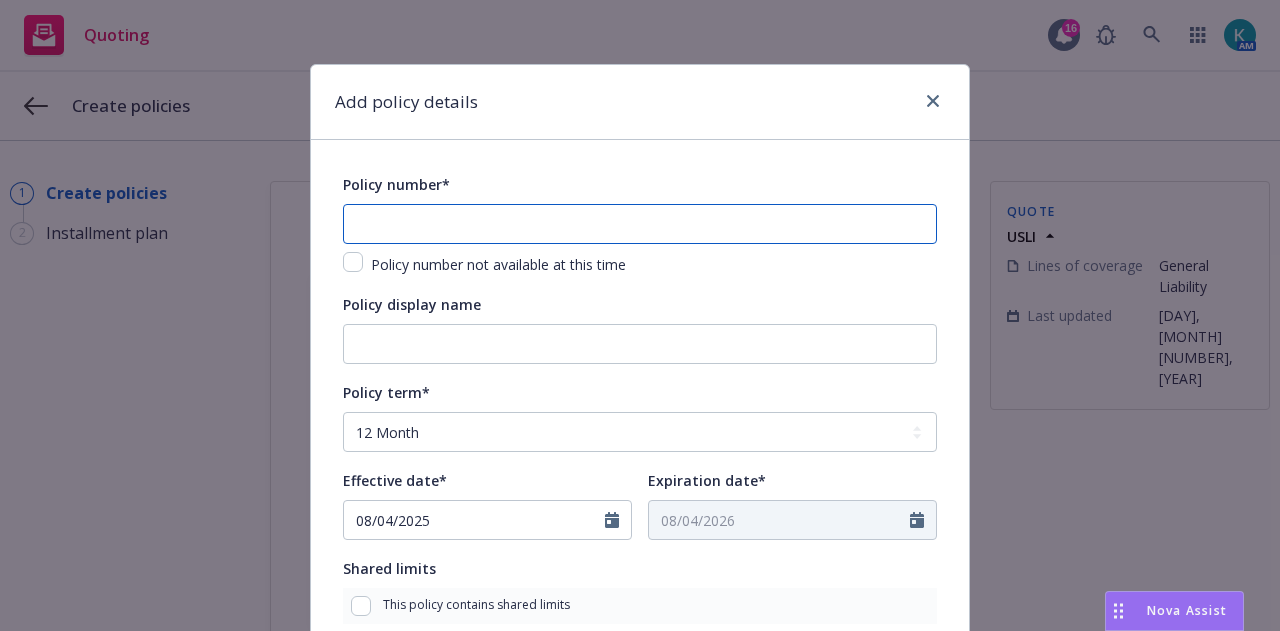 click at bounding box center (640, 224) 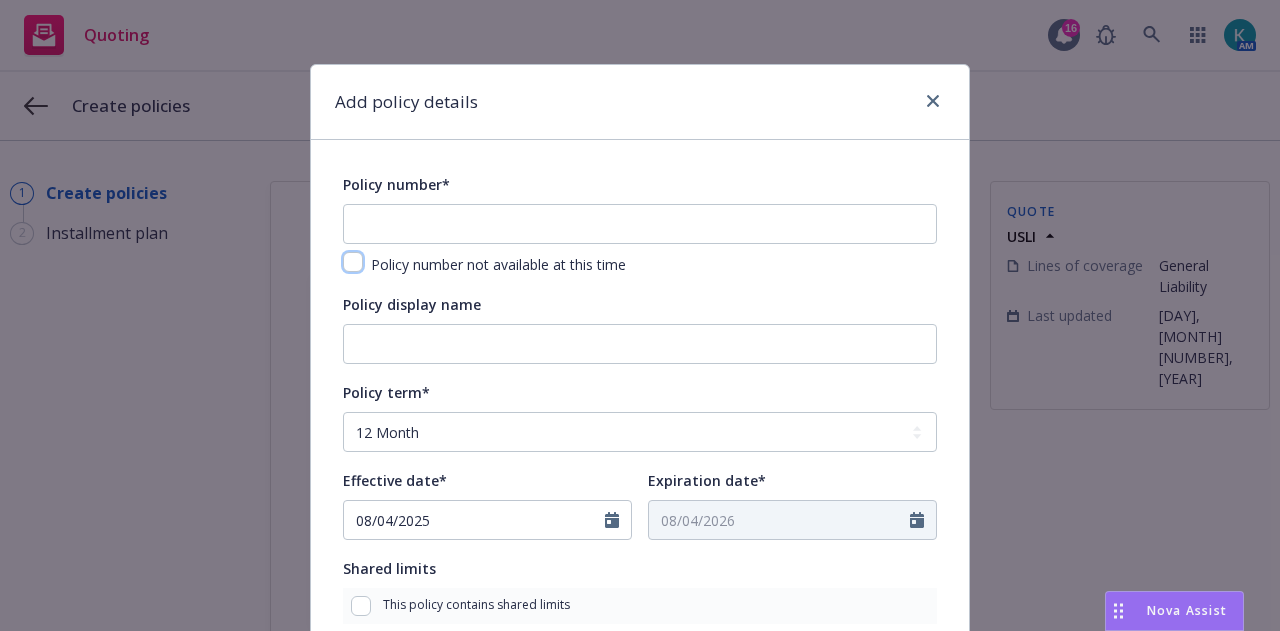 click at bounding box center (353, 262) 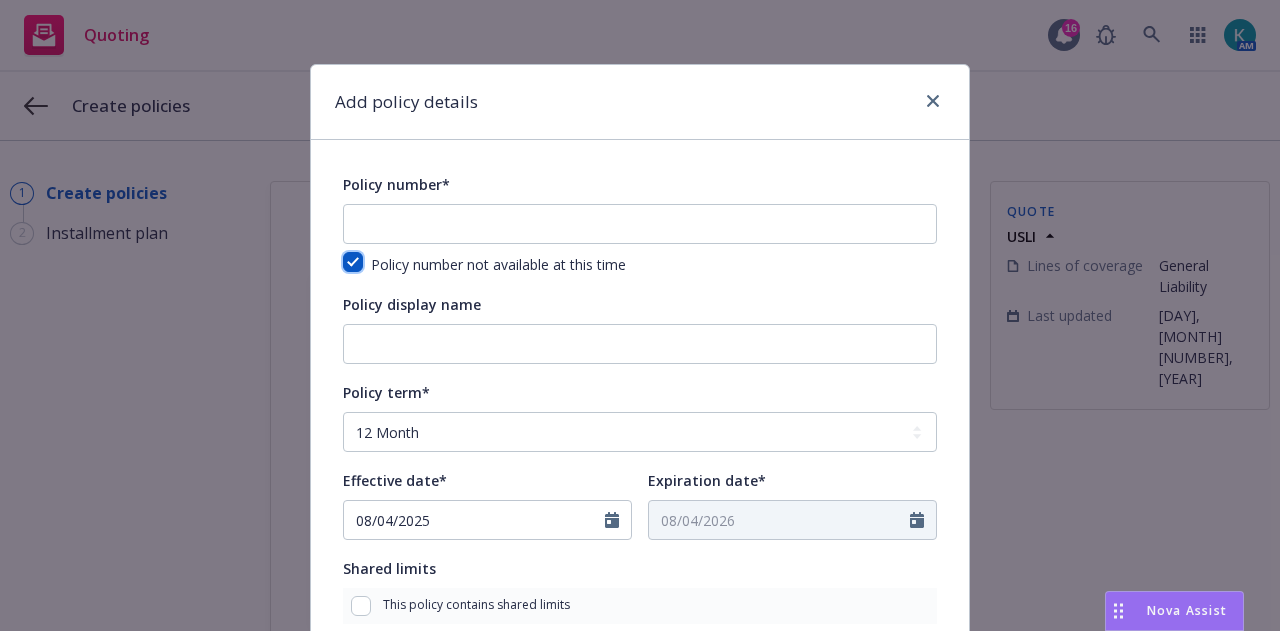 checkbox on "true" 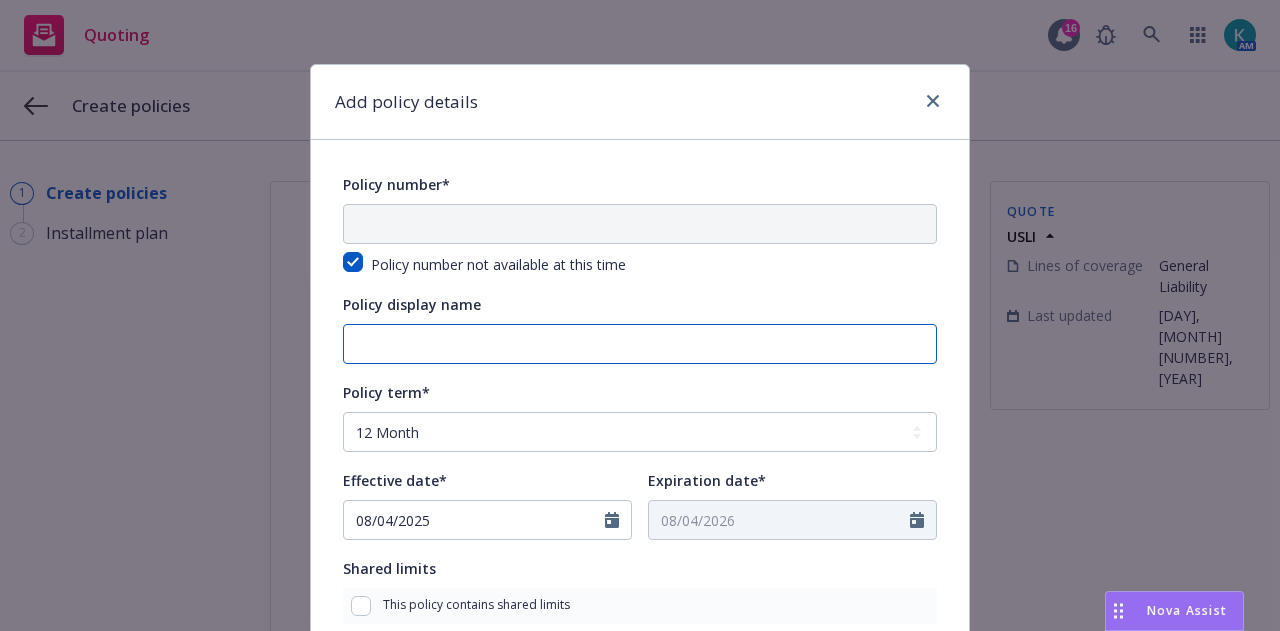 click on "Policy display name" at bounding box center [640, 344] 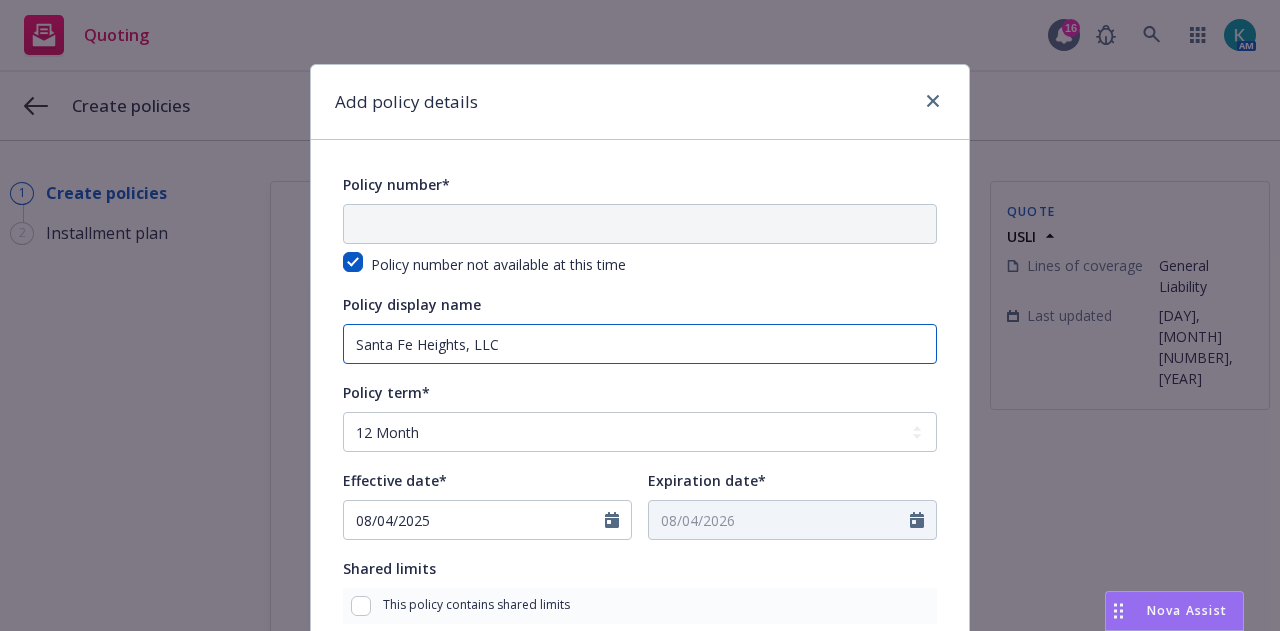 type on "Santa Fe Heights, LLC" 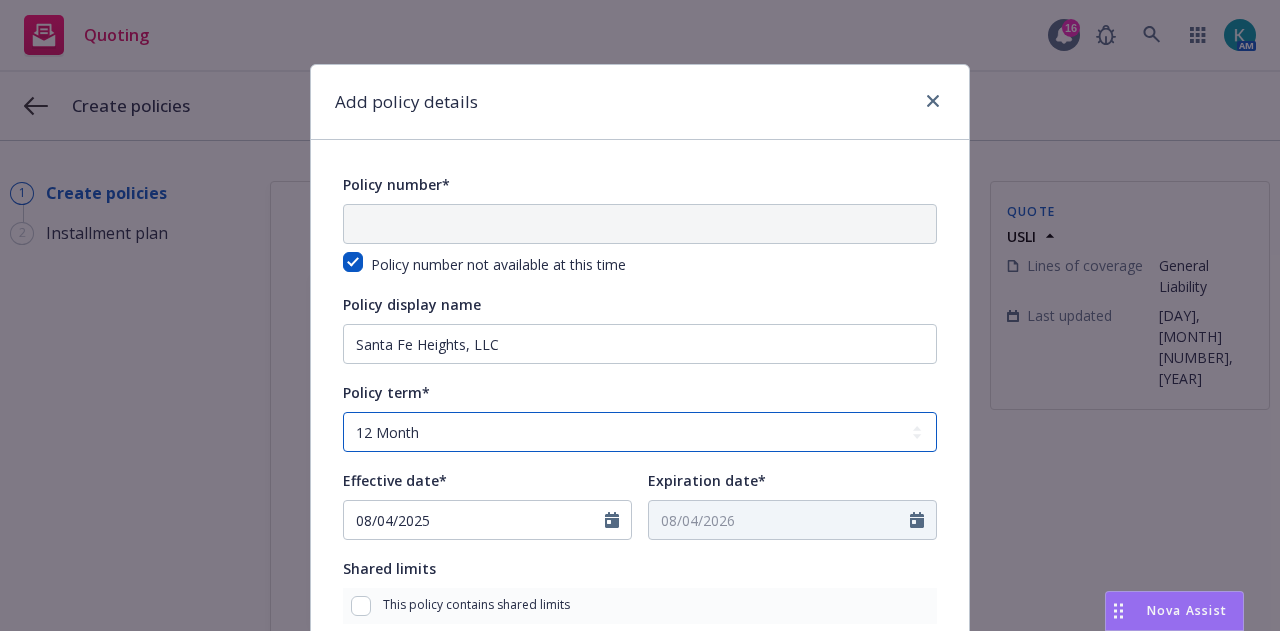 click on "Select policy term 12 Month 6 Month 4 Month 3 Month 2 Month 1 Month 36 Month (3 yr) 72 Month (6 yr) 120 Month (10 yr) 180 Month (15 yr) 240 Month (20 yr) 300 Month (25 yr) 360 Month (30 yr) Other" at bounding box center [640, 432] 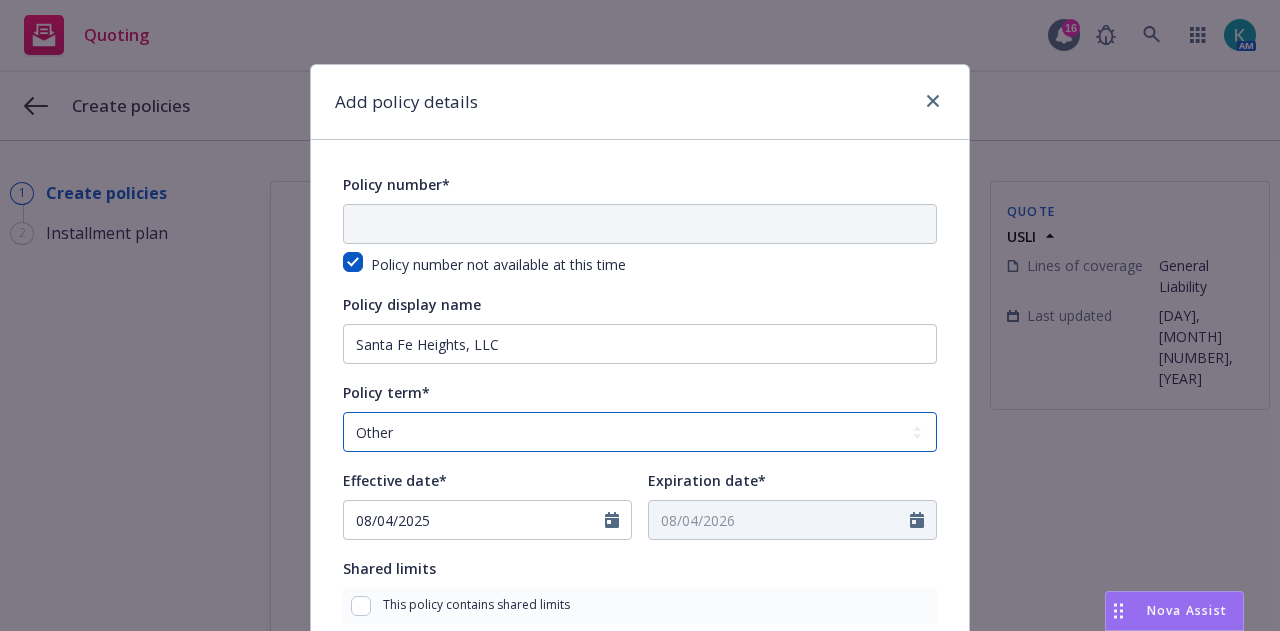 click on "Select policy term 12 Month 6 Month 4 Month 3 Month 2 Month 1 Month 36 Month (3 yr) 72 Month (6 yr) 120 Month (10 yr) 180 Month (15 yr) 240 Month (20 yr) 300 Month (25 yr) 360 Month (30 yr) Other" at bounding box center [640, 432] 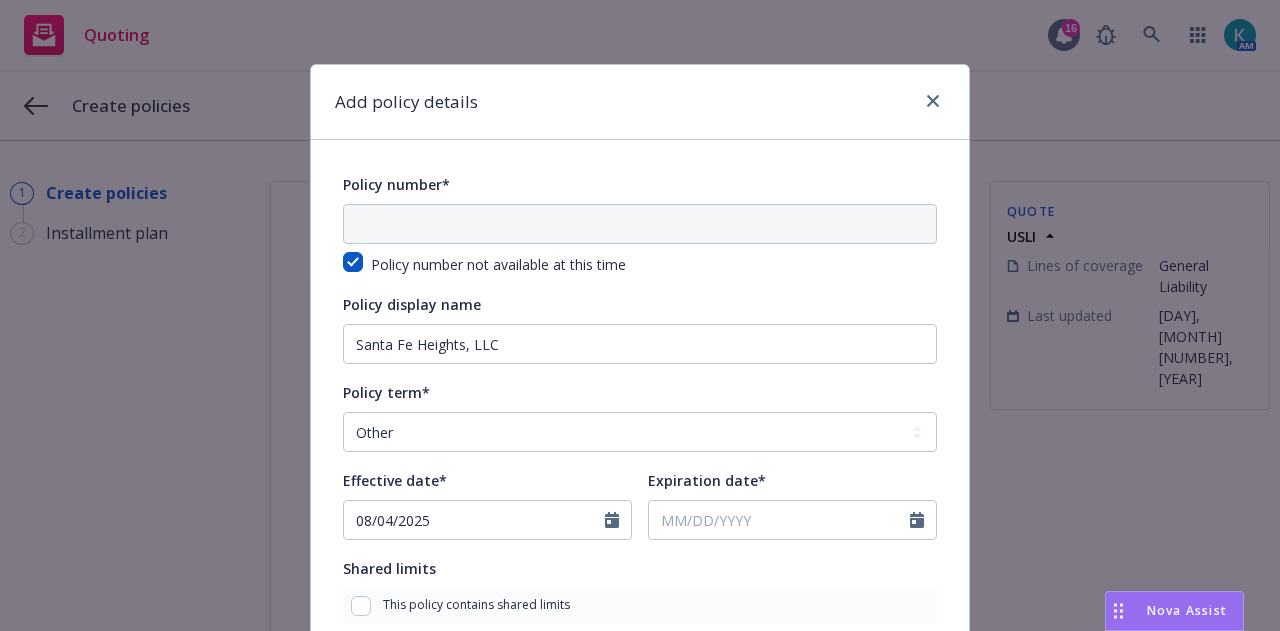 click at bounding box center [618, 520] 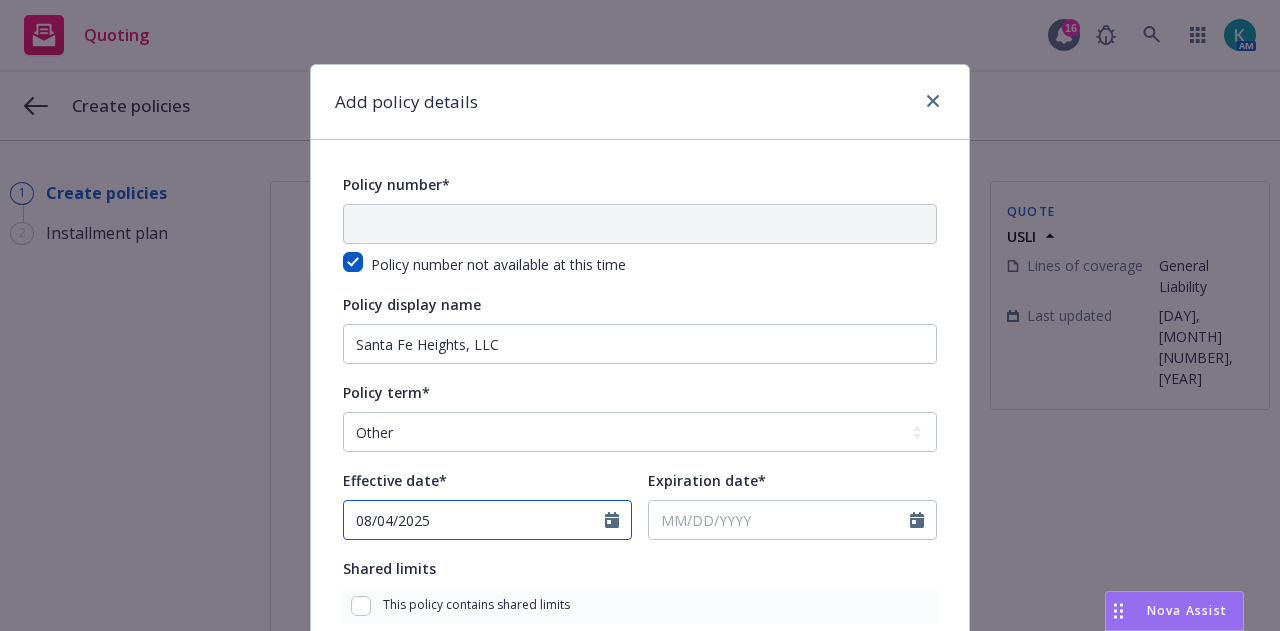 click 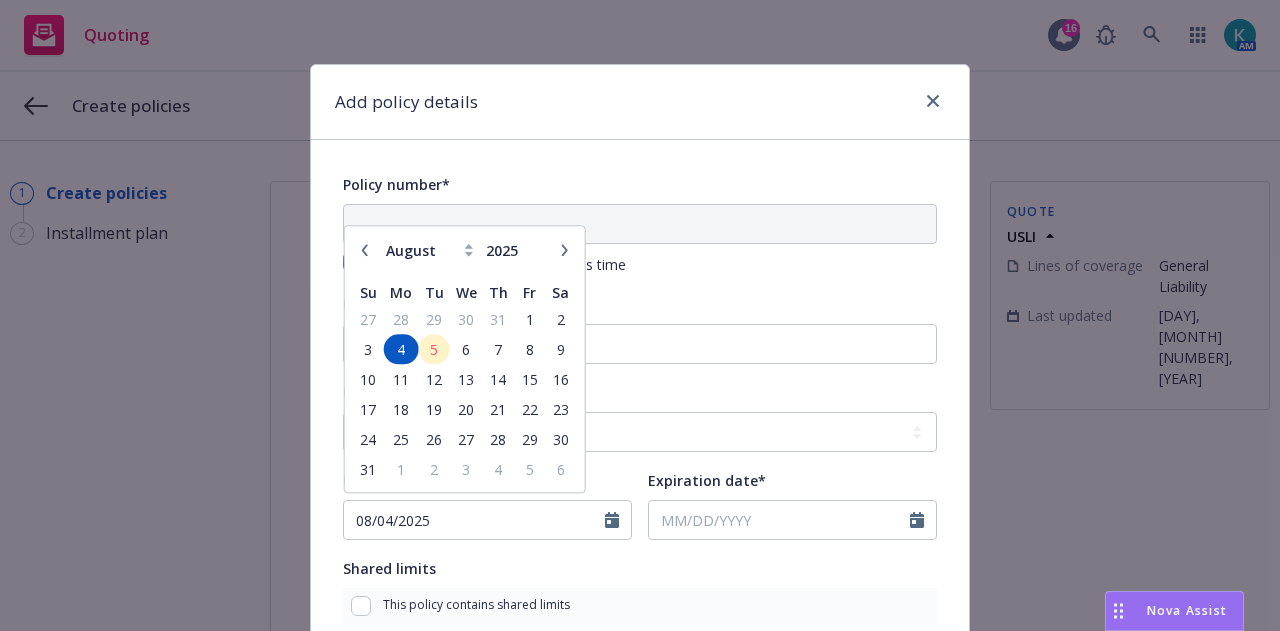 click on "[MONTH] [MONTH] [MONTH] [MONTH] [MONTH] [MONTH] [MONTH] [MONTH] [MONTH] [MONTH] [MONTH] [MONTH] [YEAR]" at bounding box center [465, 251] 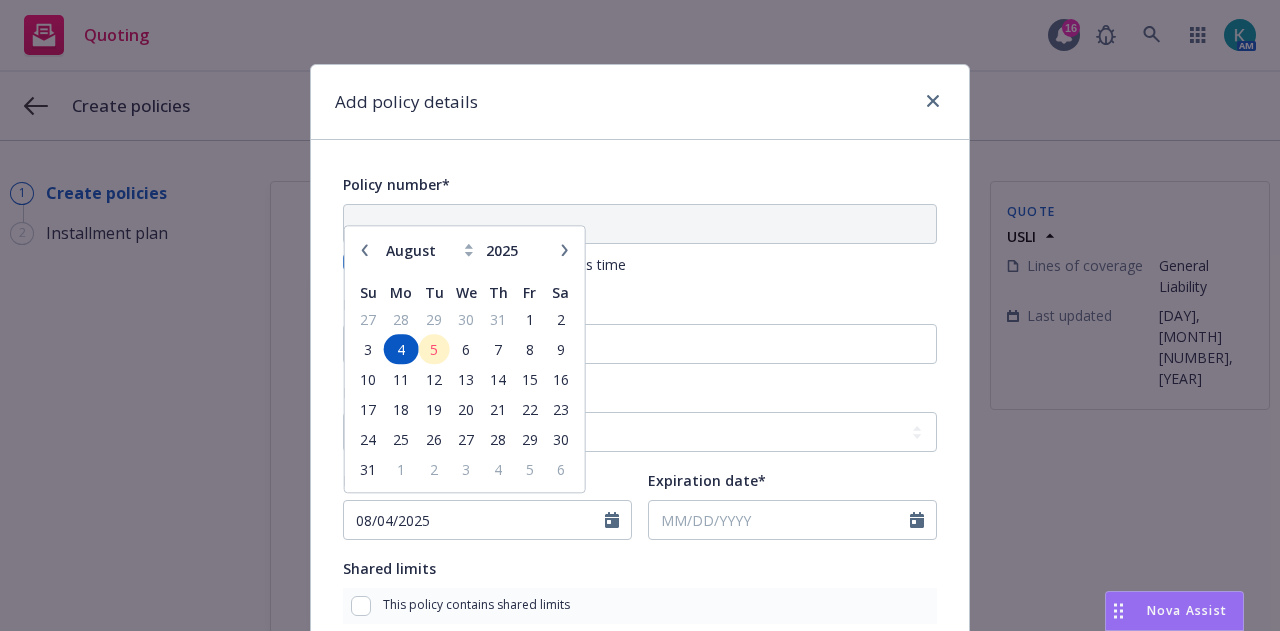 click 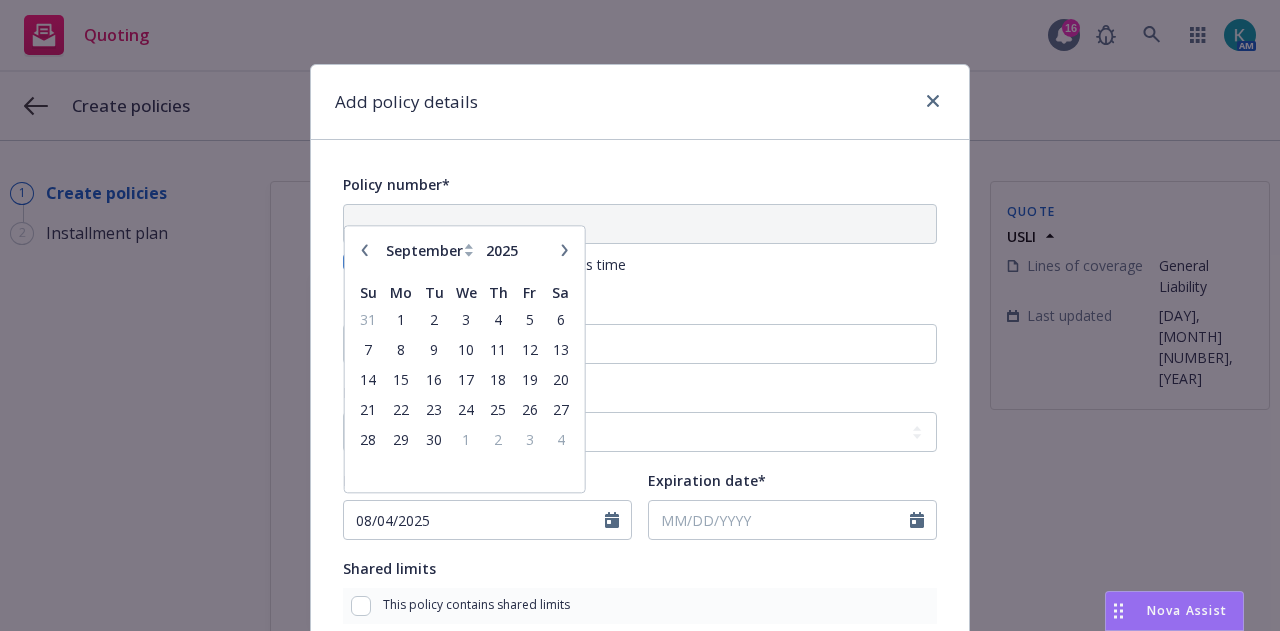 click 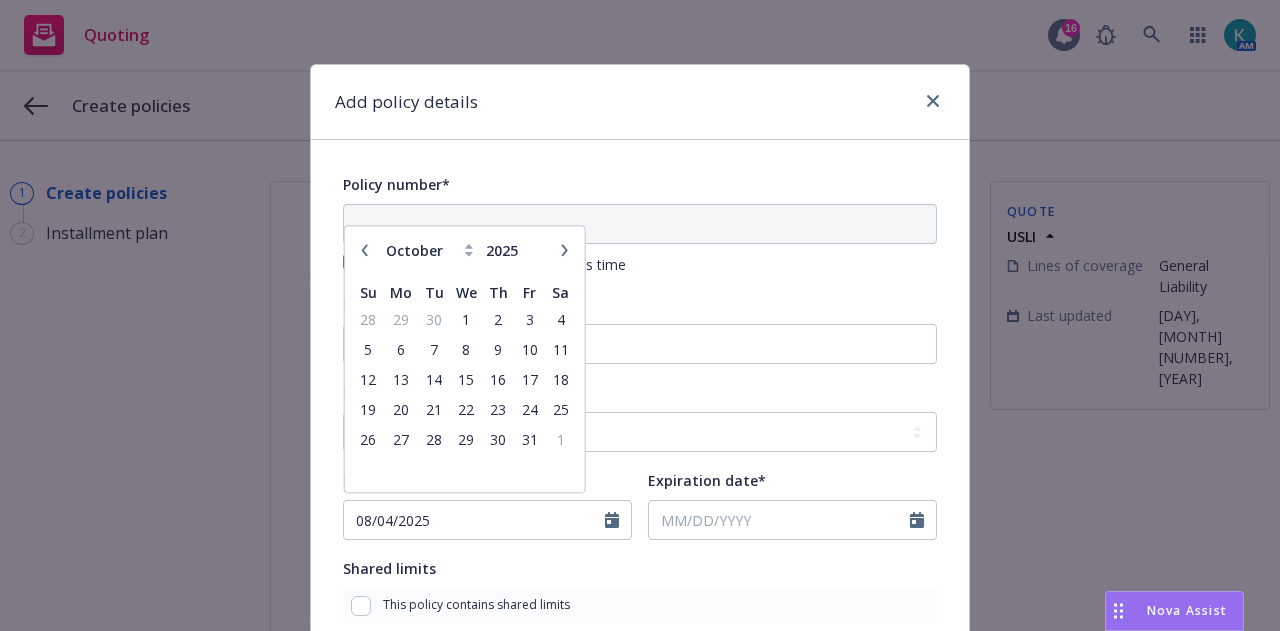 click 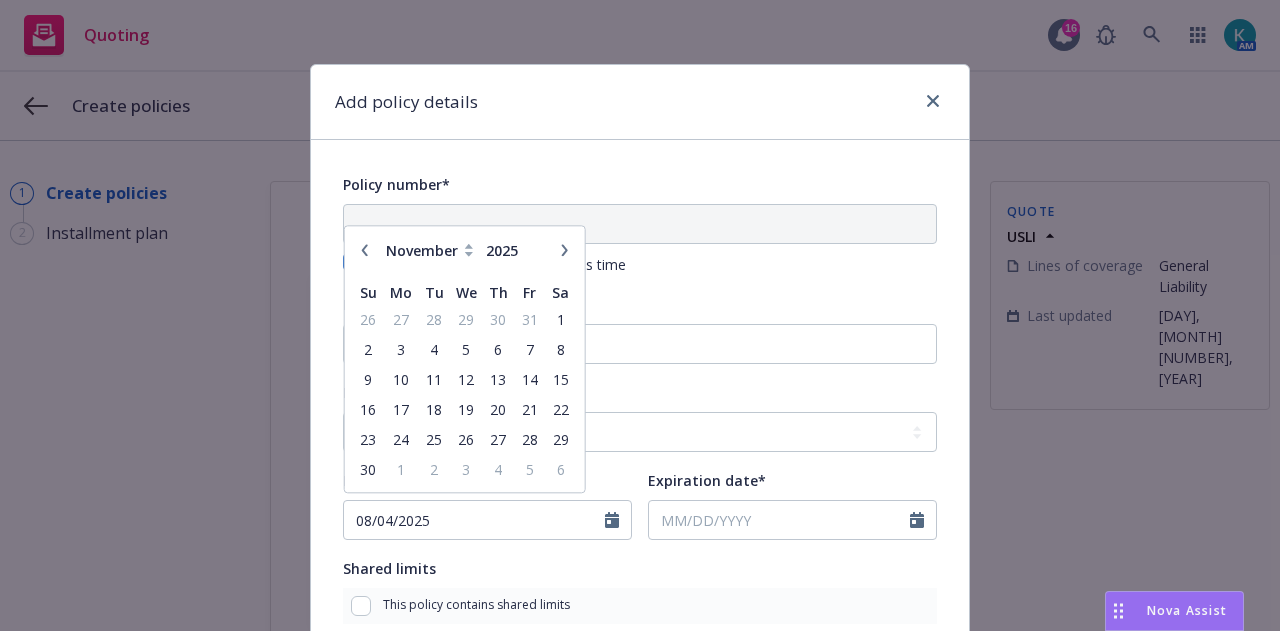 click 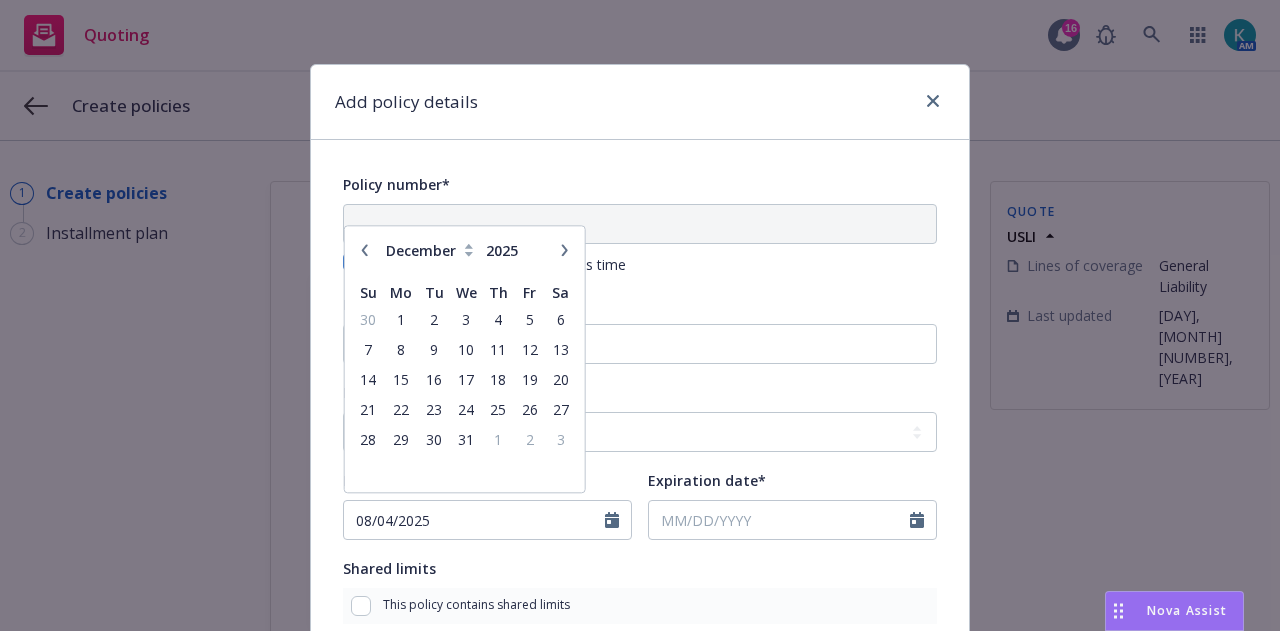 click 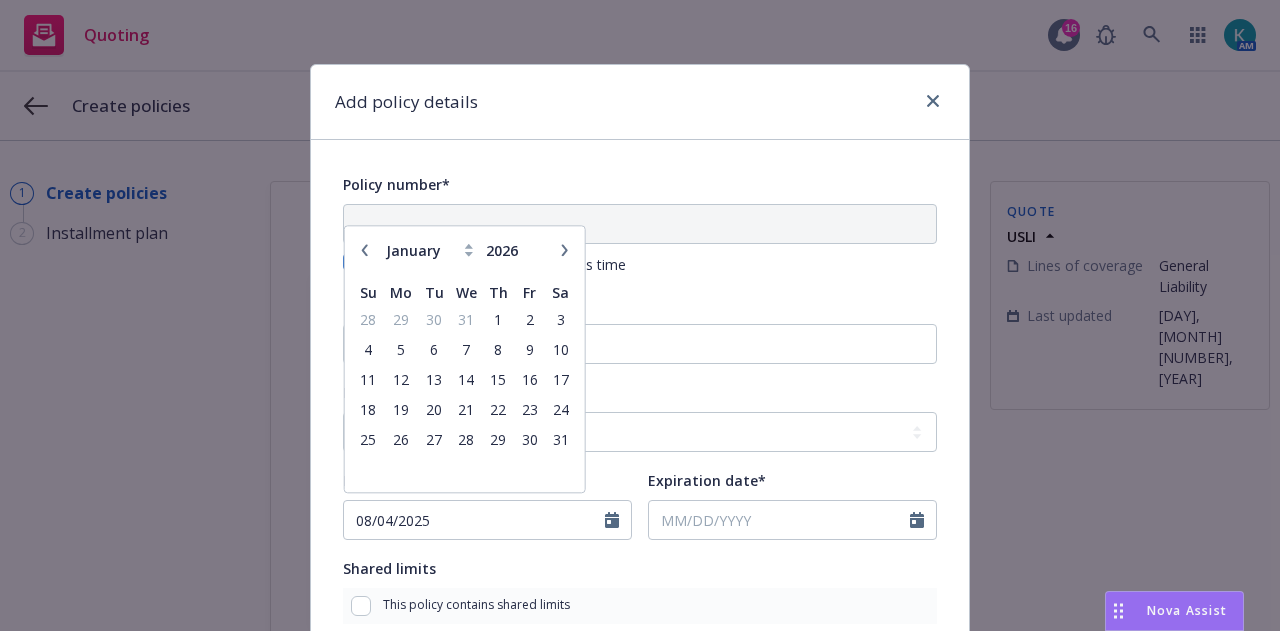 click 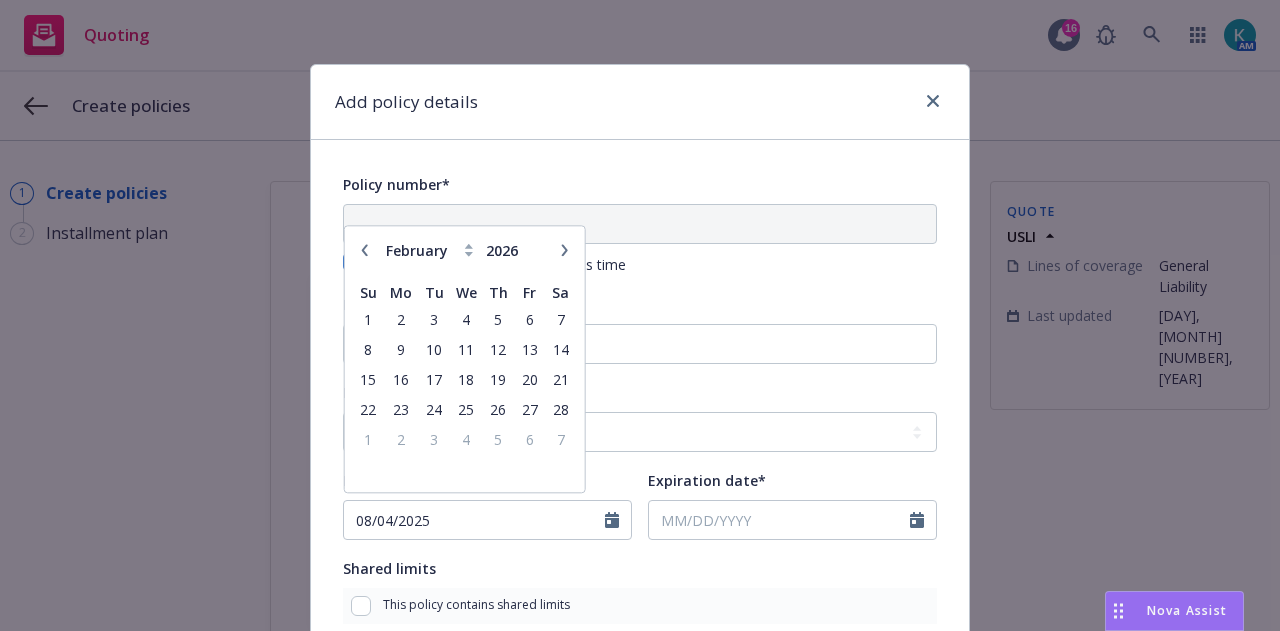 click 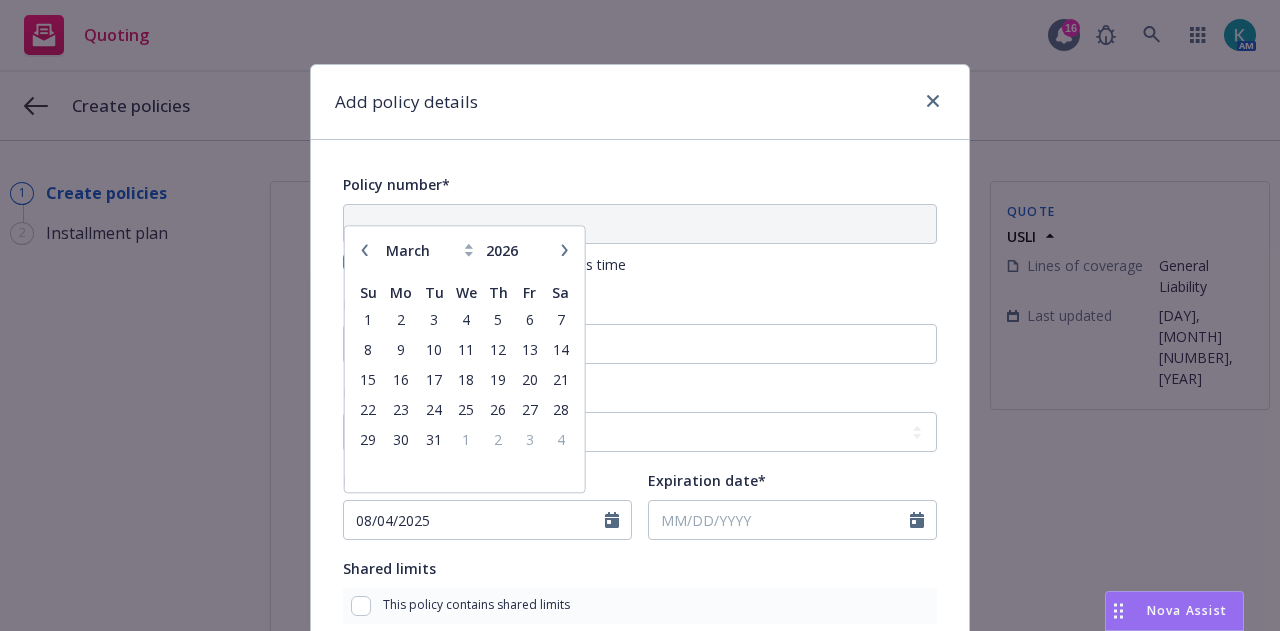 click 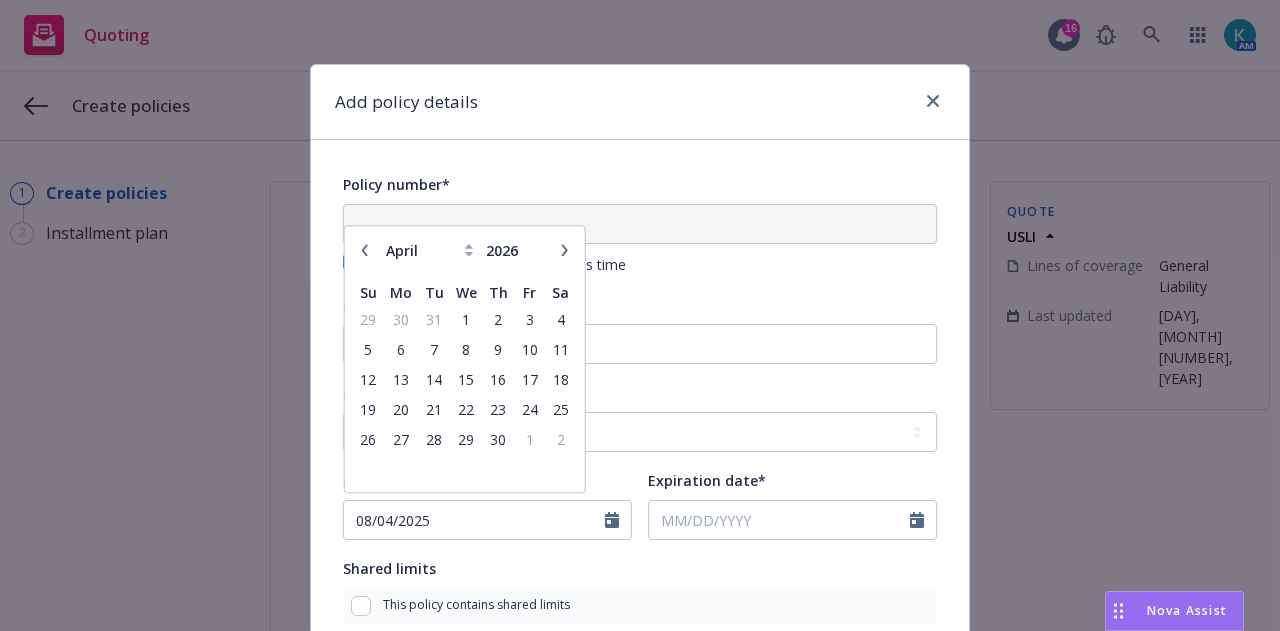 click 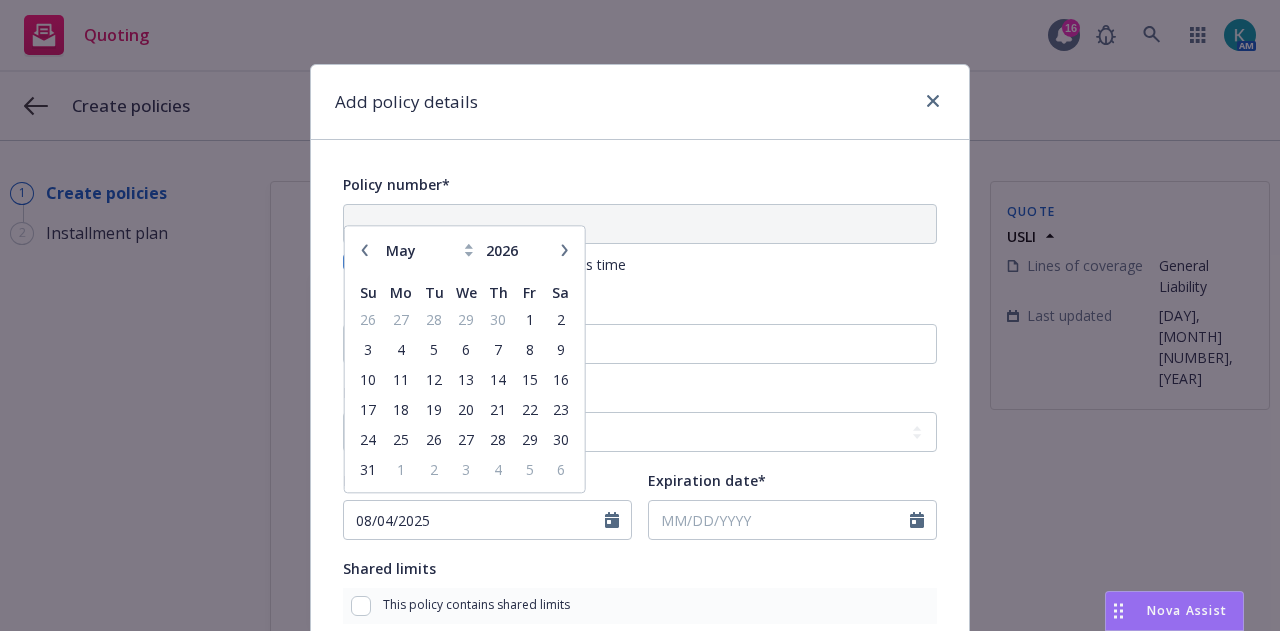 click 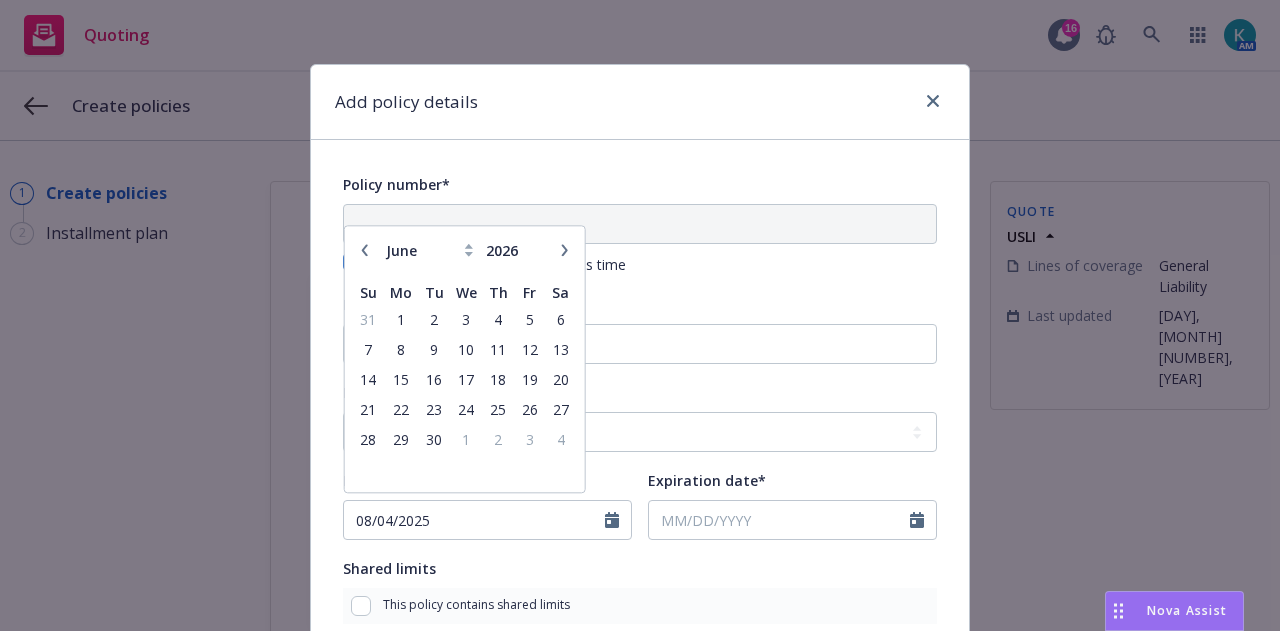 click 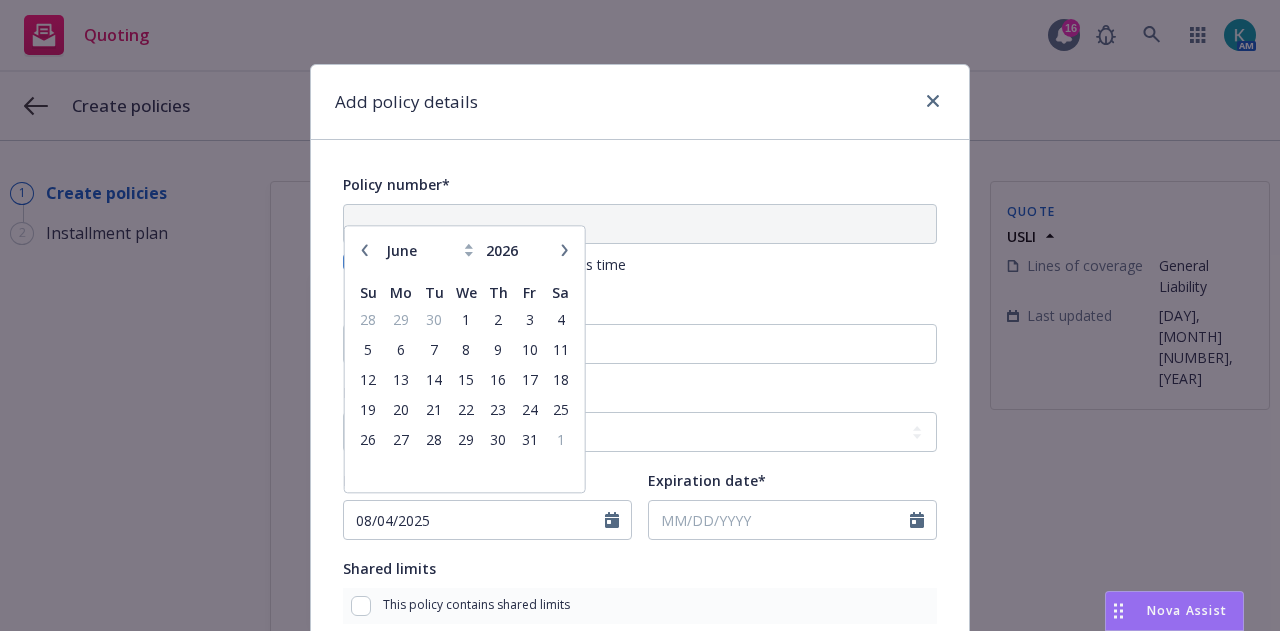 select on "7" 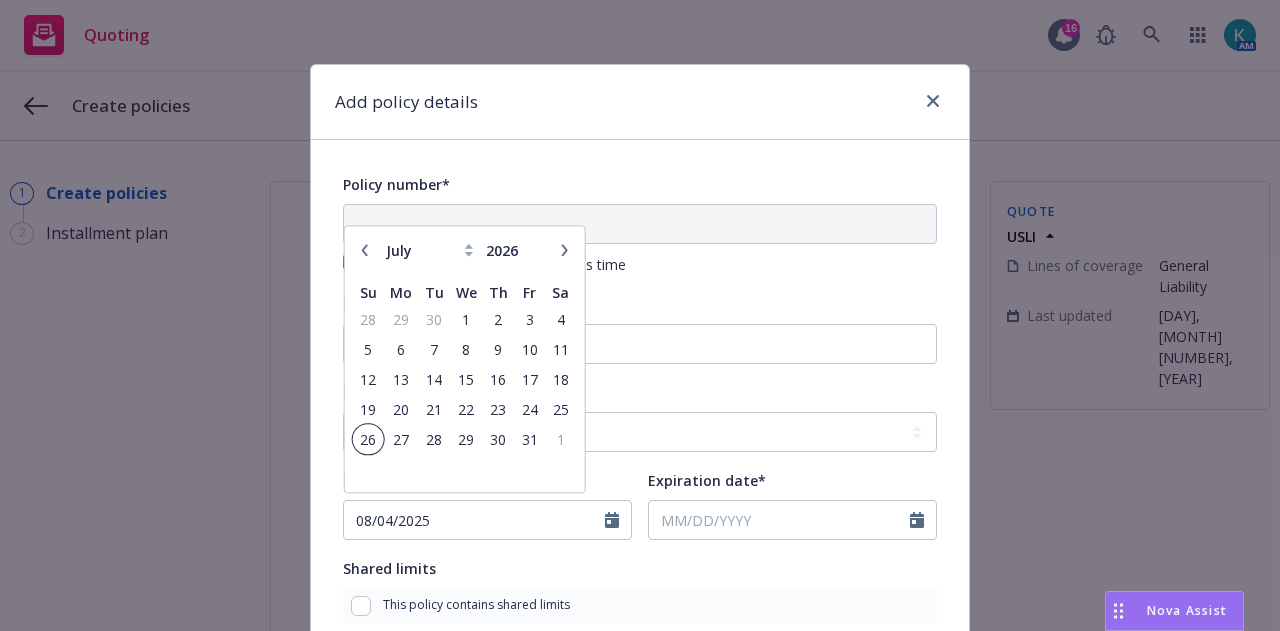 click on "26" at bounding box center (368, 439) 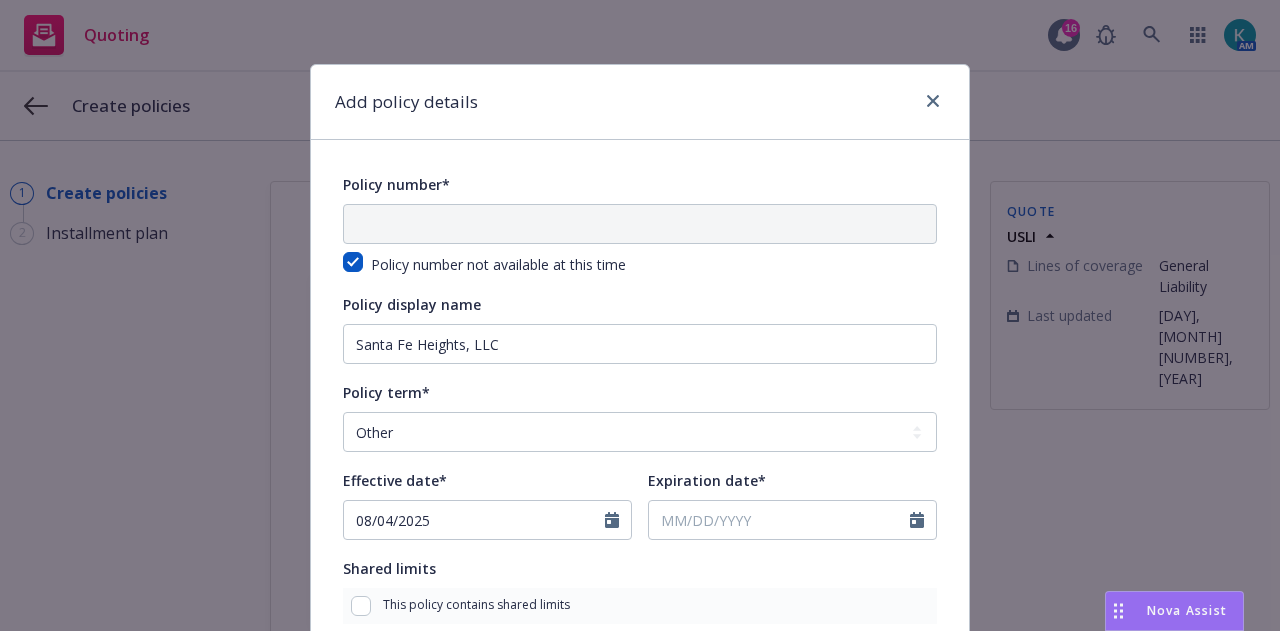 type on "07/26/2026" 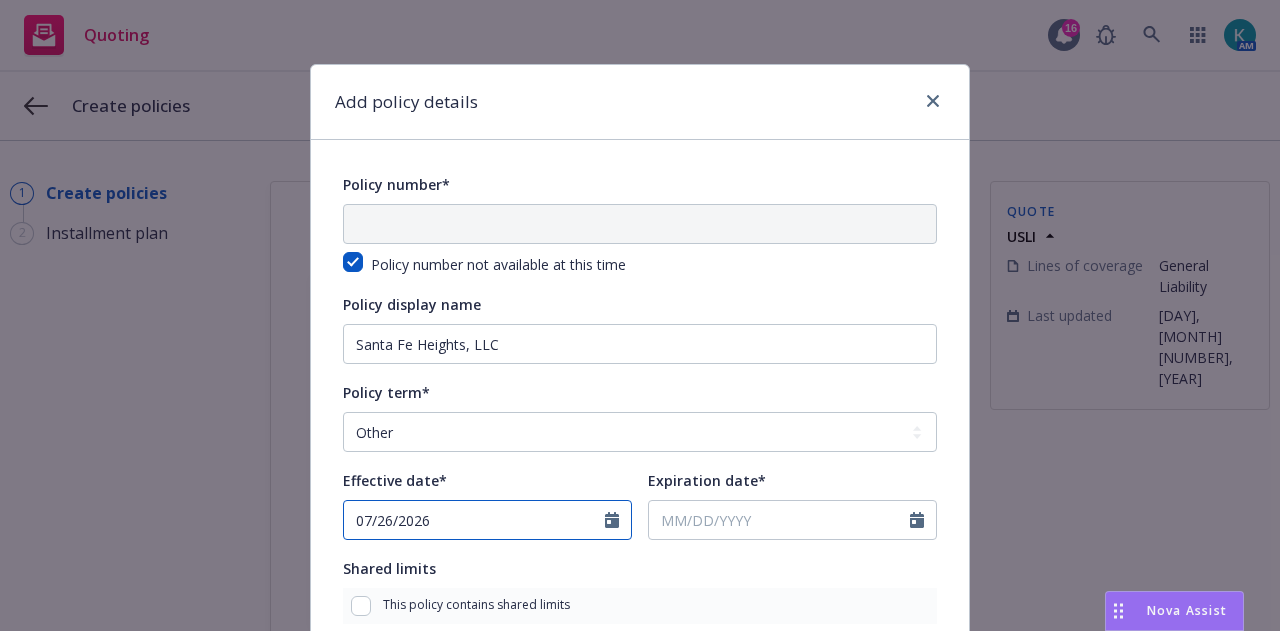 click on "07/26/2026" at bounding box center [474, 520] 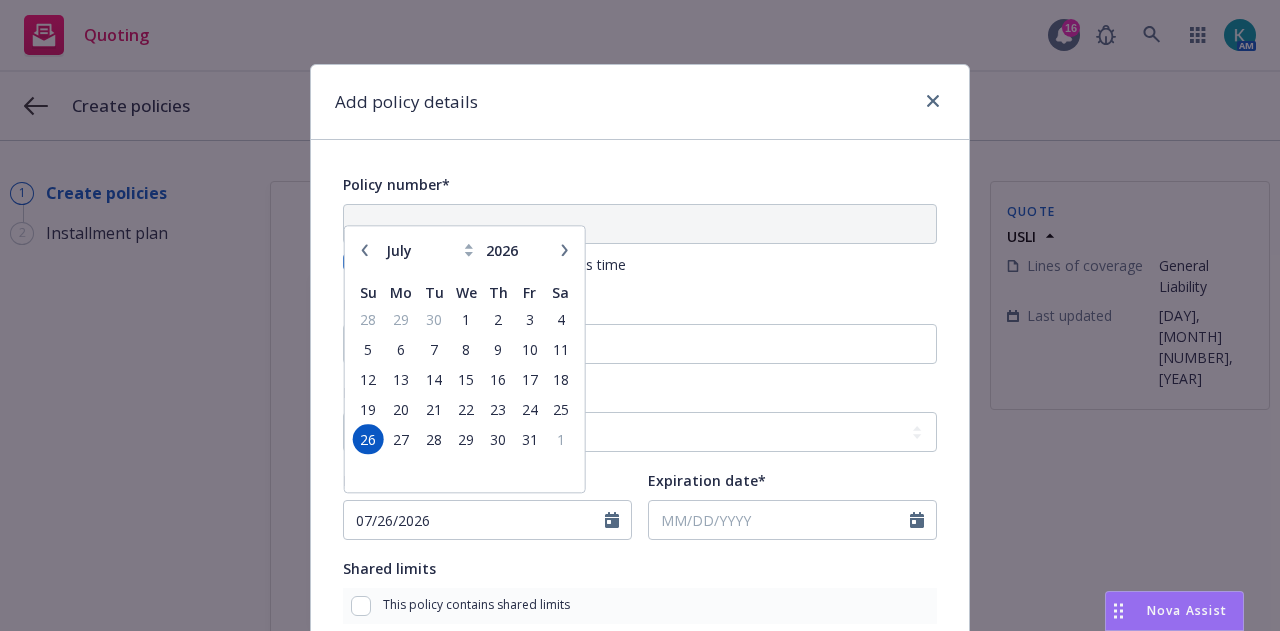 click 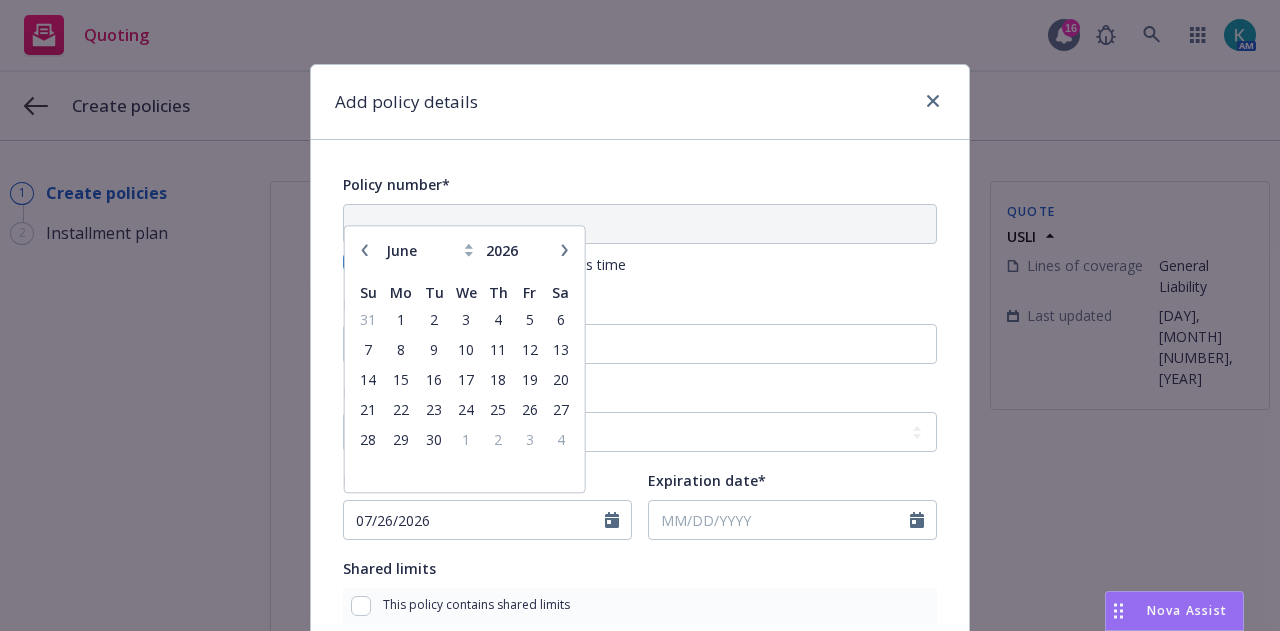 click 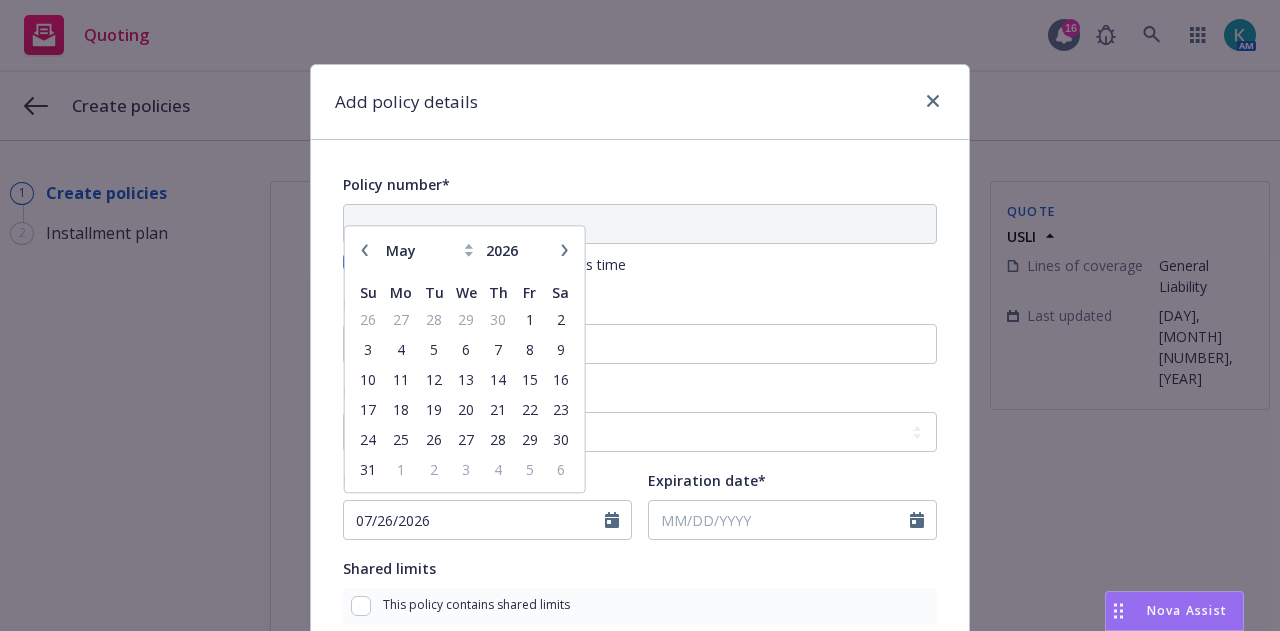 click 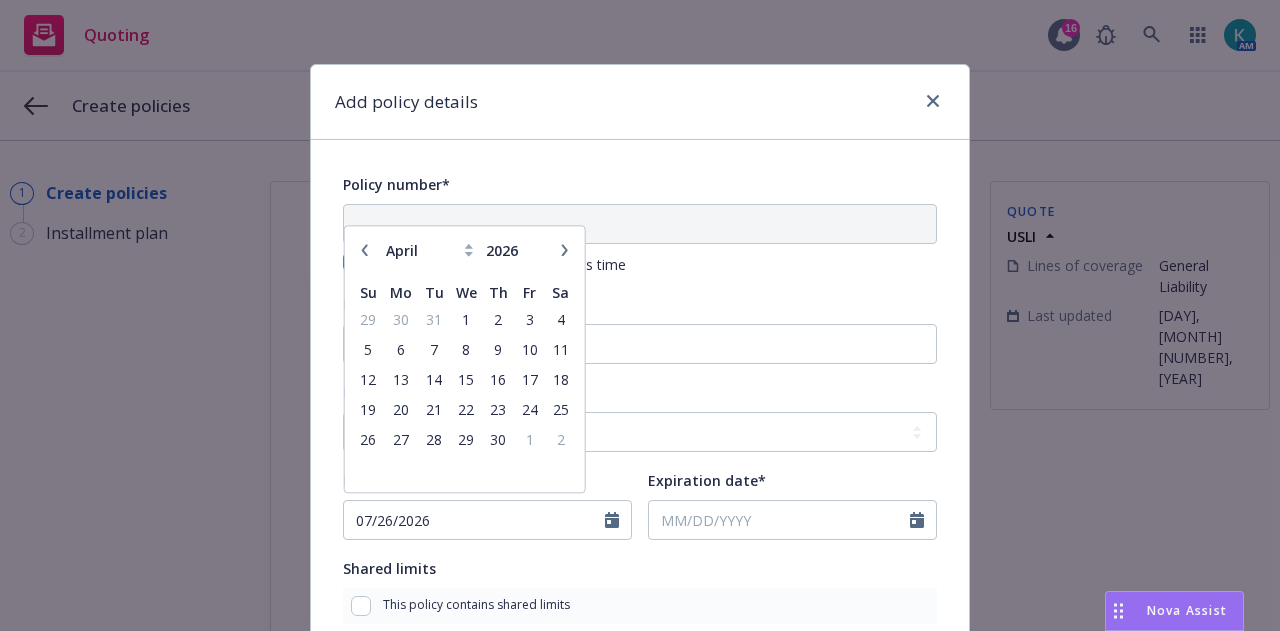 click 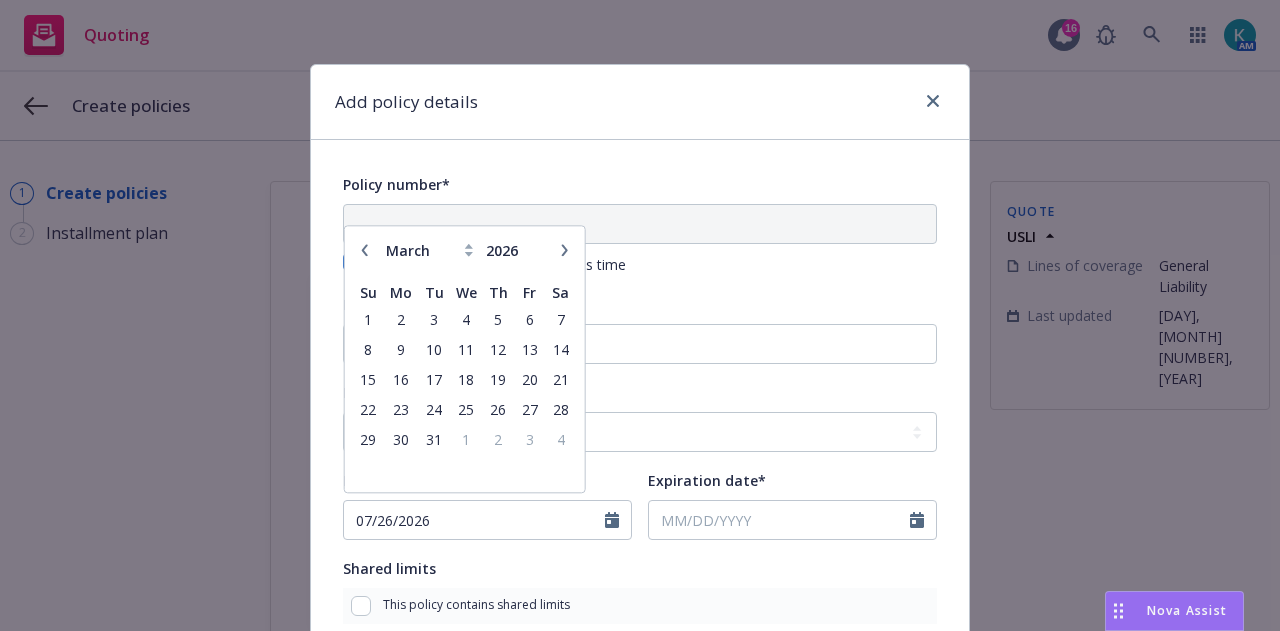 click 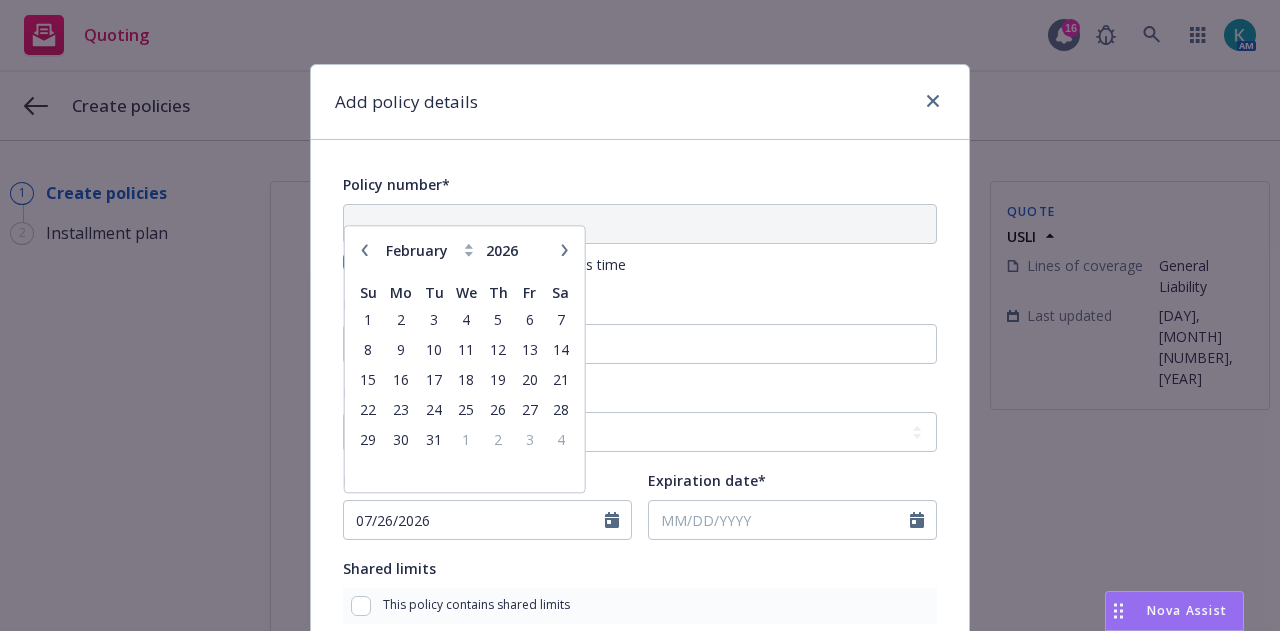 click 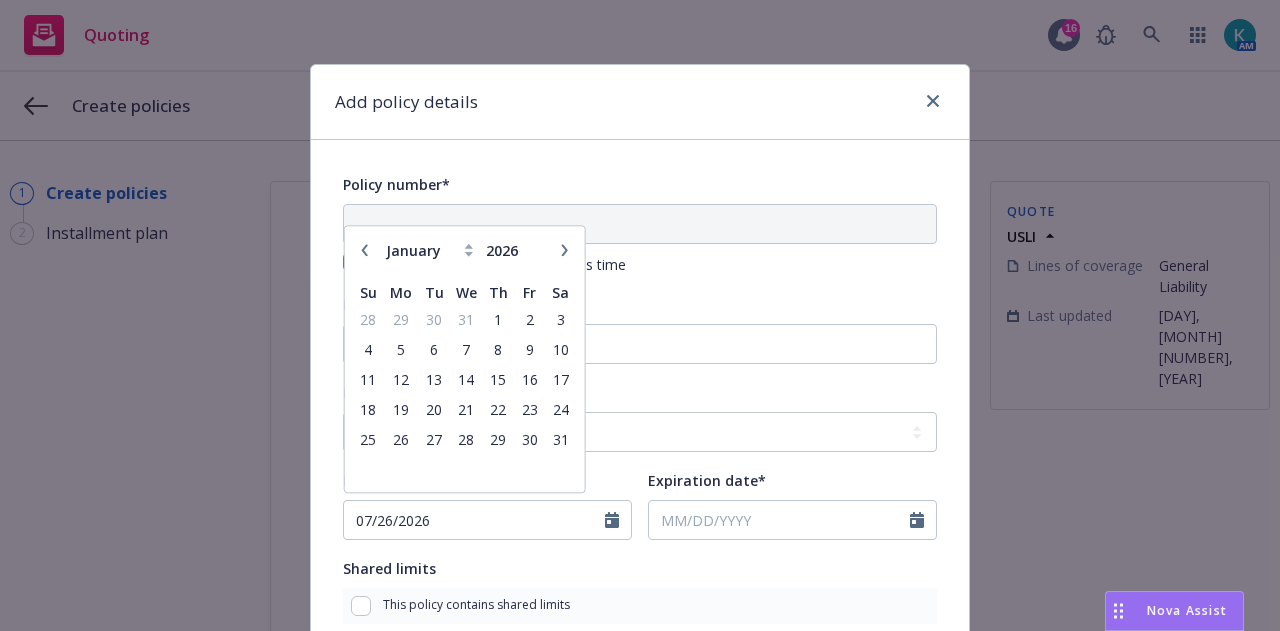 click 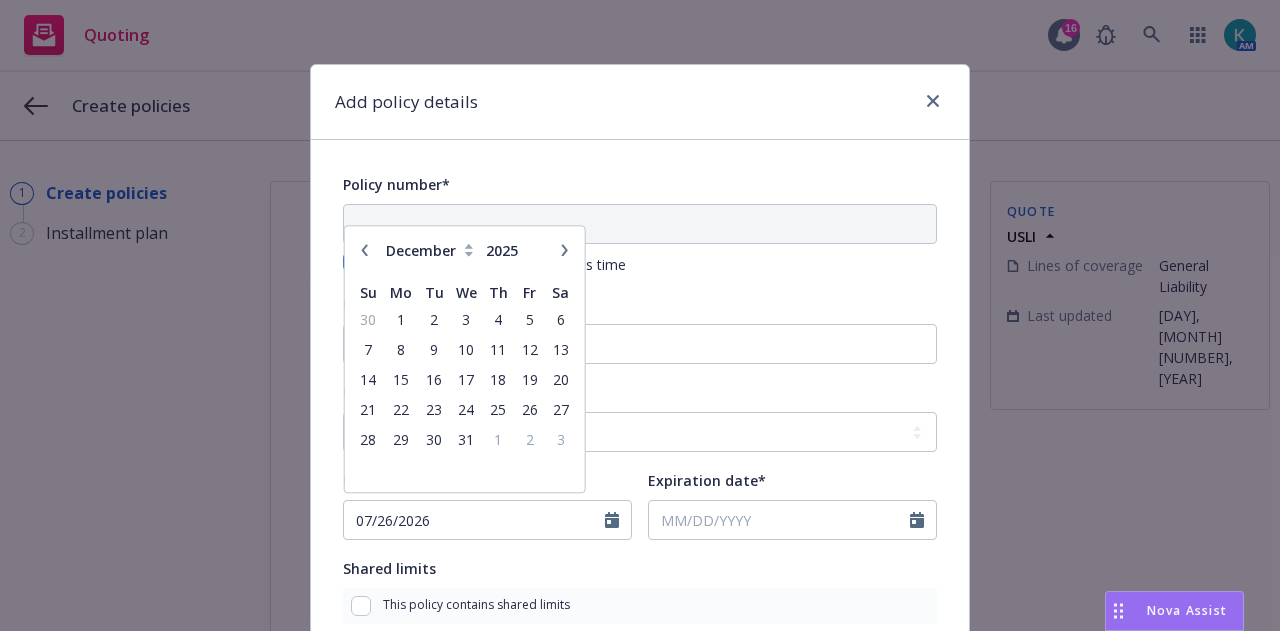 click 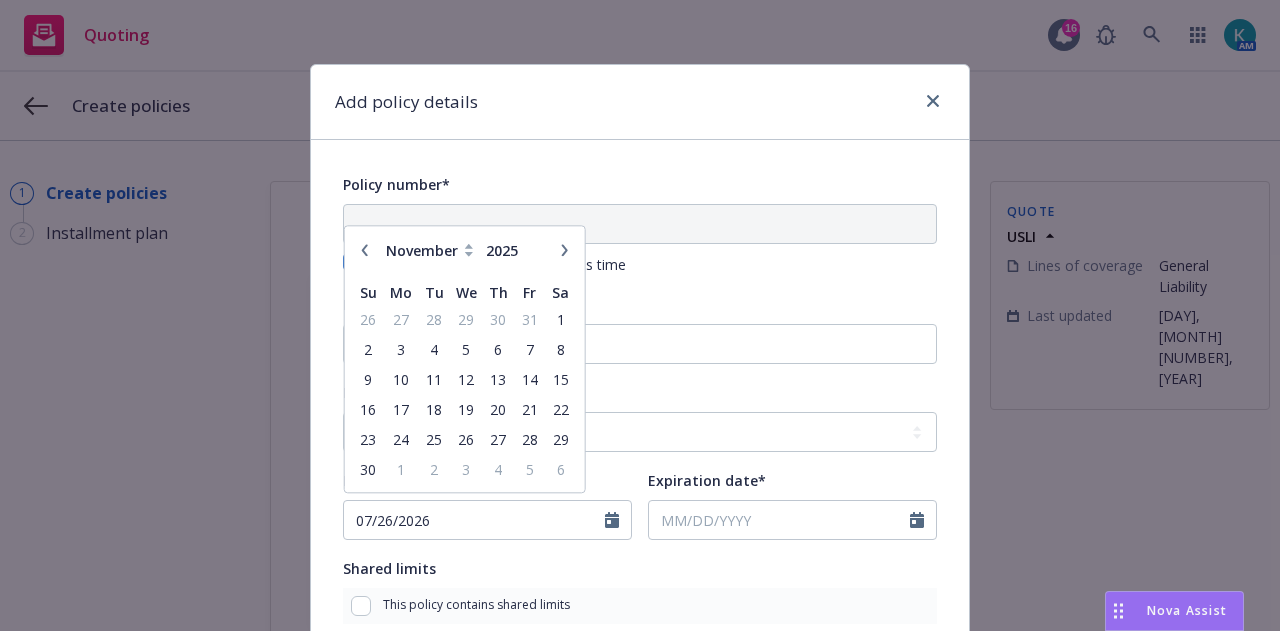 click 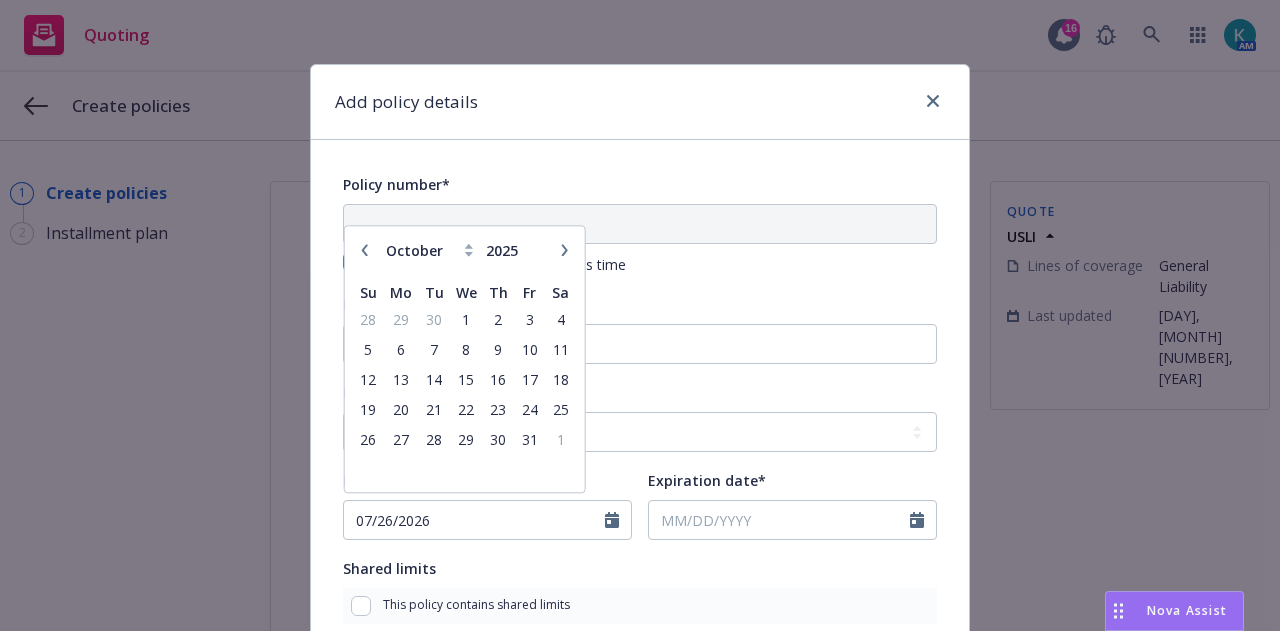 click 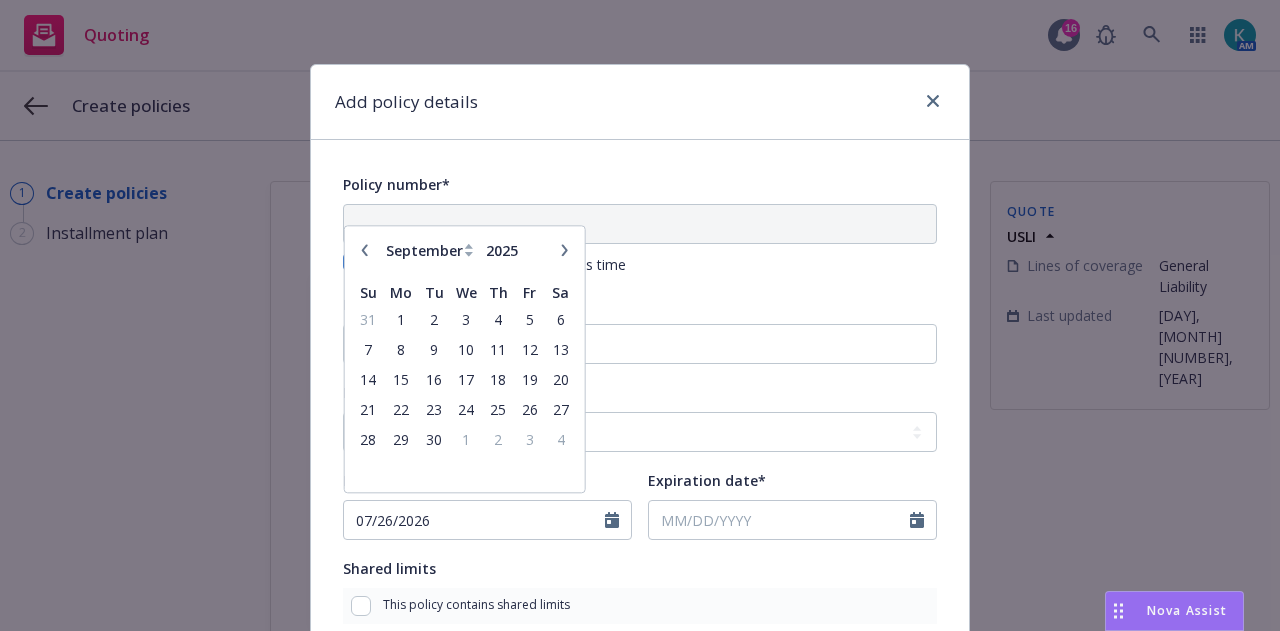 click 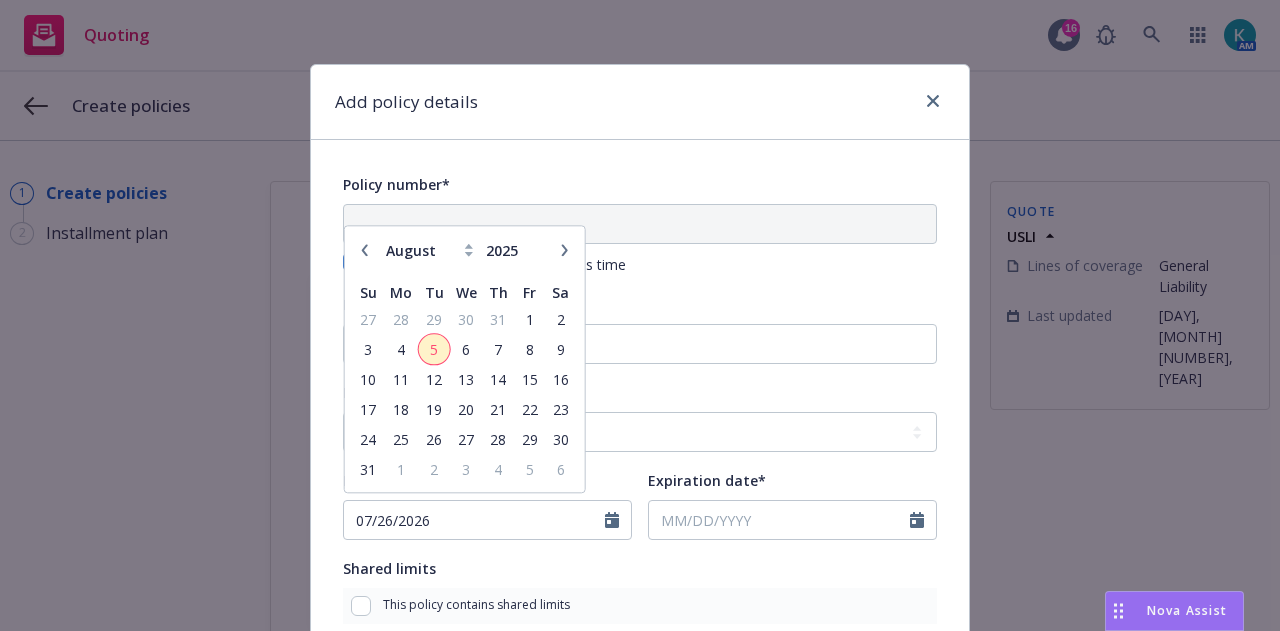 click on "5" at bounding box center [433, 349] 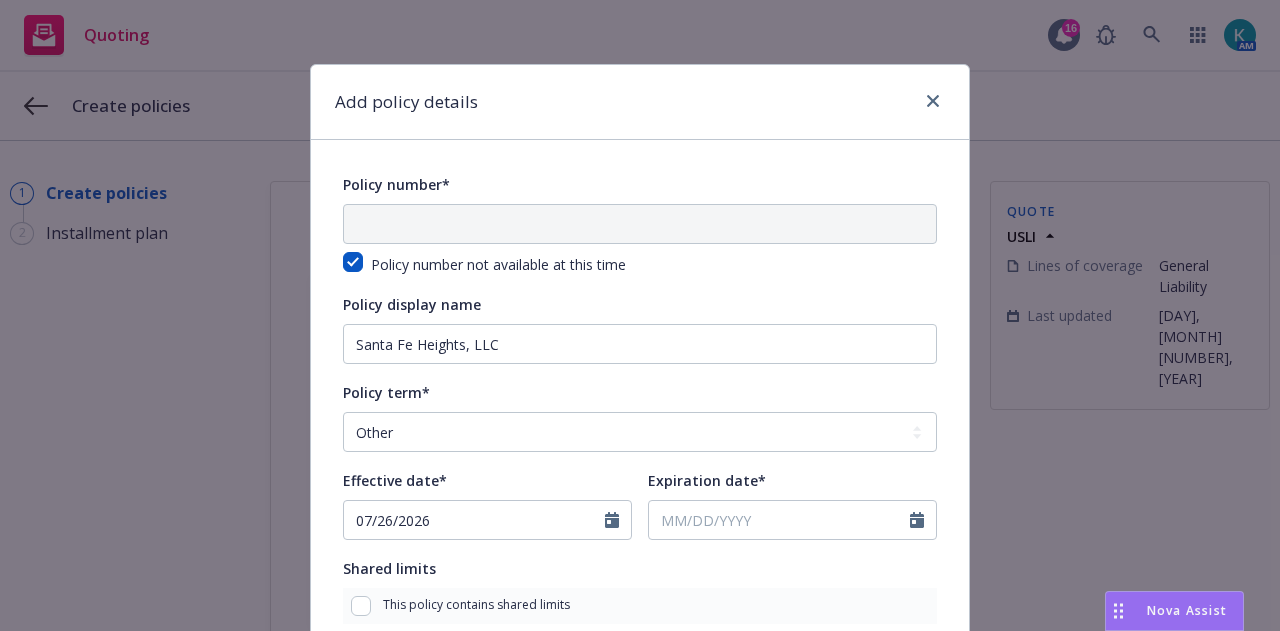type on "08/05/2025" 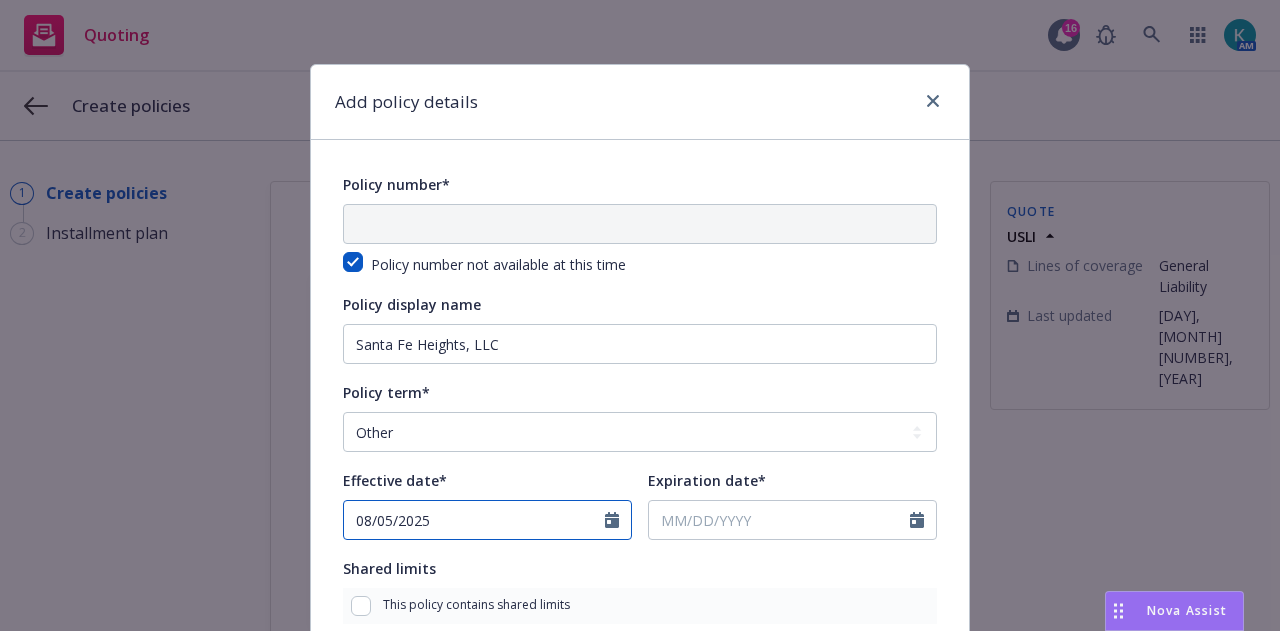 click 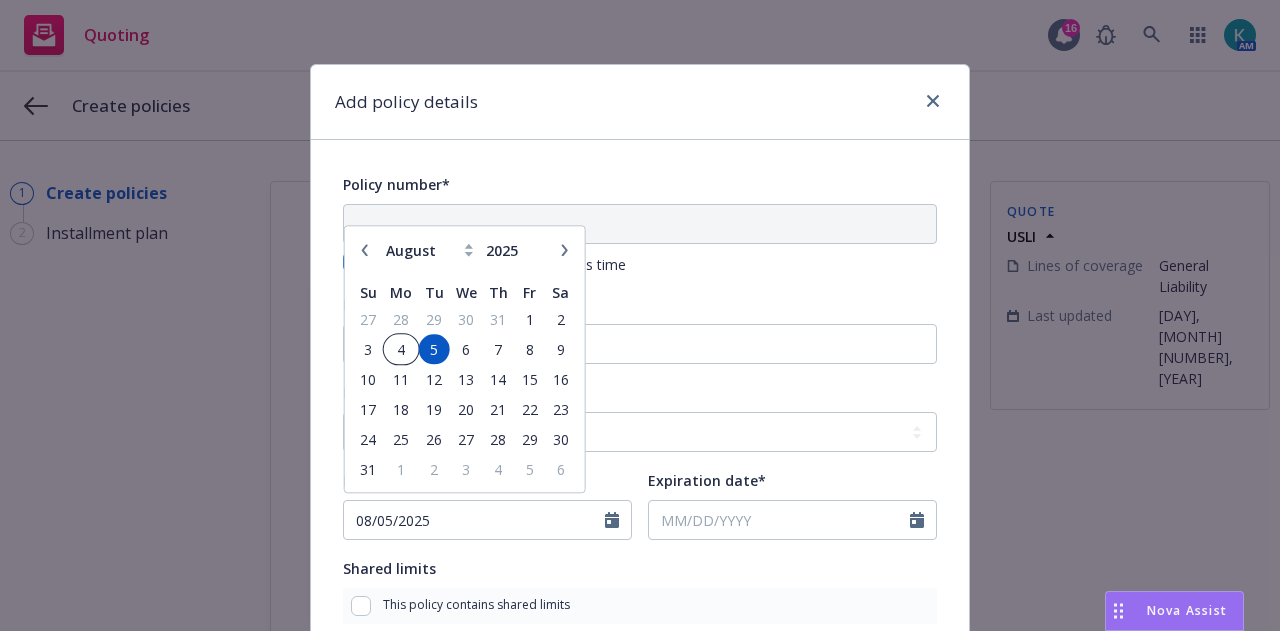 click on "4" at bounding box center (401, 349) 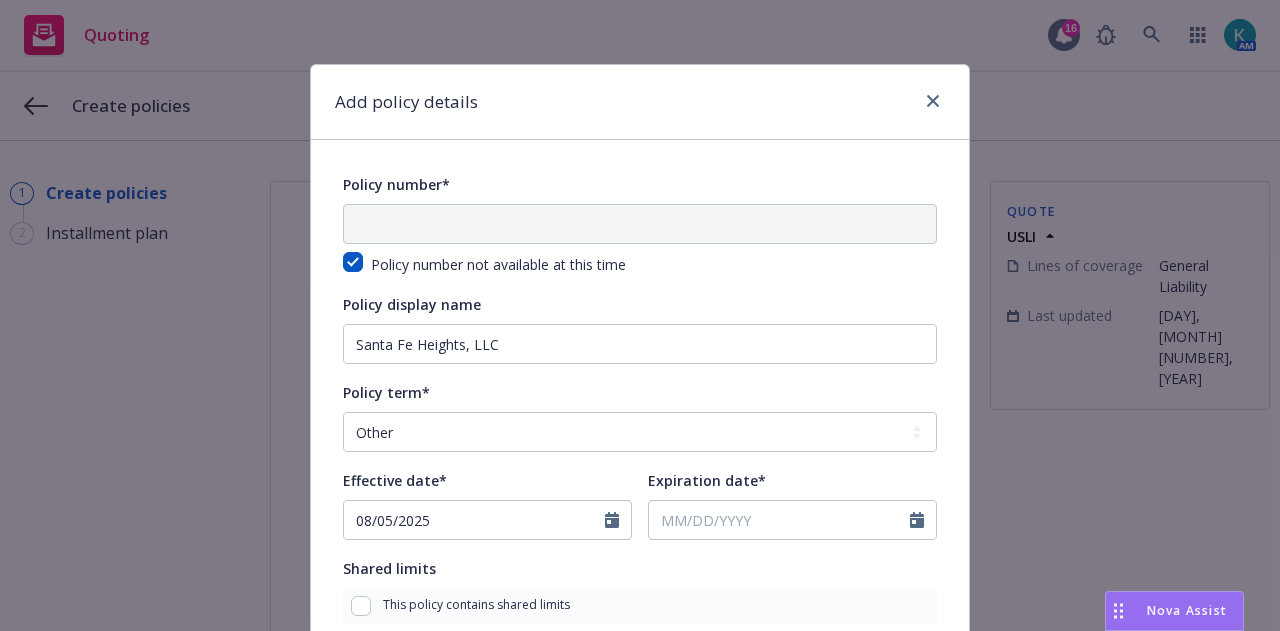 type on "08/04/2025" 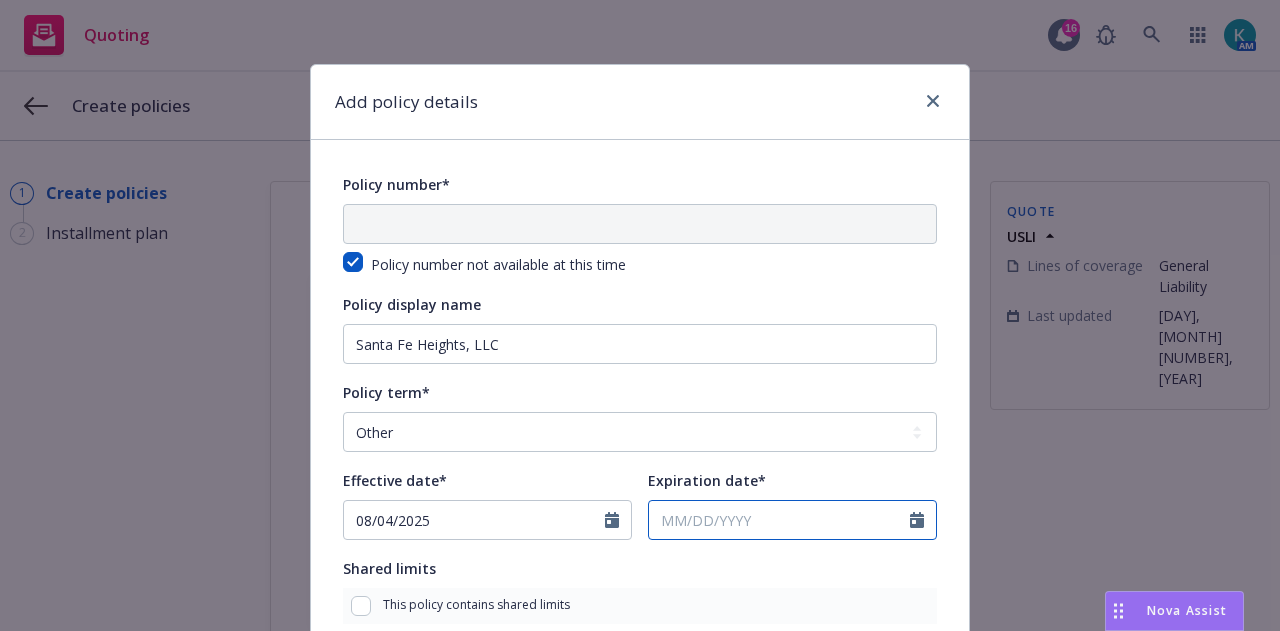 click on "Expiration date*" at bounding box center (779, 520) 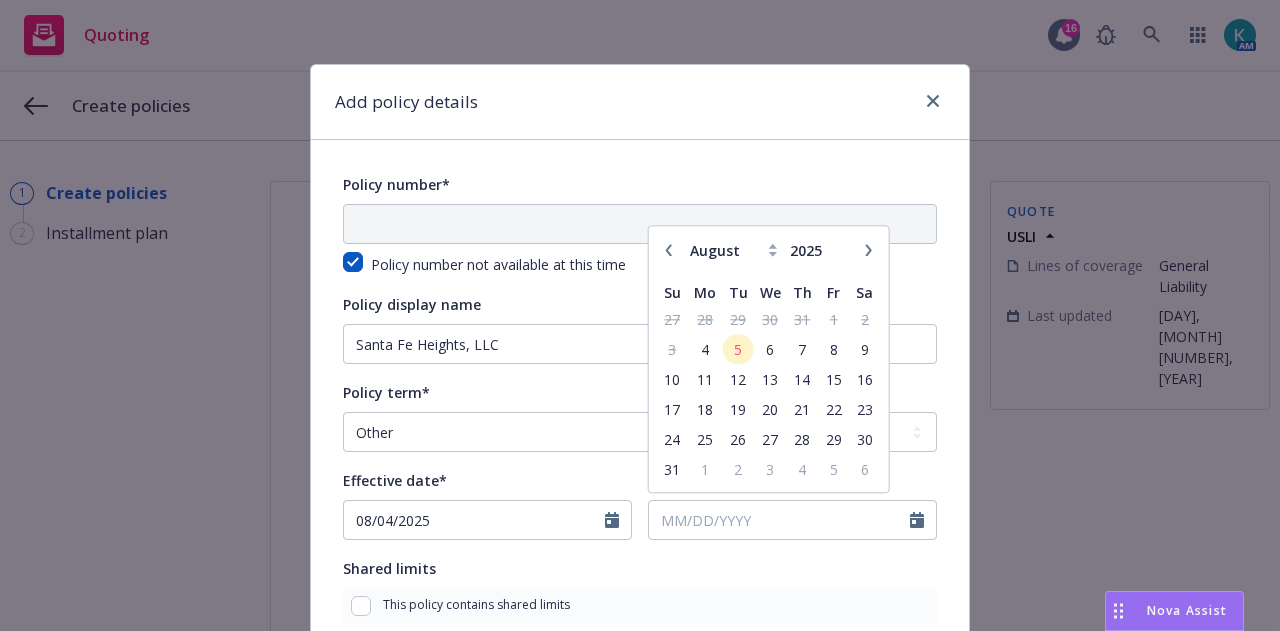 click at bounding box center (869, 251) 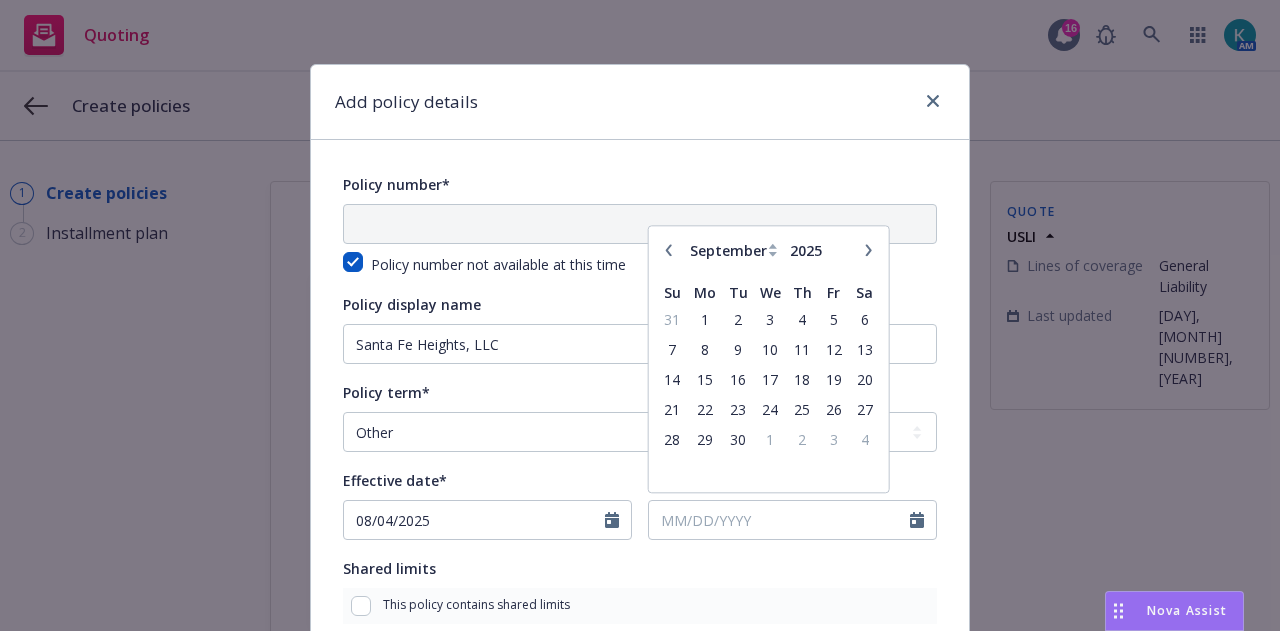 click at bounding box center [869, 251] 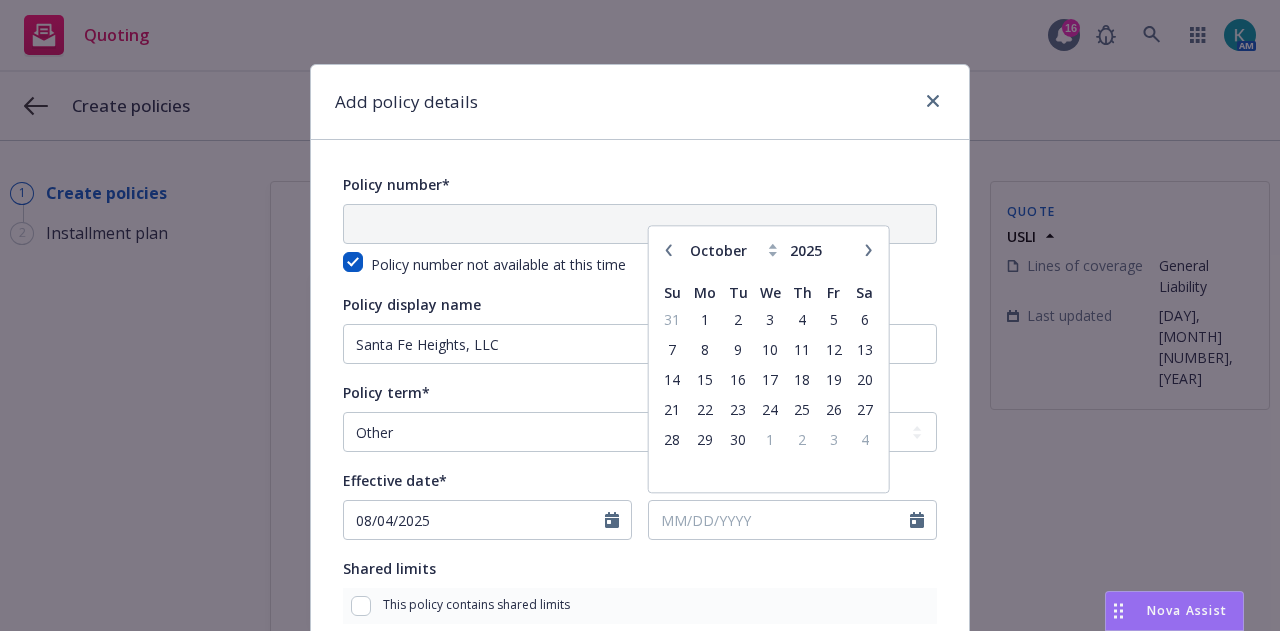 click at bounding box center (869, 251) 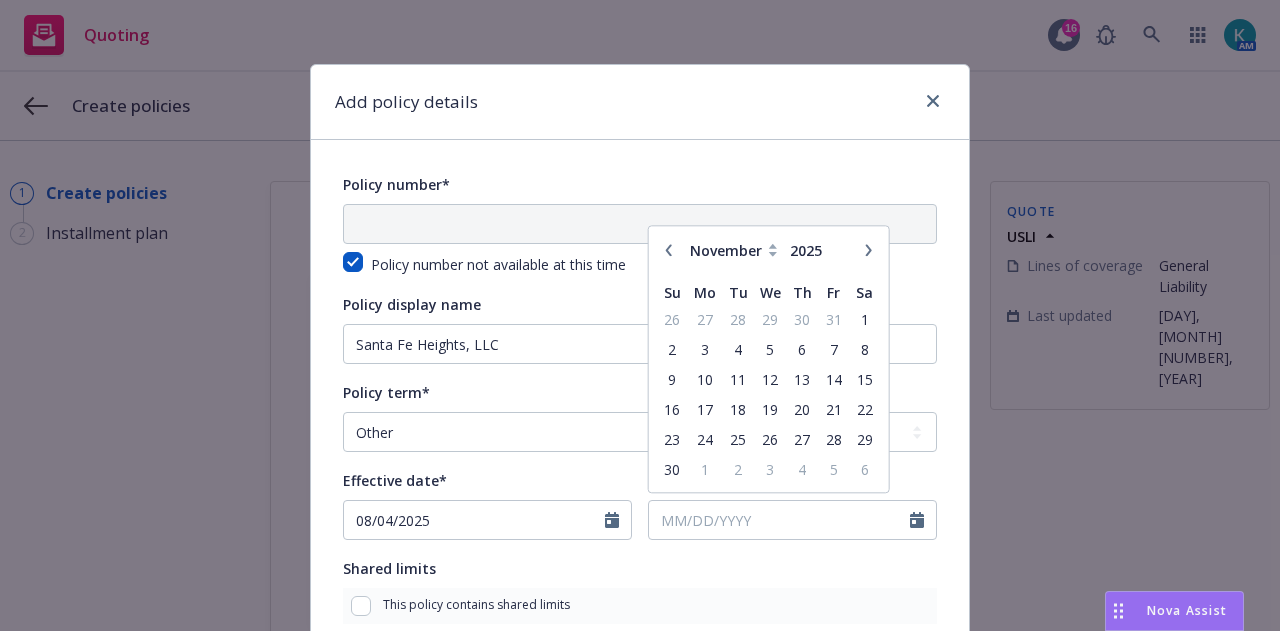 click at bounding box center (869, 251) 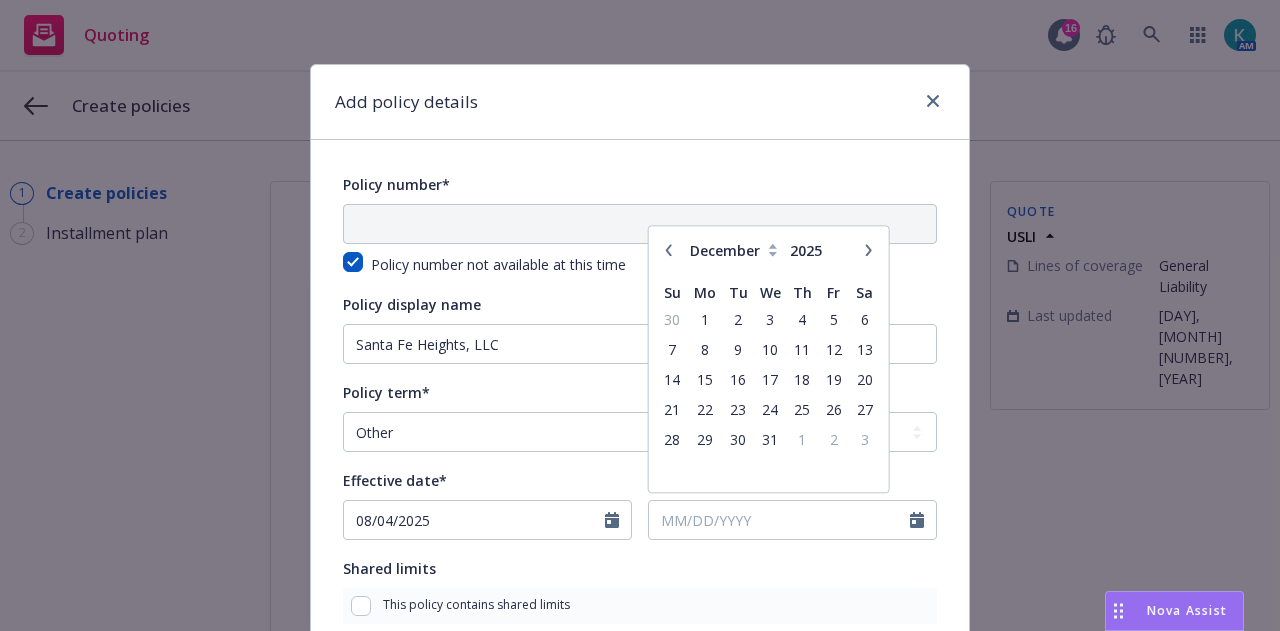 click at bounding box center (869, 251) 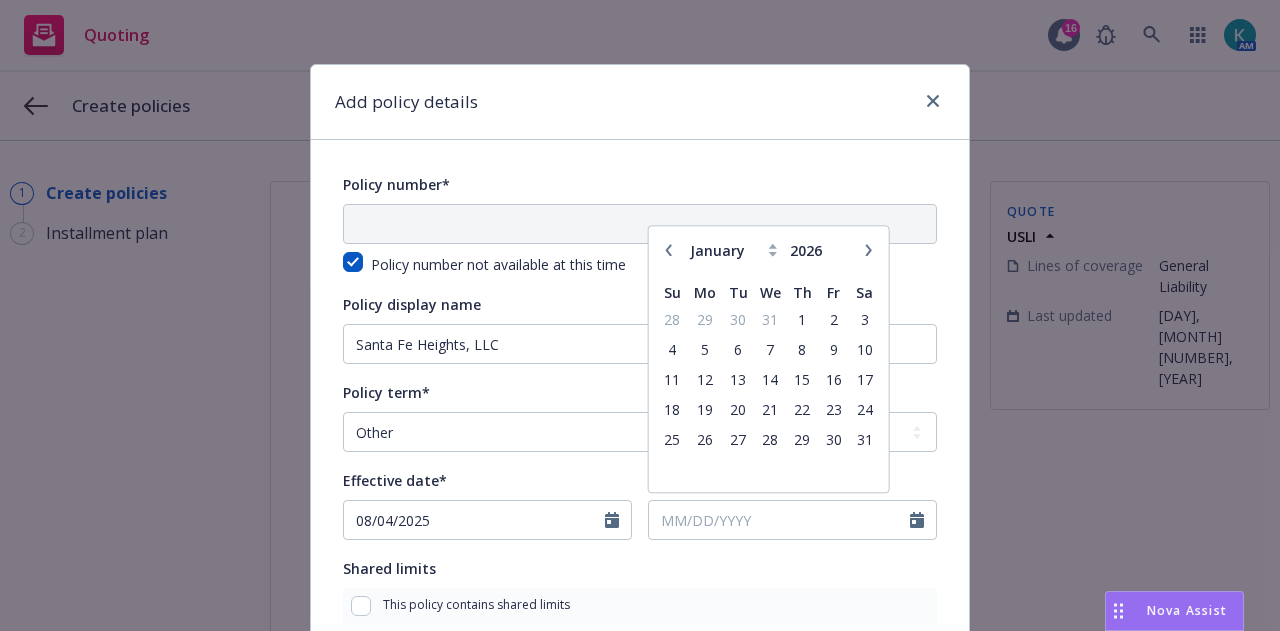 click at bounding box center [869, 251] 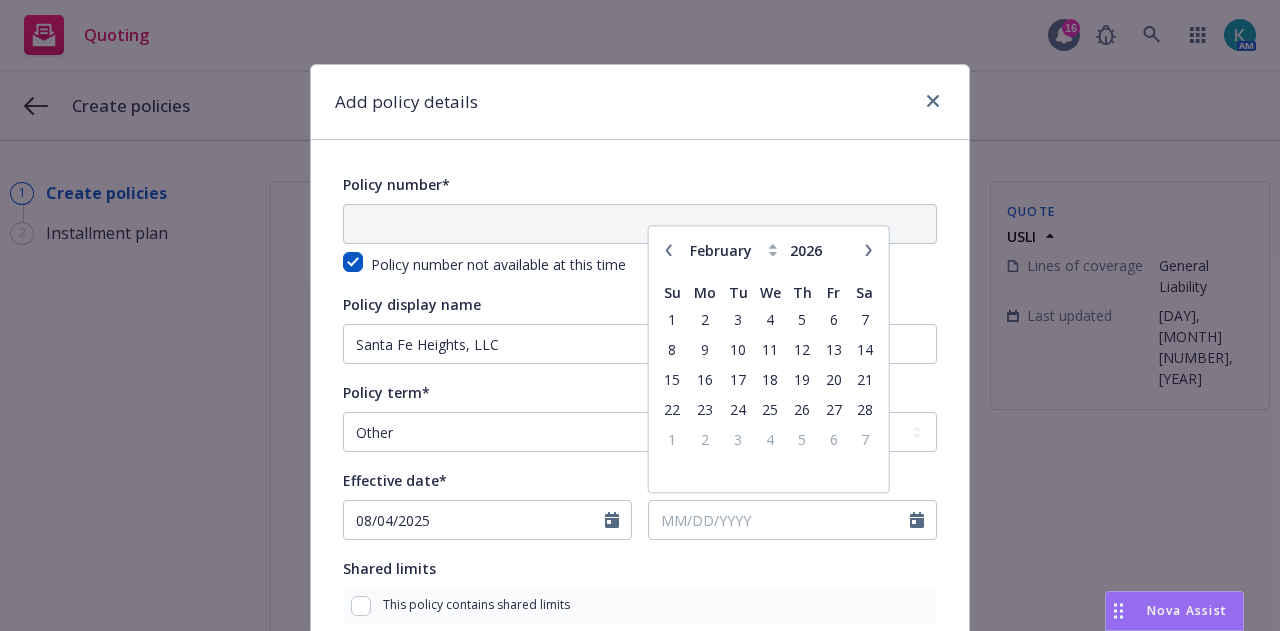click at bounding box center (869, 251) 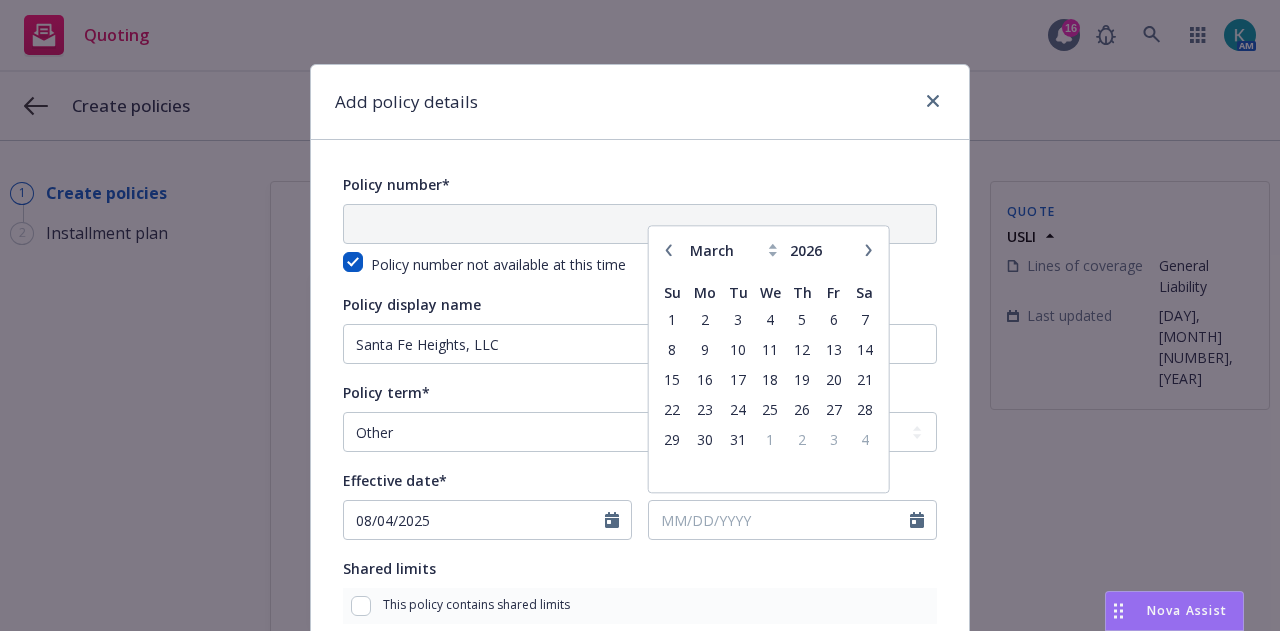 click at bounding box center (869, 251) 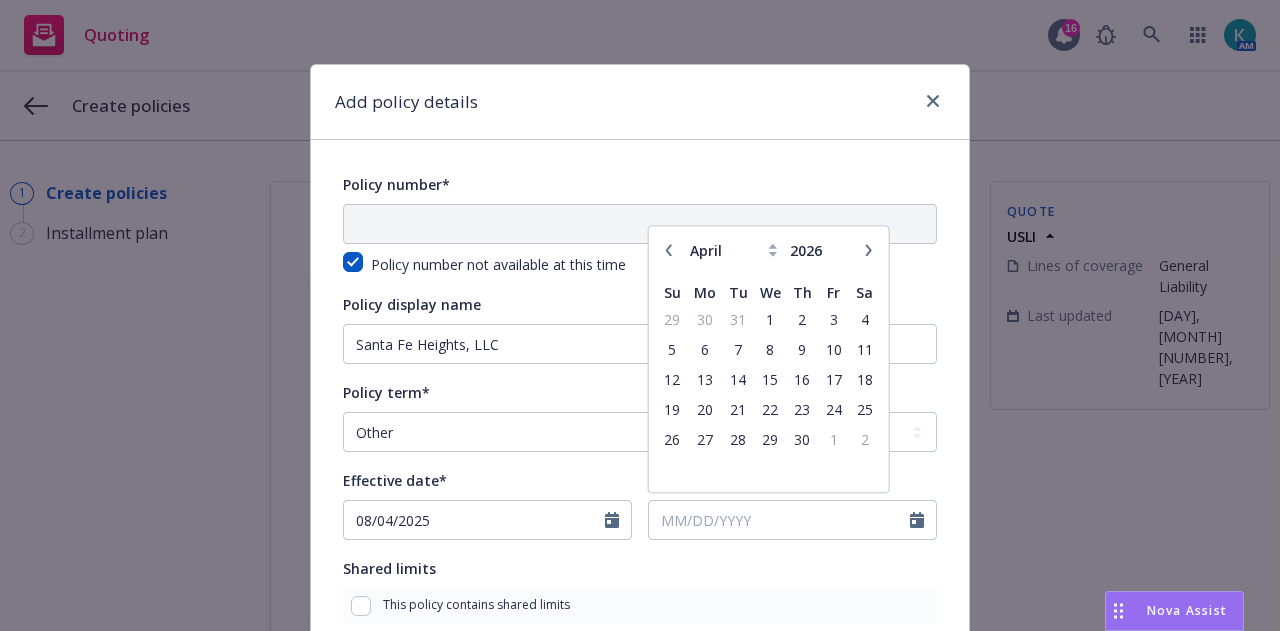 click at bounding box center (869, 251) 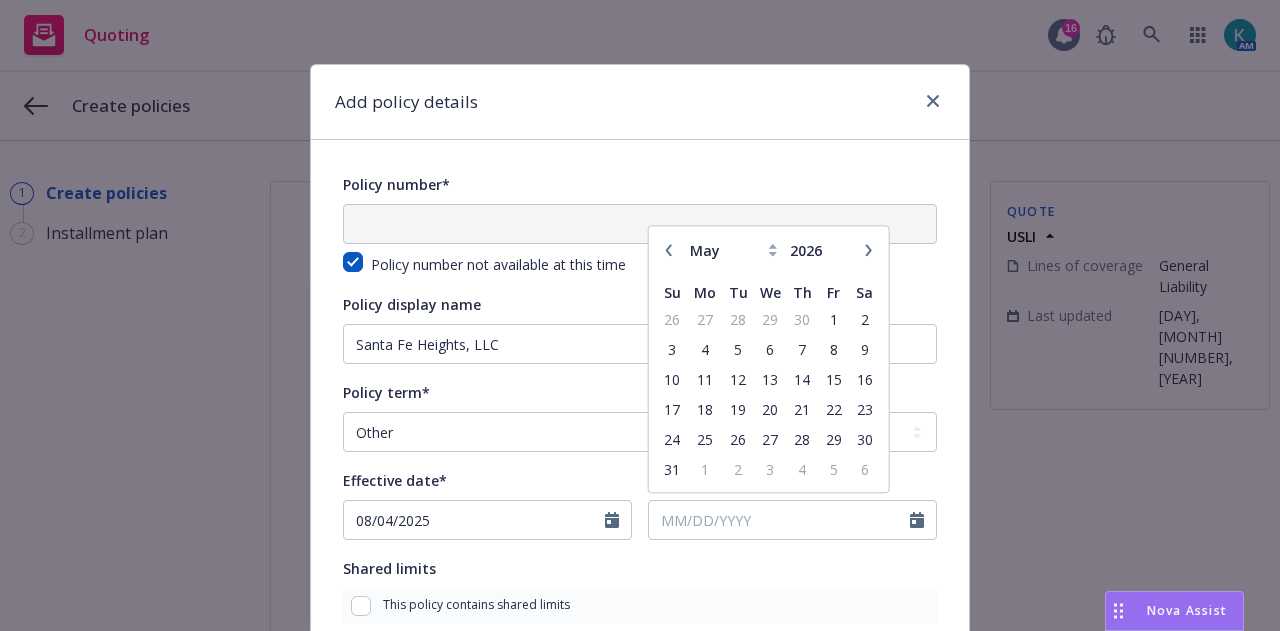 click at bounding box center (869, 251) 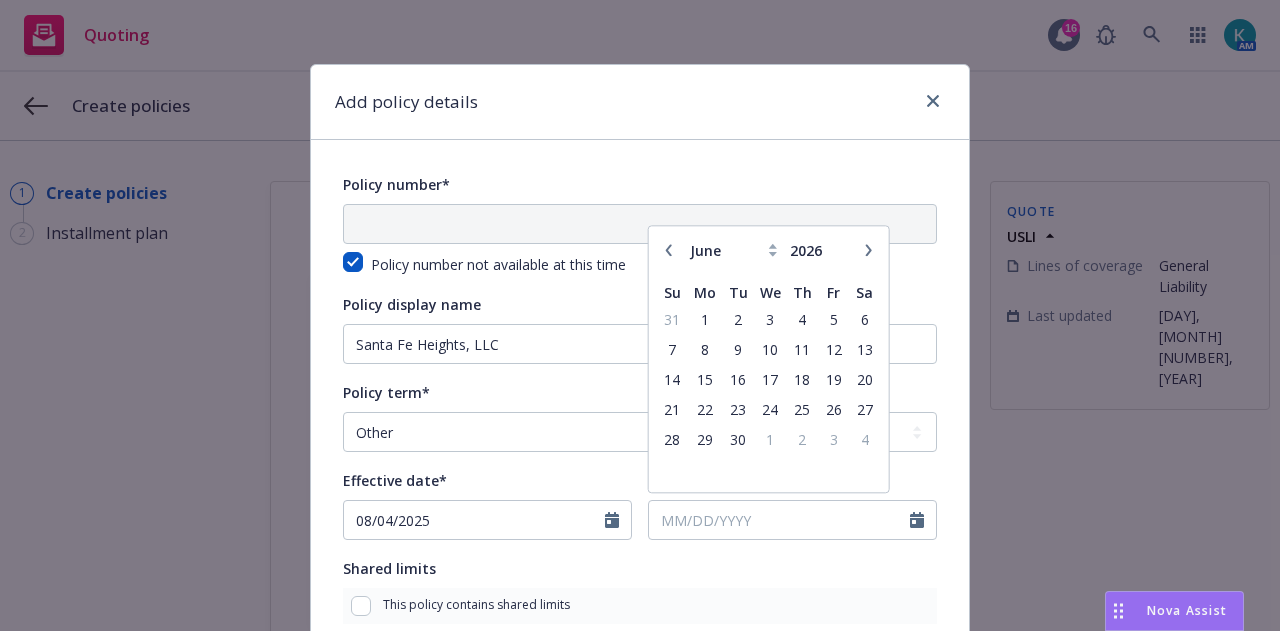 click at bounding box center [869, 251] 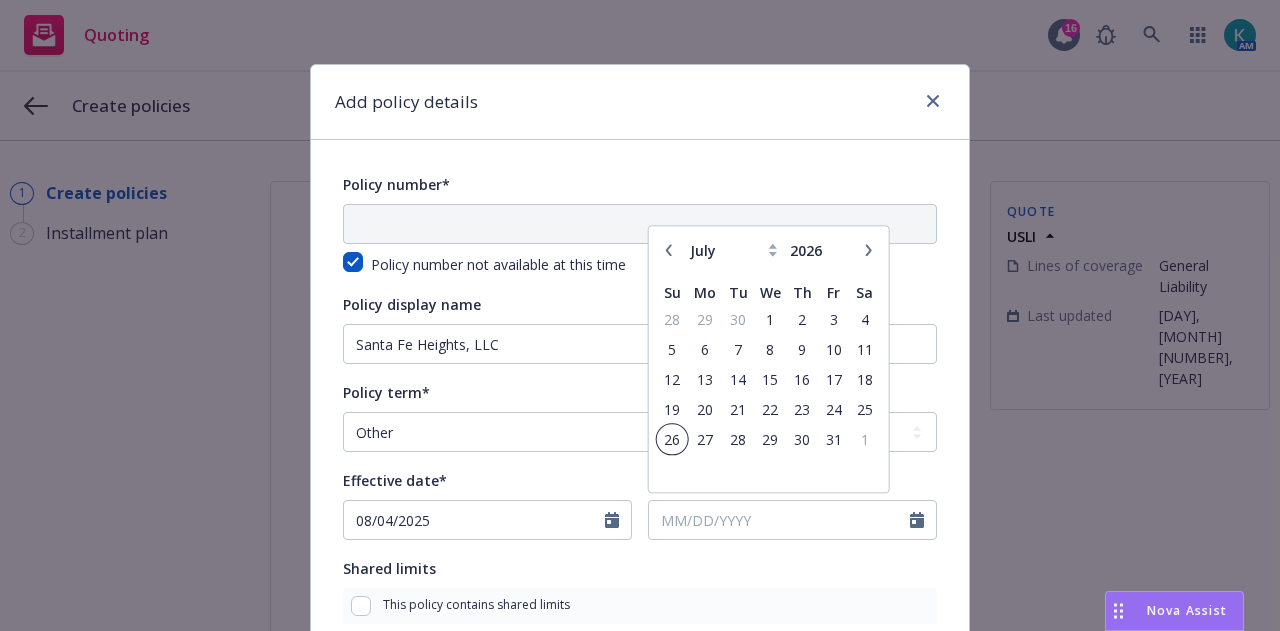 click on "26" at bounding box center [672, 439] 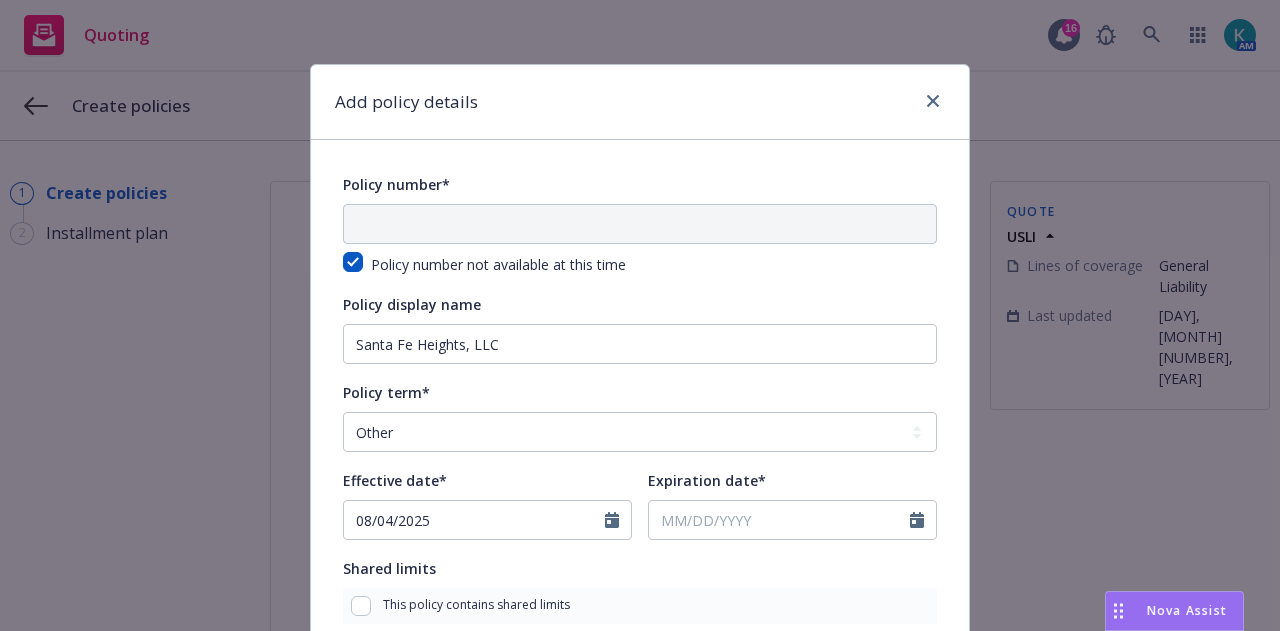 type on "07/26/2026" 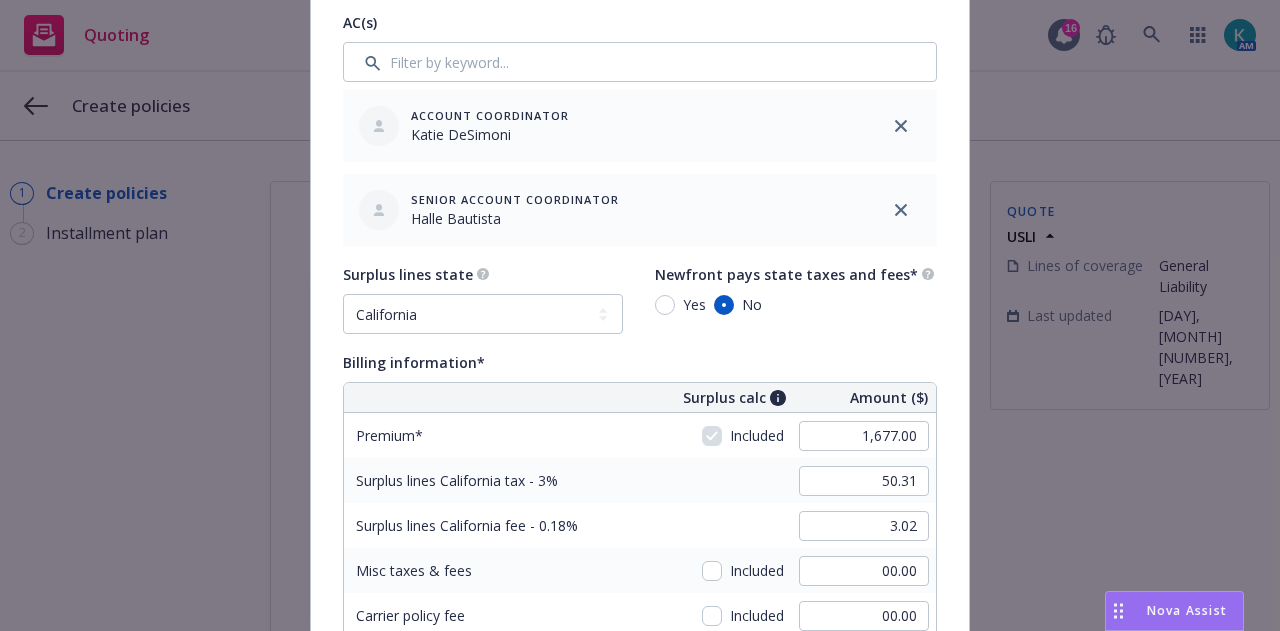 scroll, scrollTop: 974, scrollLeft: 0, axis: vertical 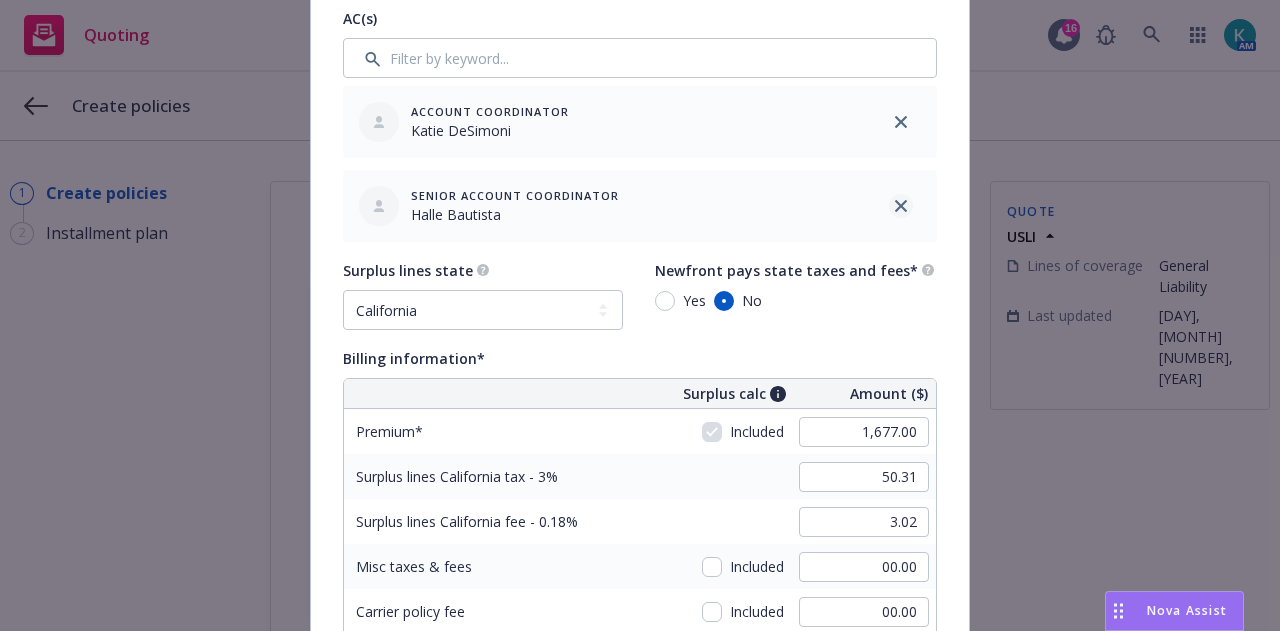 click 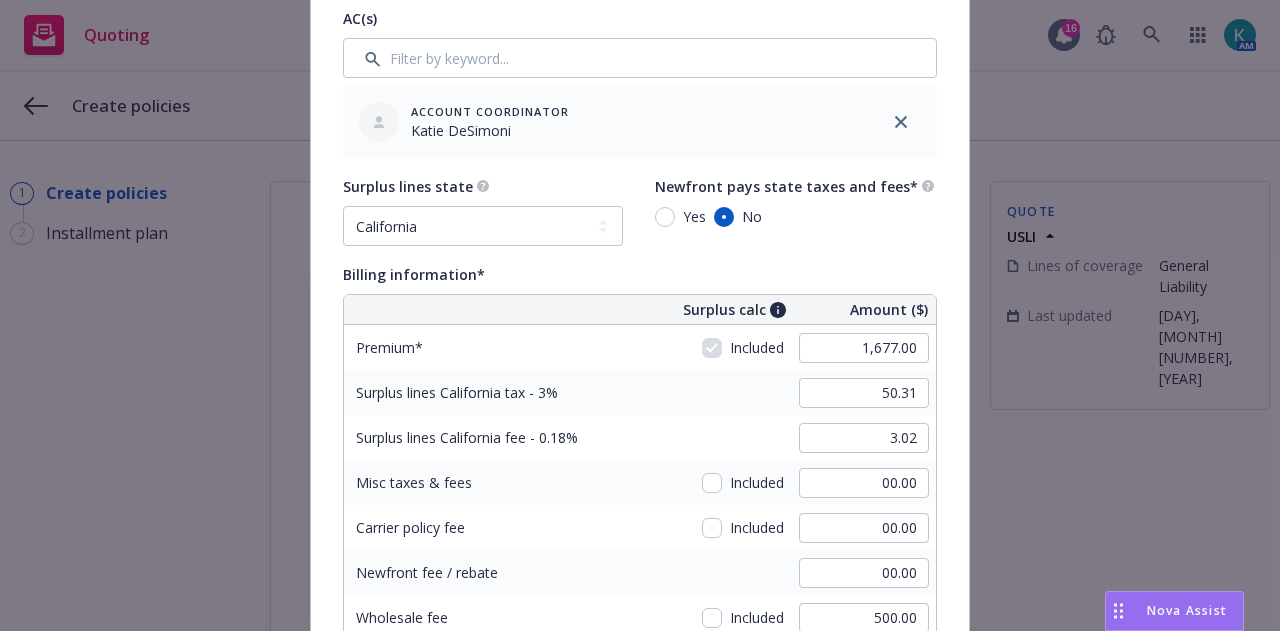 click on "Add policy details Policy number* Policy number not available at this time Policy display name [CITY] Heights, LLC Policy term* Select policy term 12 Month 6 Month 4 Month 3 Month 2 Month 1 Month 36 Month (3 yr) 72 Month (6 yr) 120 Month (10 yr) 180 Month (15 yr) 240 Month (20 yr) 300 Month (25 yr) 360 Month (30 yr) Other Effective date* [DATE] Expiration date* [DATE] Shared limits This policy contains shared limits Runoff policy This is a runoff policy Non-recurring policy Policy will not renew Producer(s)* SVP [PERSON] Service lead(s)* AC(s) Account Coordinator [PERSON] Surplus lines state No surplus lines state Alaska Alabama Arkansas Arizona California Colorado Connecticut District Of Columbia Delaware Florida Georgia Hawaii Iowa Idaho Illinois Indiana Kansas Kentucky Louisiana Massachusetts Maryland Maine Michigan Minnesota Missouri Mississippi Montana North Carolina North Dakota Nebraska New Hampshire New Jersey New Mexico Nevada New York Ohio Oklahoma Oregon Pennsylvania Puerto Rico" at bounding box center [640, 315] 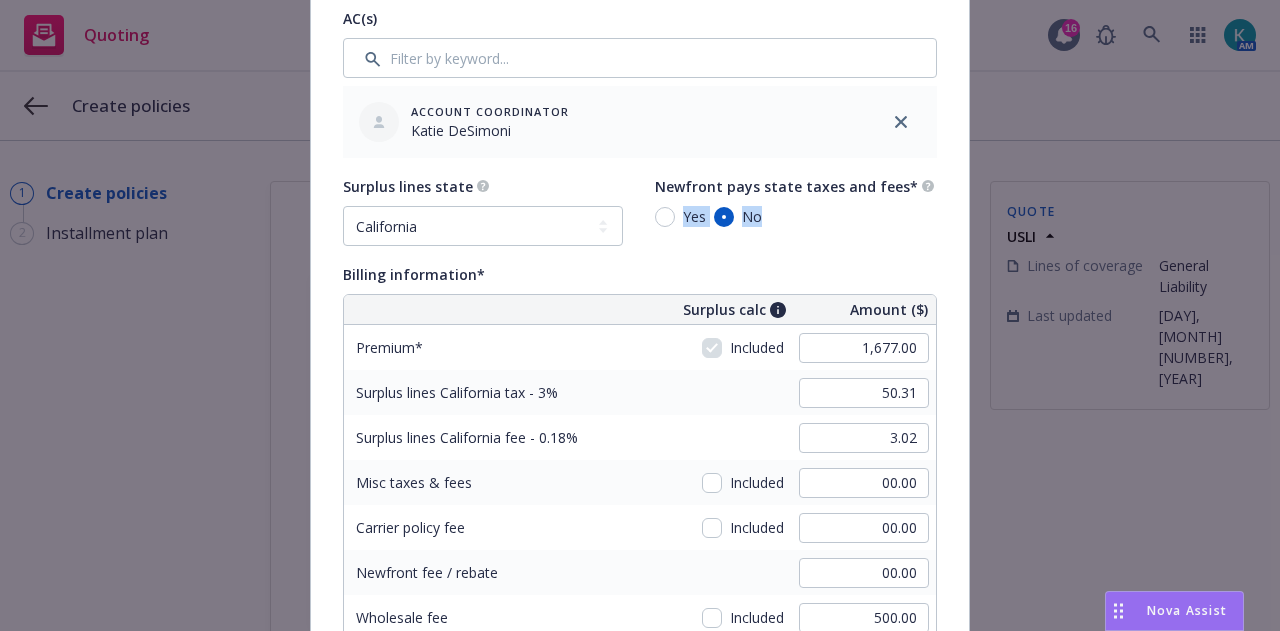 drag, startPoint x: 1263, startPoint y: 275, endPoint x: 1274, endPoint y: 232, distance: 44.38468 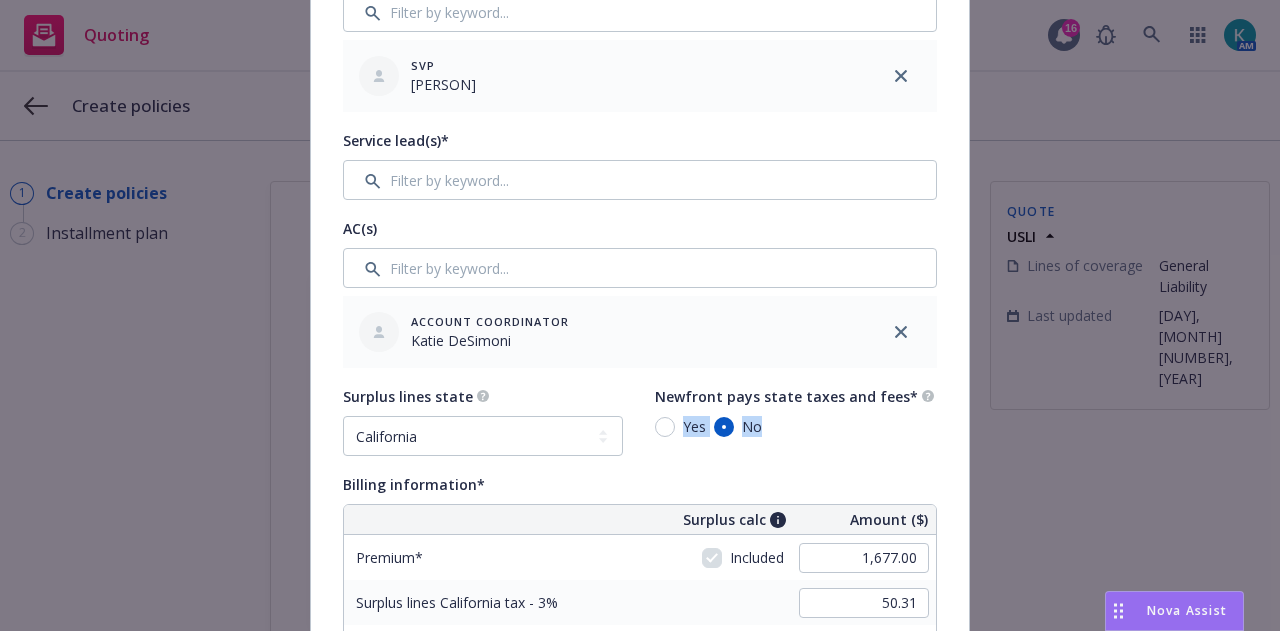 scroll, scrollTop: 747, scrollLeft: 0, axis: vertical 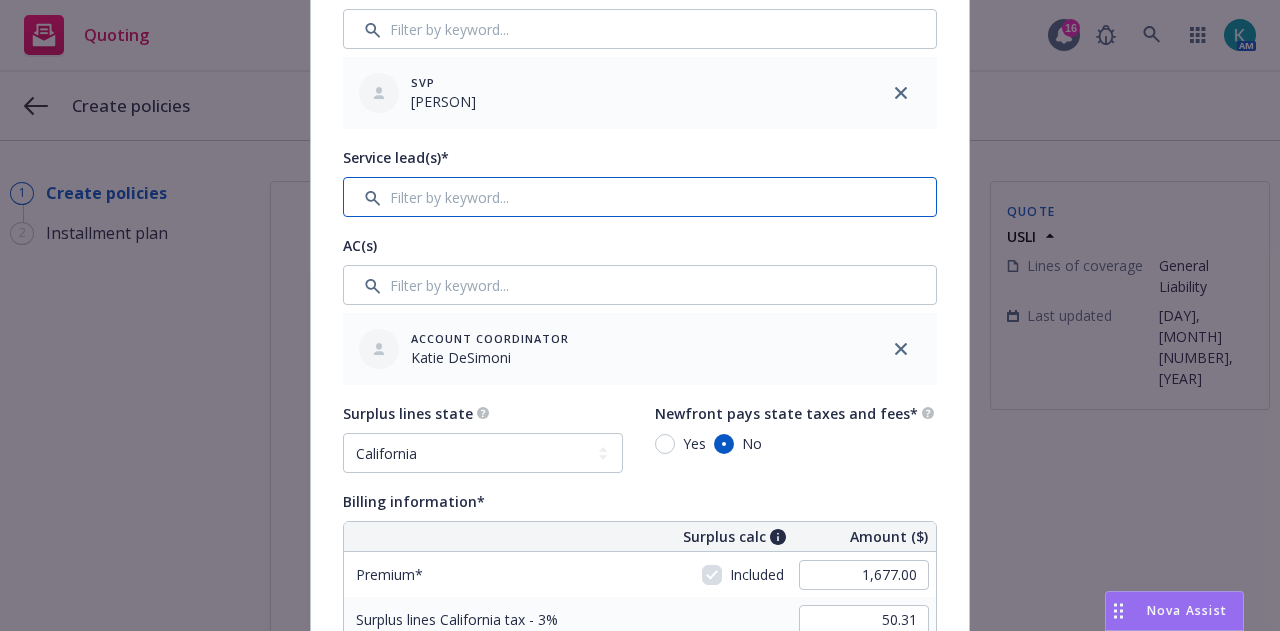 click at bounding box center (640, 197) 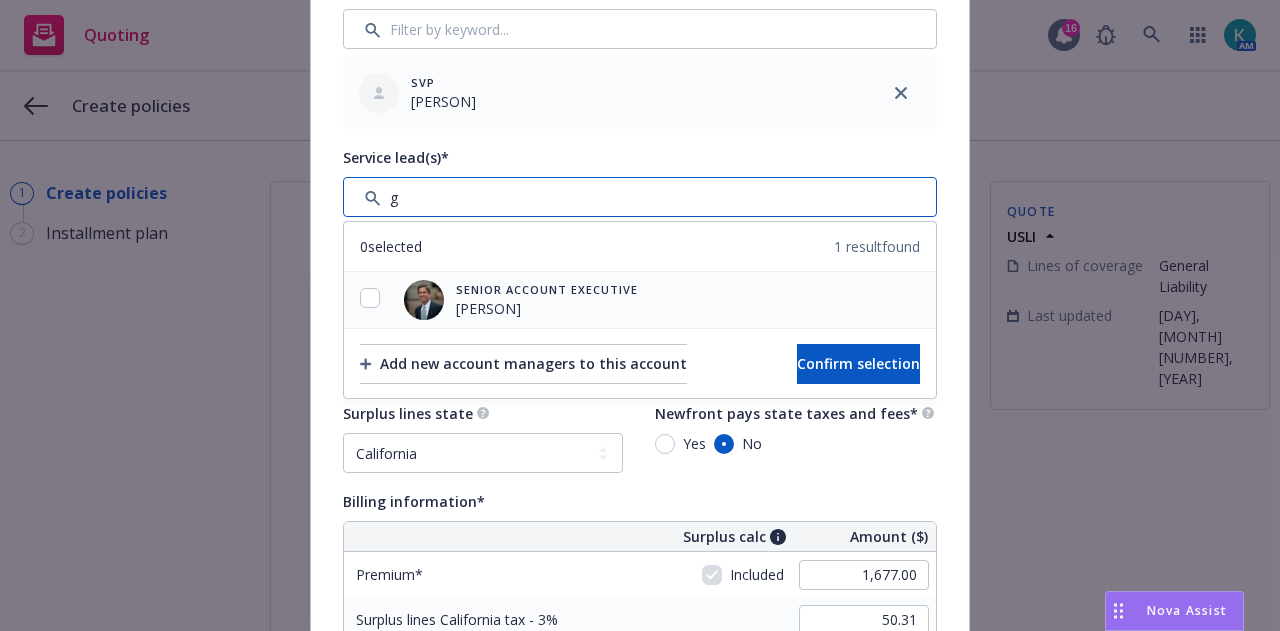 type on "g" 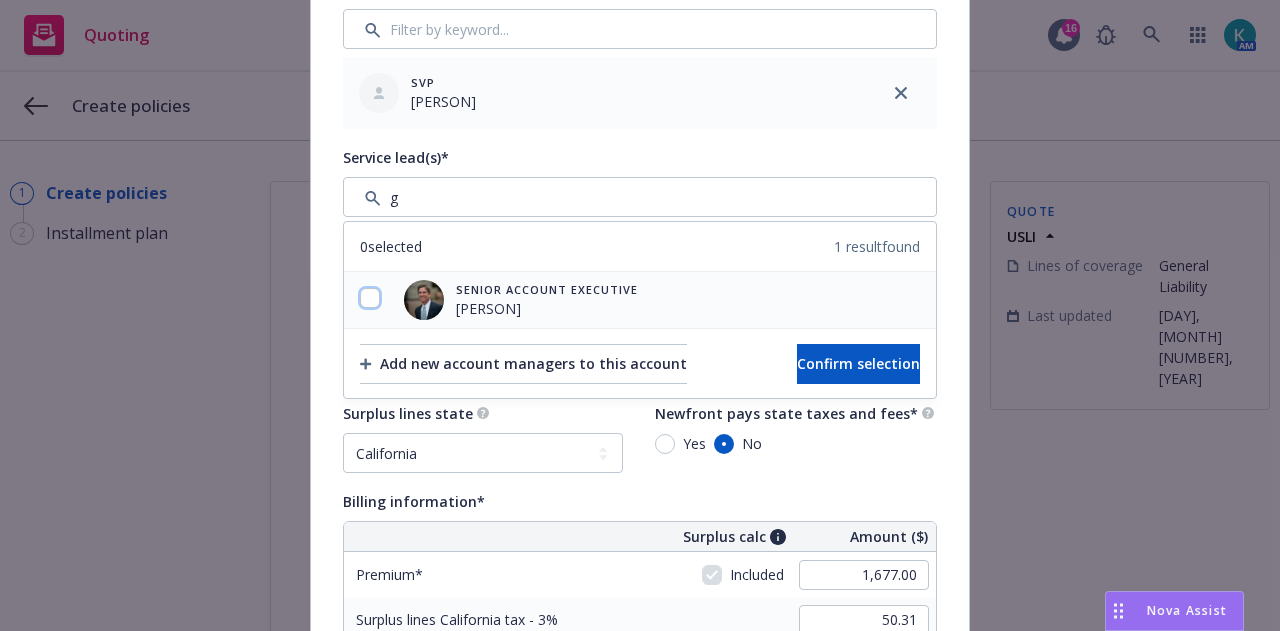 click at bounding box center (370, 298) 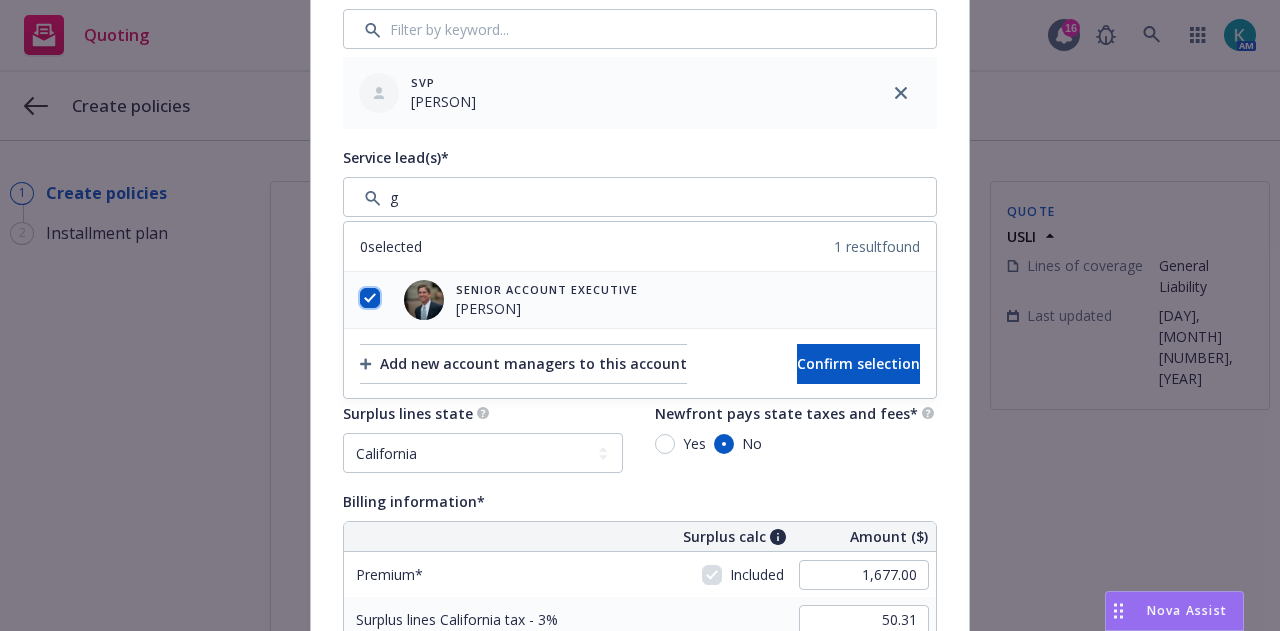 checkbox on "true" 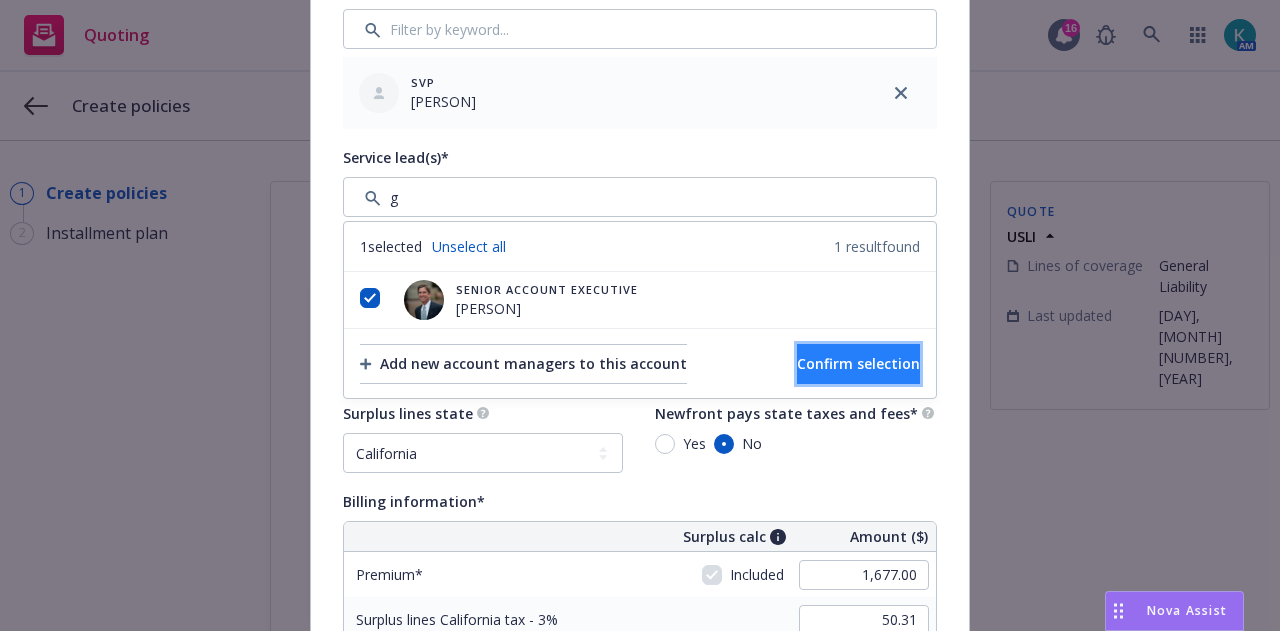 click on "Confirm selection" at bounding box center (858, 363) 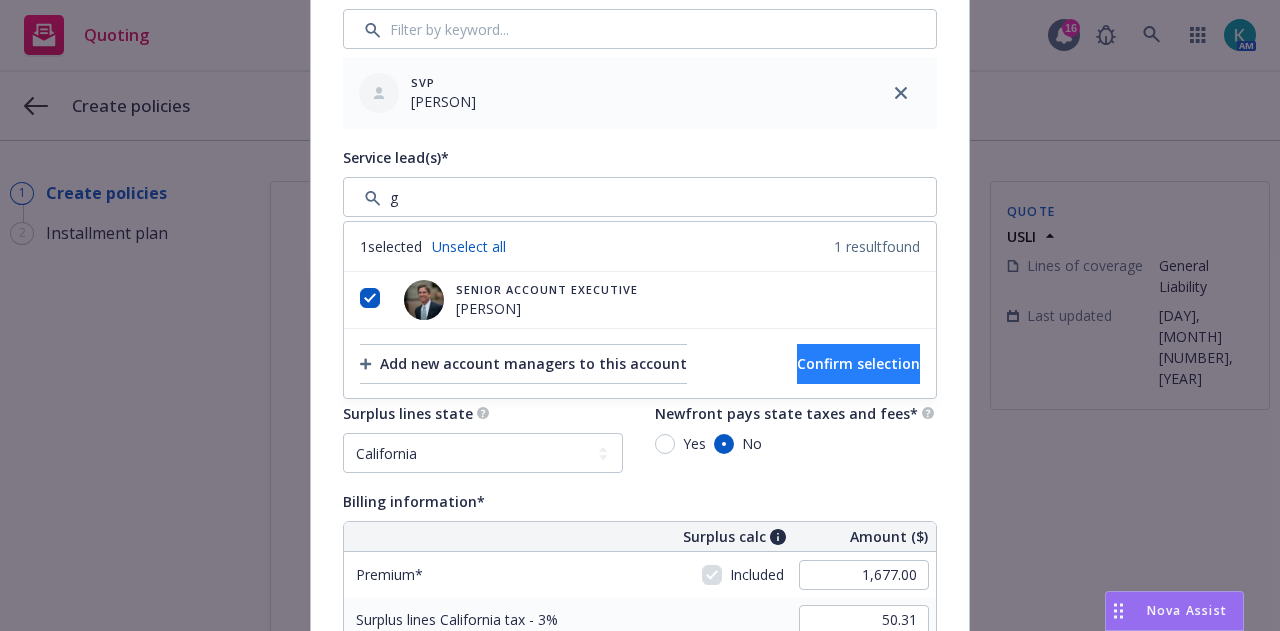 type 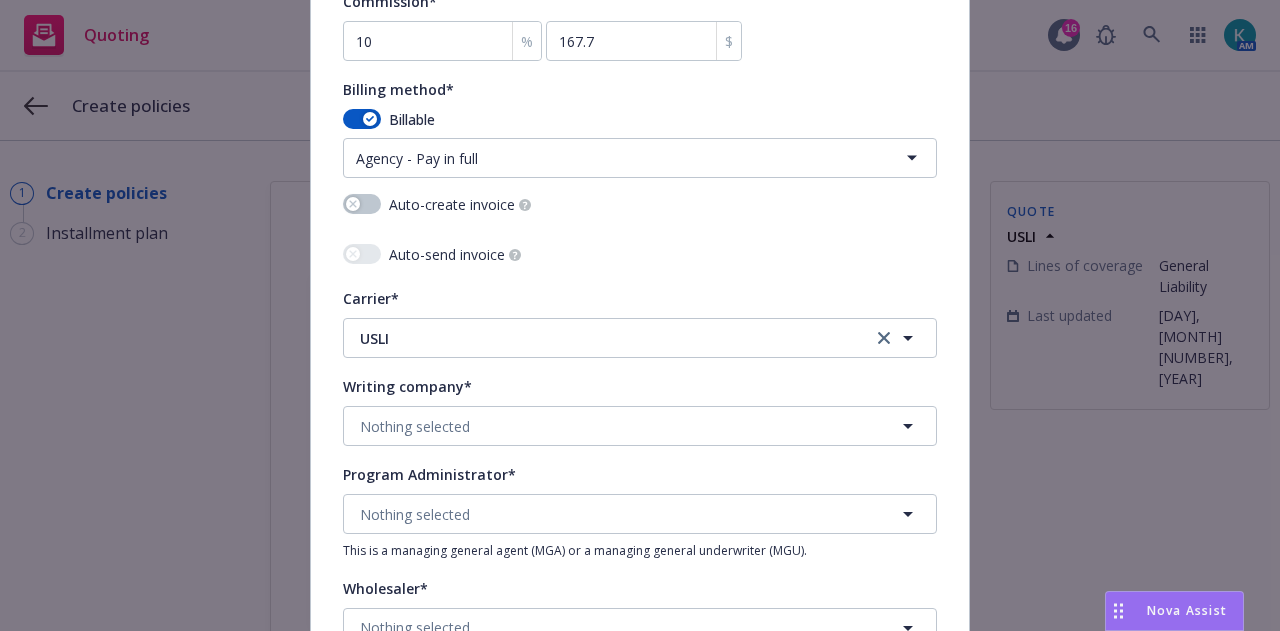 scroll, scrollTop: 2082, scrollLeft: 0, axis: vertical 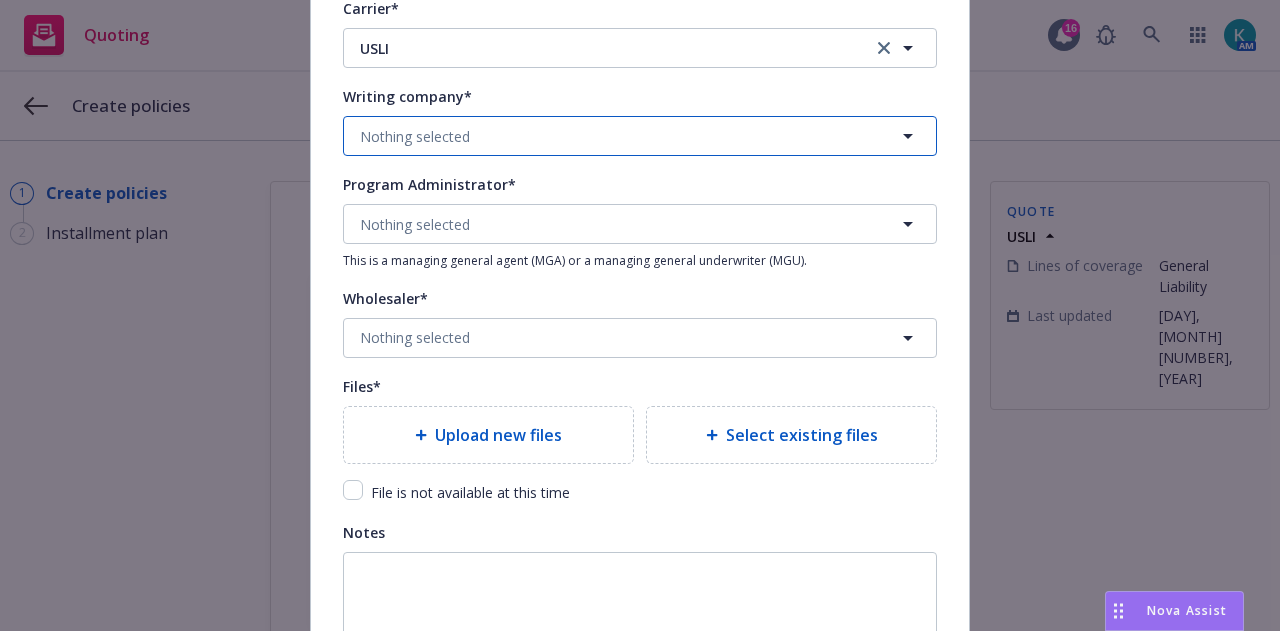 click on "Nothing selected" at bounding box center [640, 136] 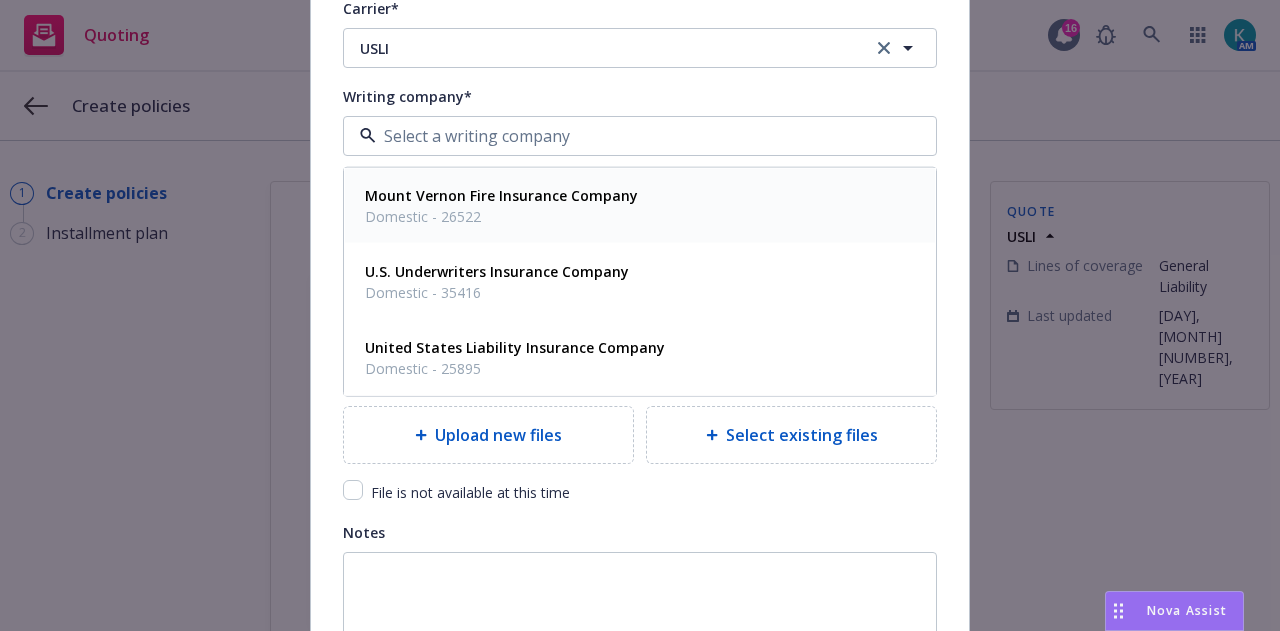 click on "Mount Vernon Fire Insurance Company Domestic - 26522" at bounding box center [640, 206] 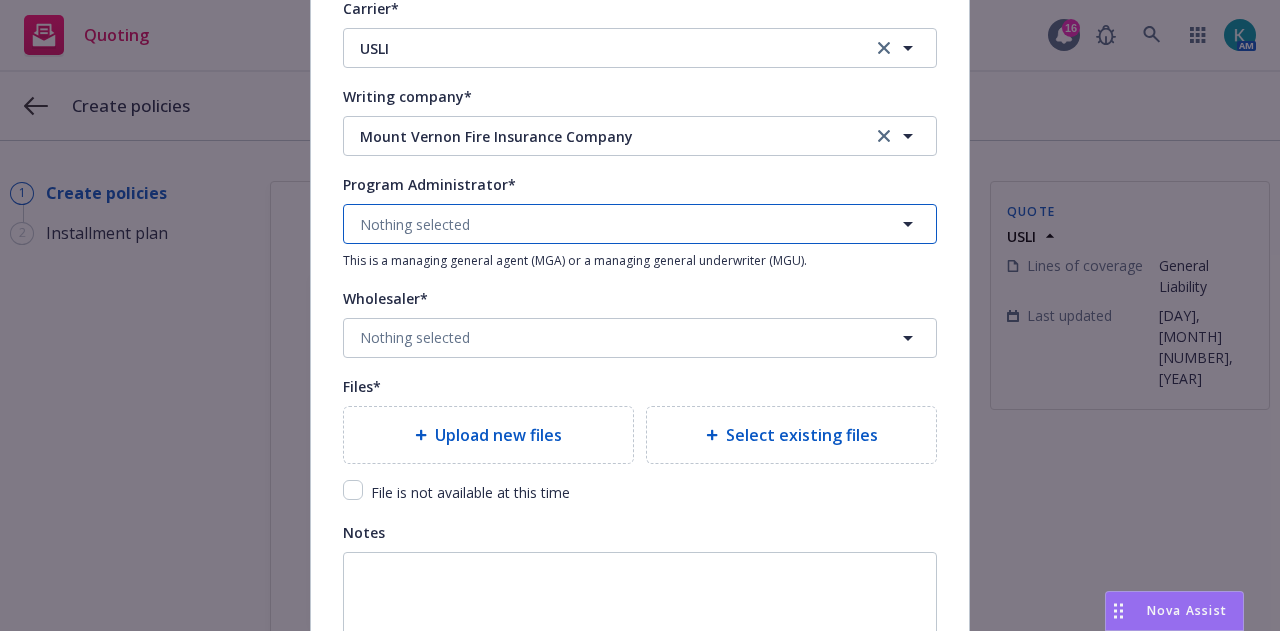 click on "Nothing selected" at bounding box center (640, 224) 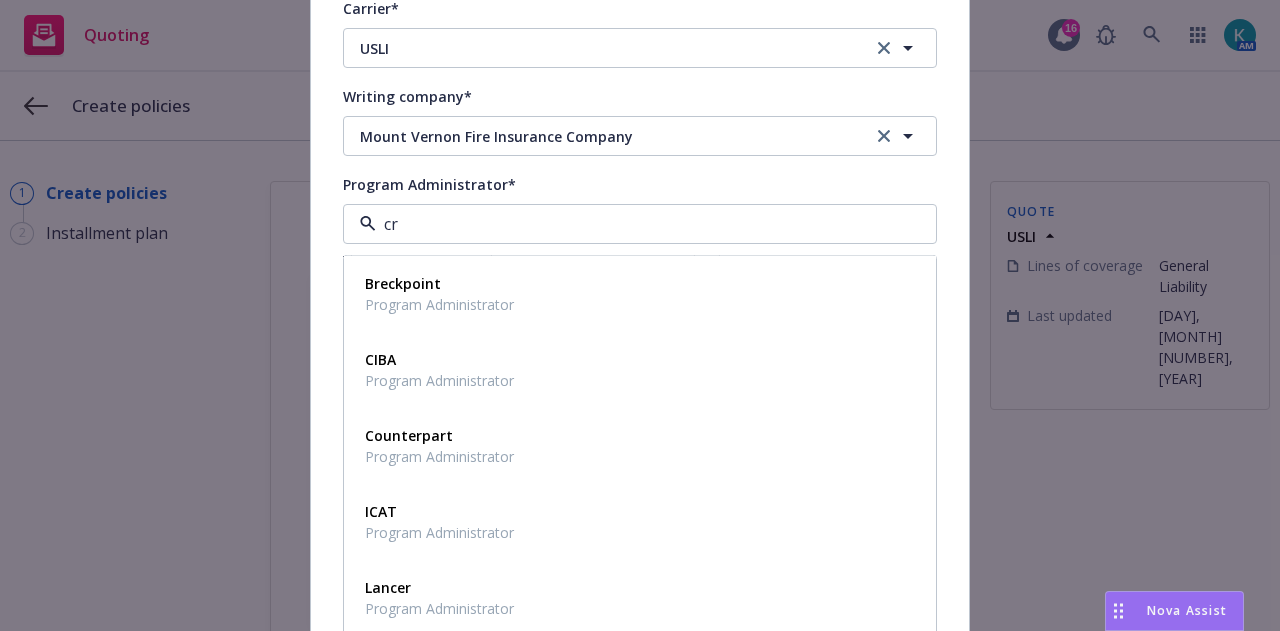 type on "crc" 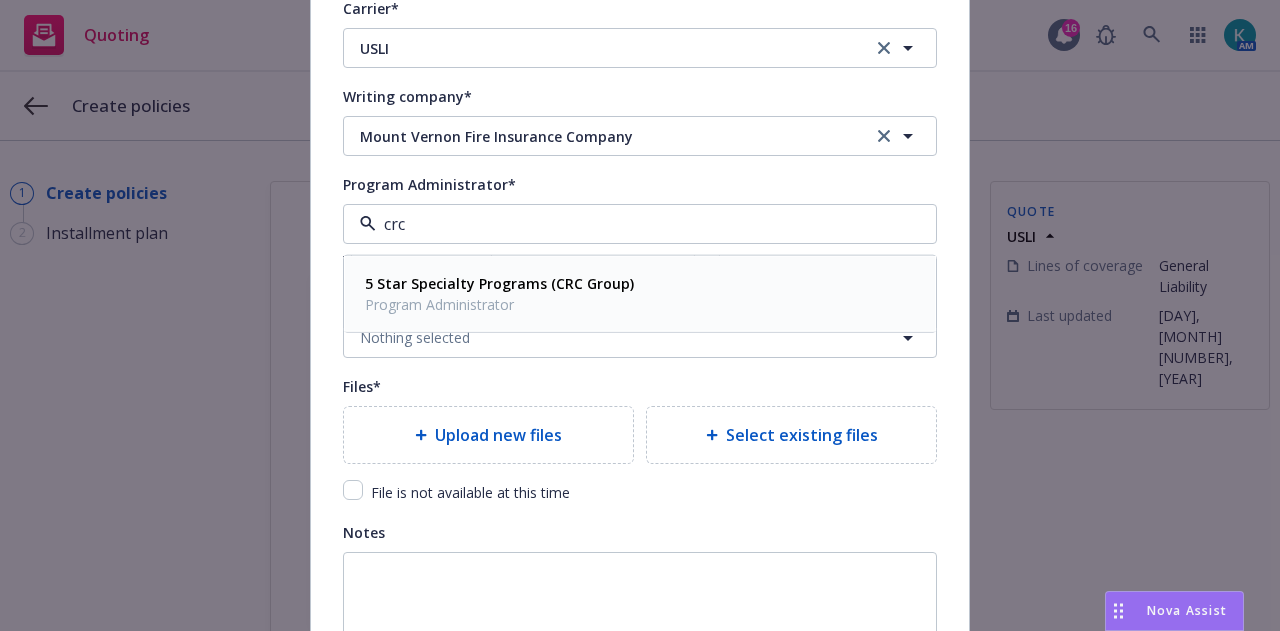 click on "5 Star Specialty Programs (CRC Group) Program Administrator" at bounding box center [640, 294] 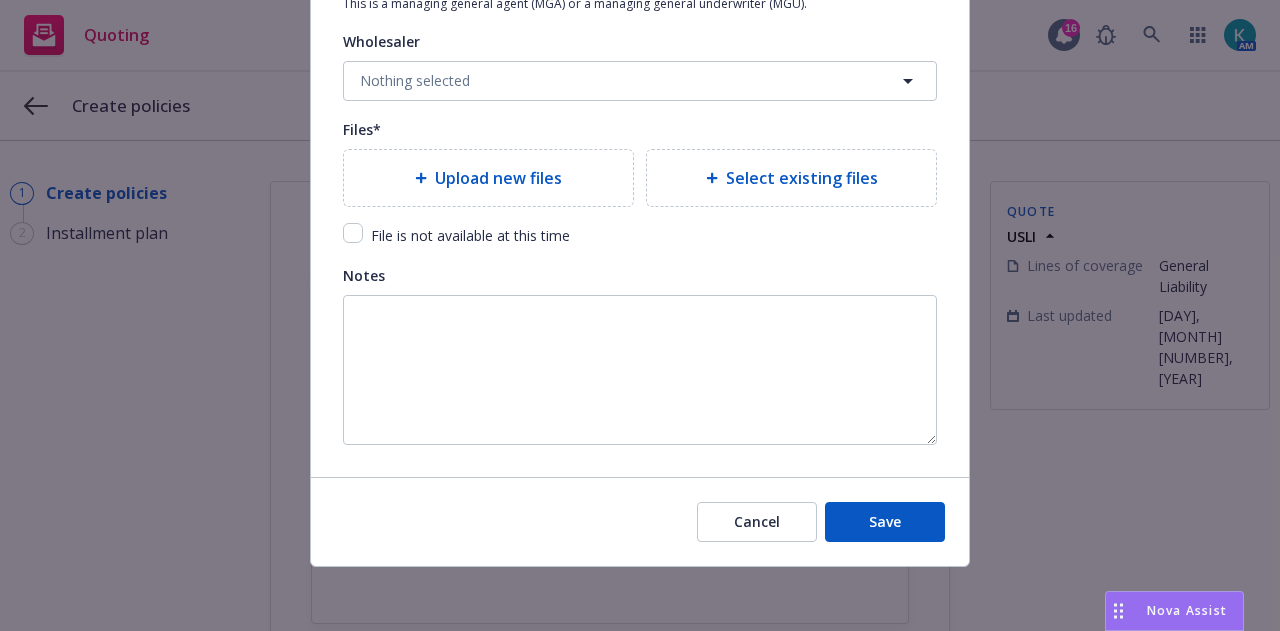 scroll, scrollTop: 2452, scrollLeft: 0, axis: vertical 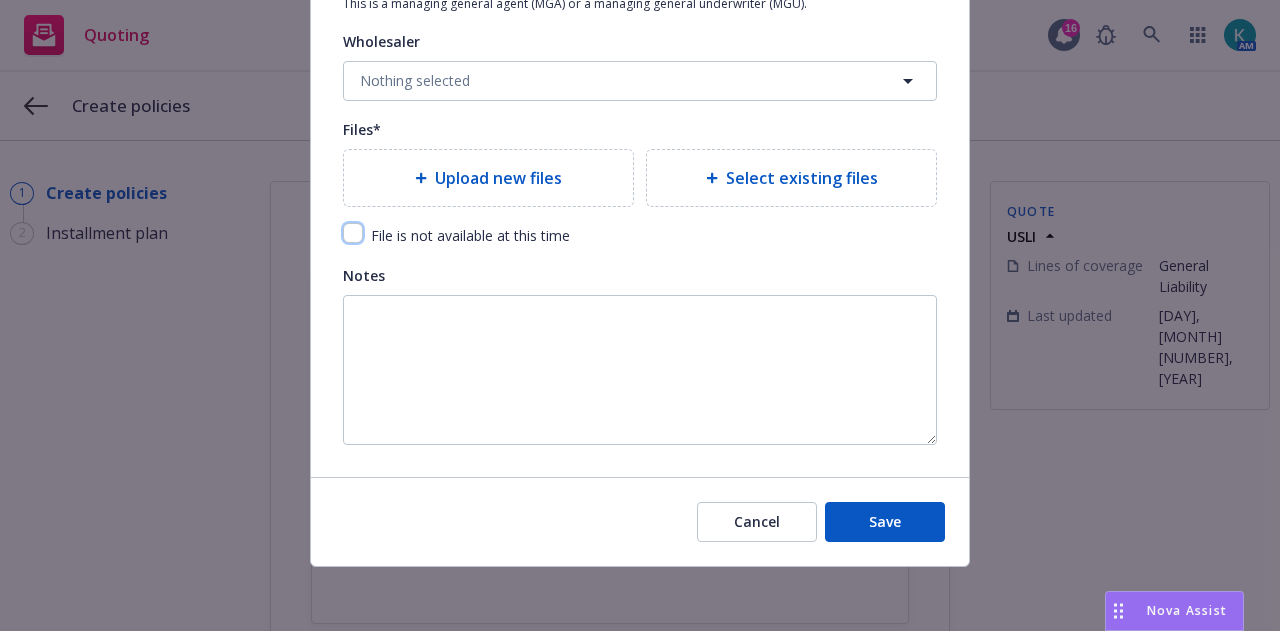 click at bounding box center (353, 233) 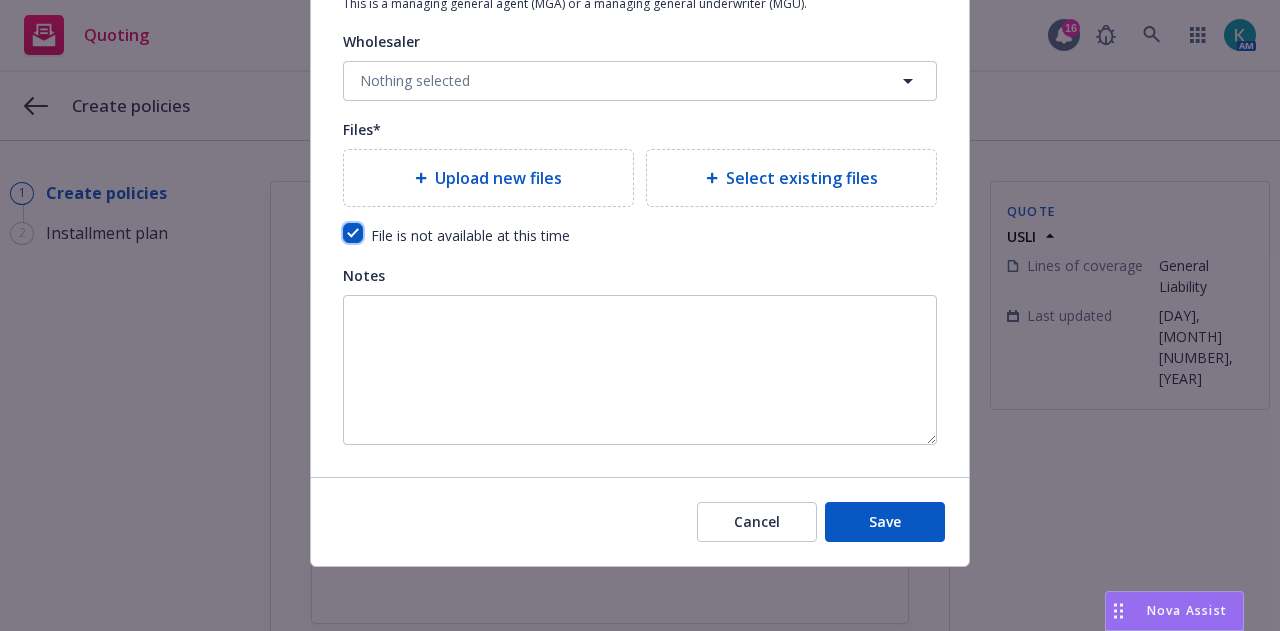 checkbox on "true" 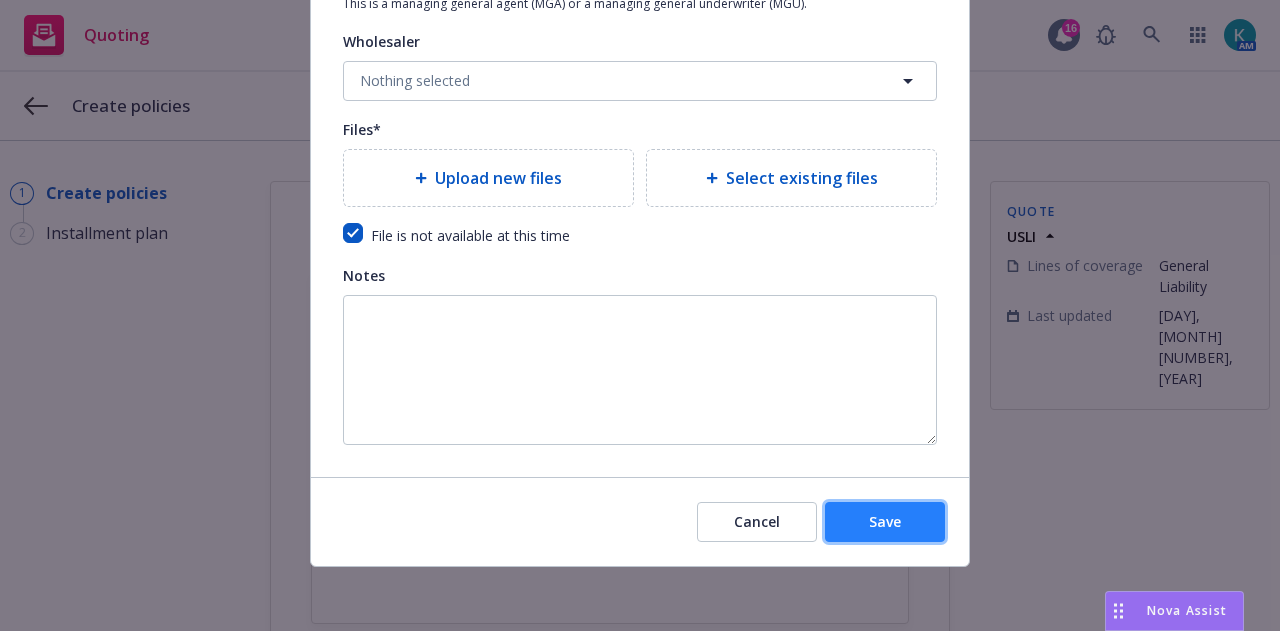 click on "Save" at bounding box center [885, 522] 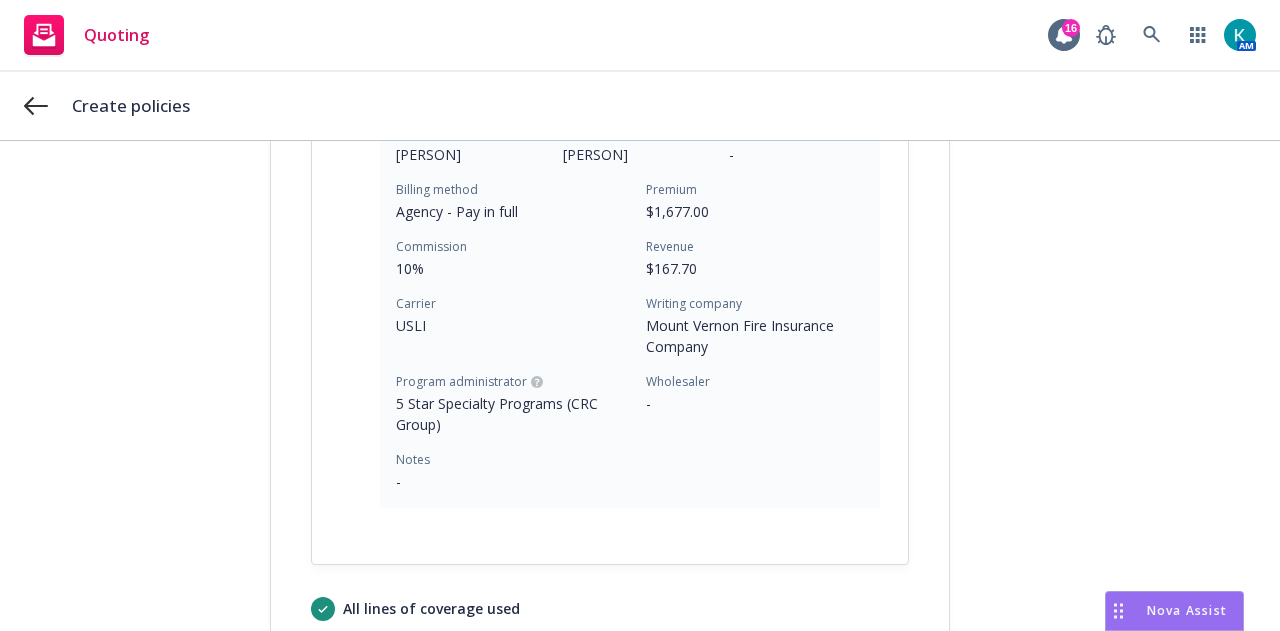scroll, scrollTop: 819, scrollLeft: 0, axis: vertical 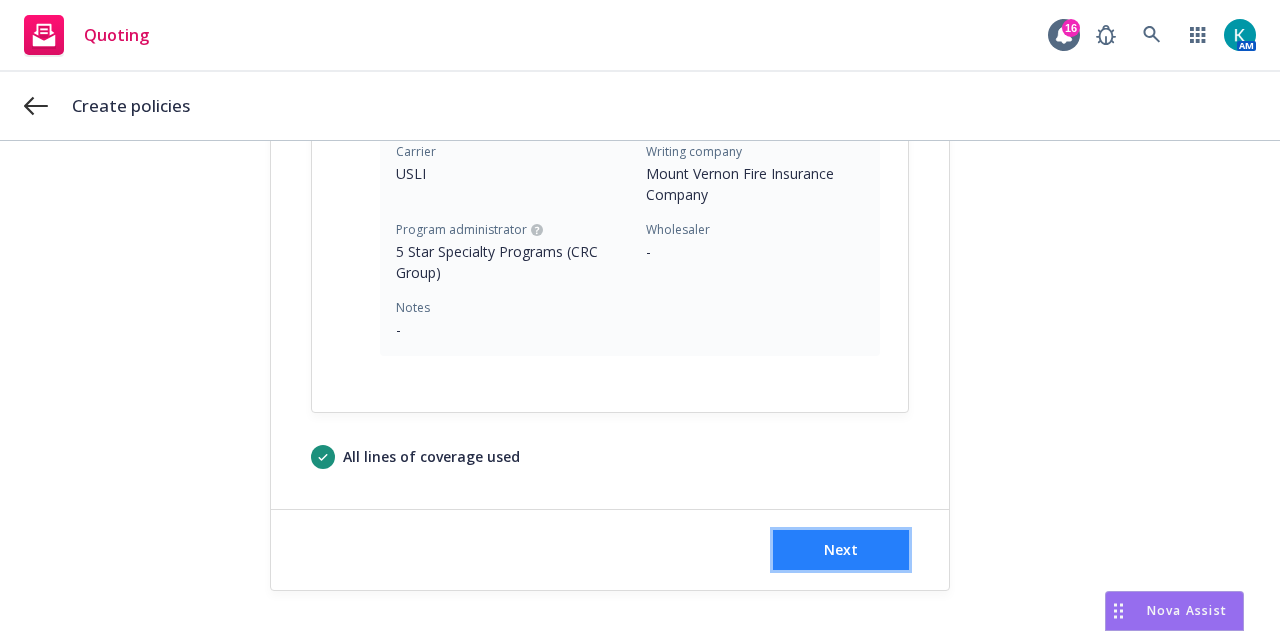 click on "Next" at bounding box center (841, 550) 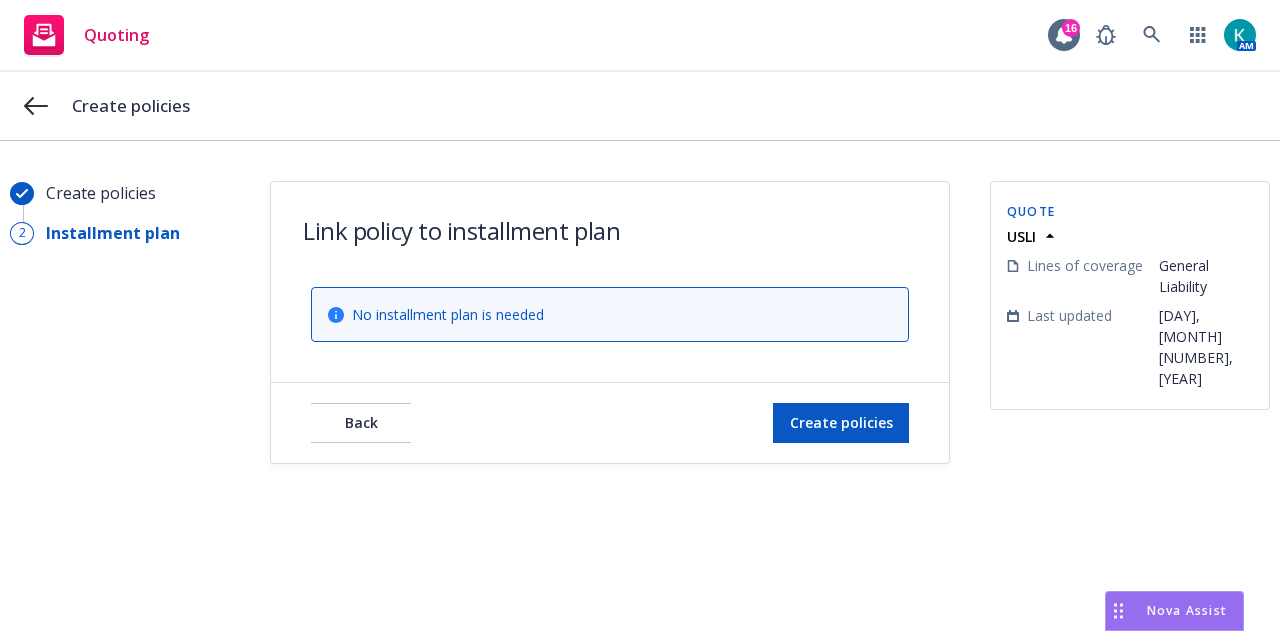scroll, scrollTop: 0, scrollLeft: 0, axis: both 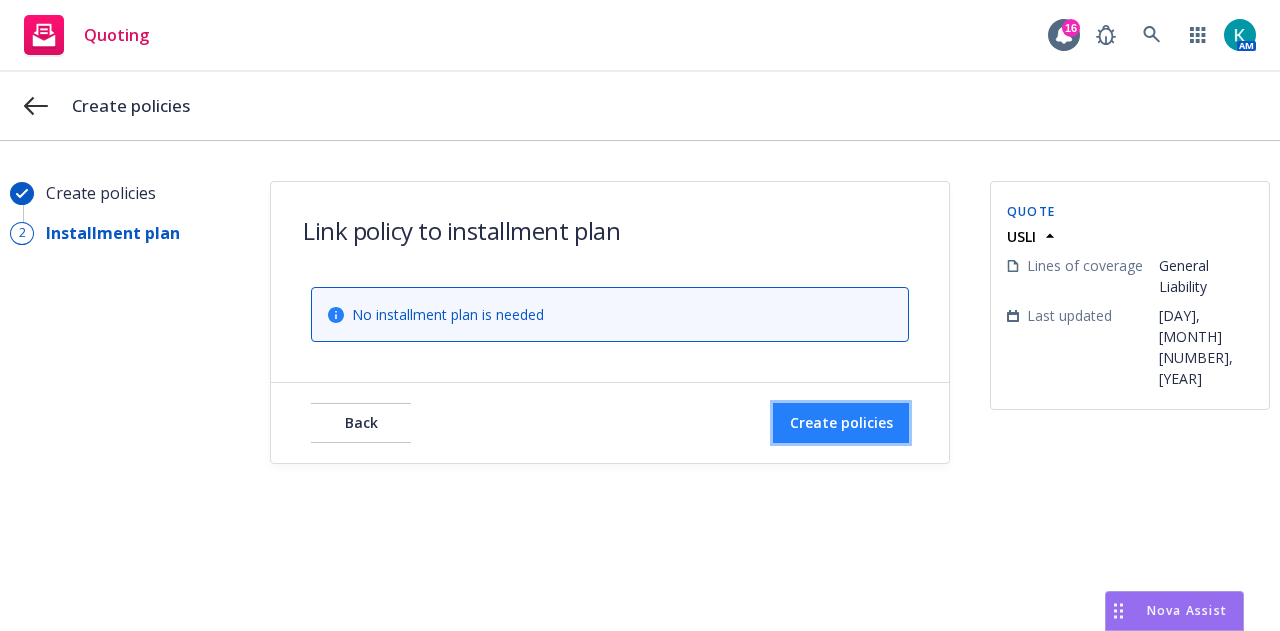 click on "Create policies" at bounding box center (841, 422) 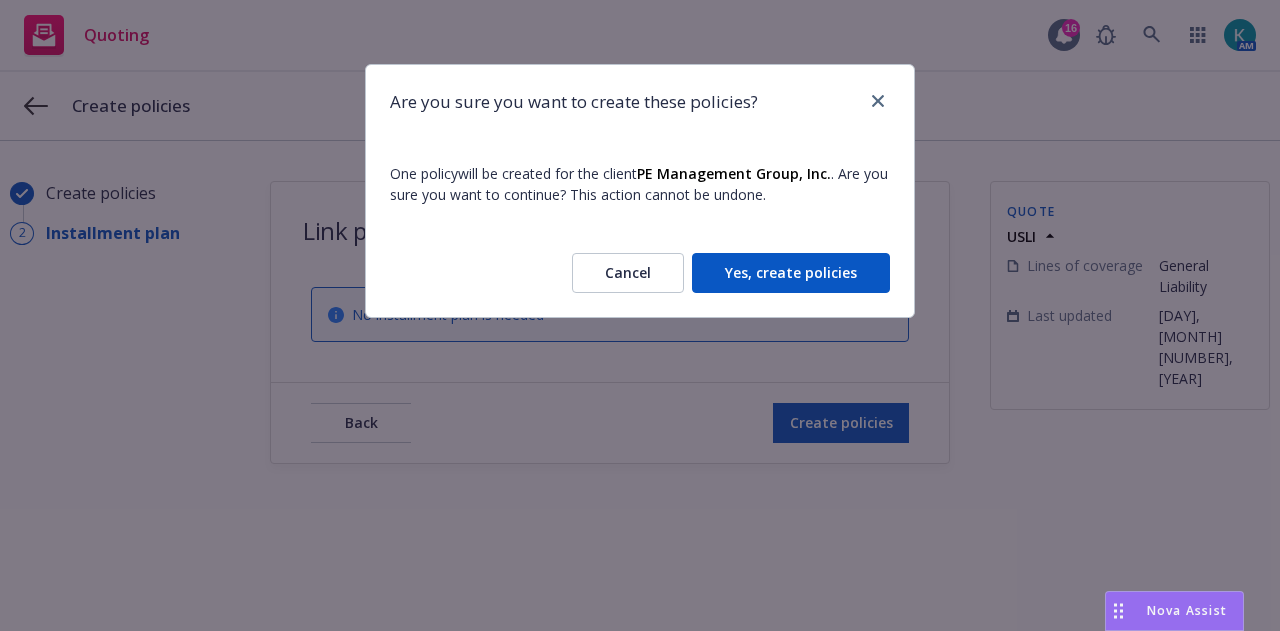 click on "Yes, create policies" at bounding box center [791, 273] 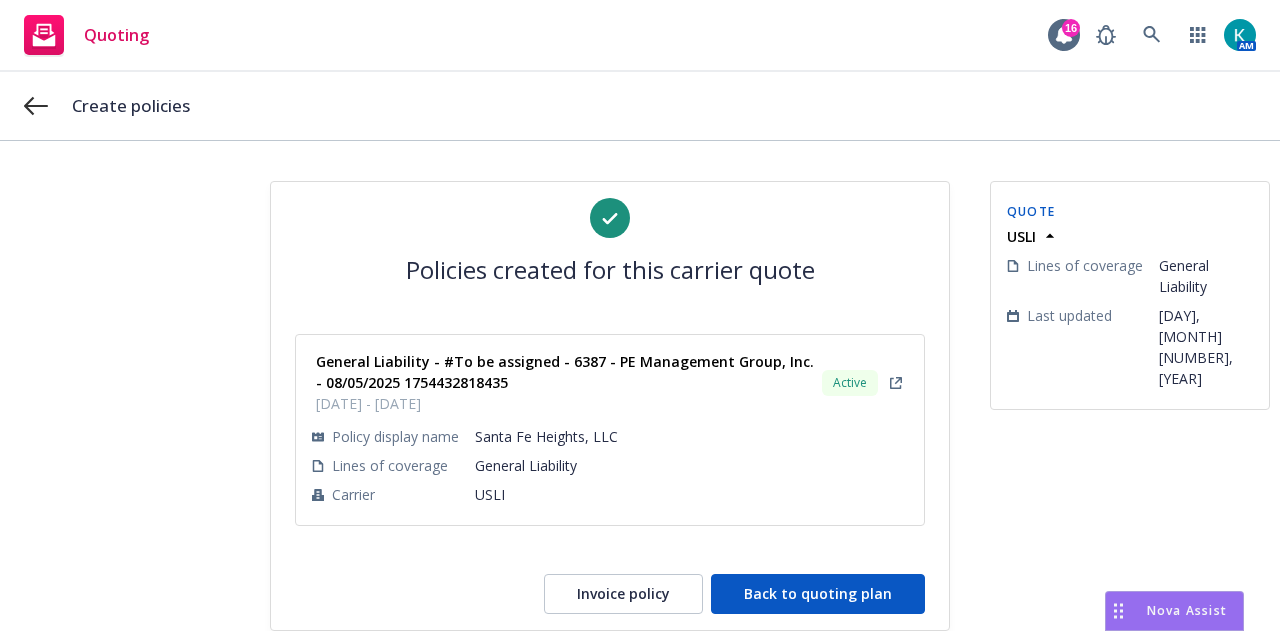 click on "Back to quoting plan" at bounding box center [818, 594] 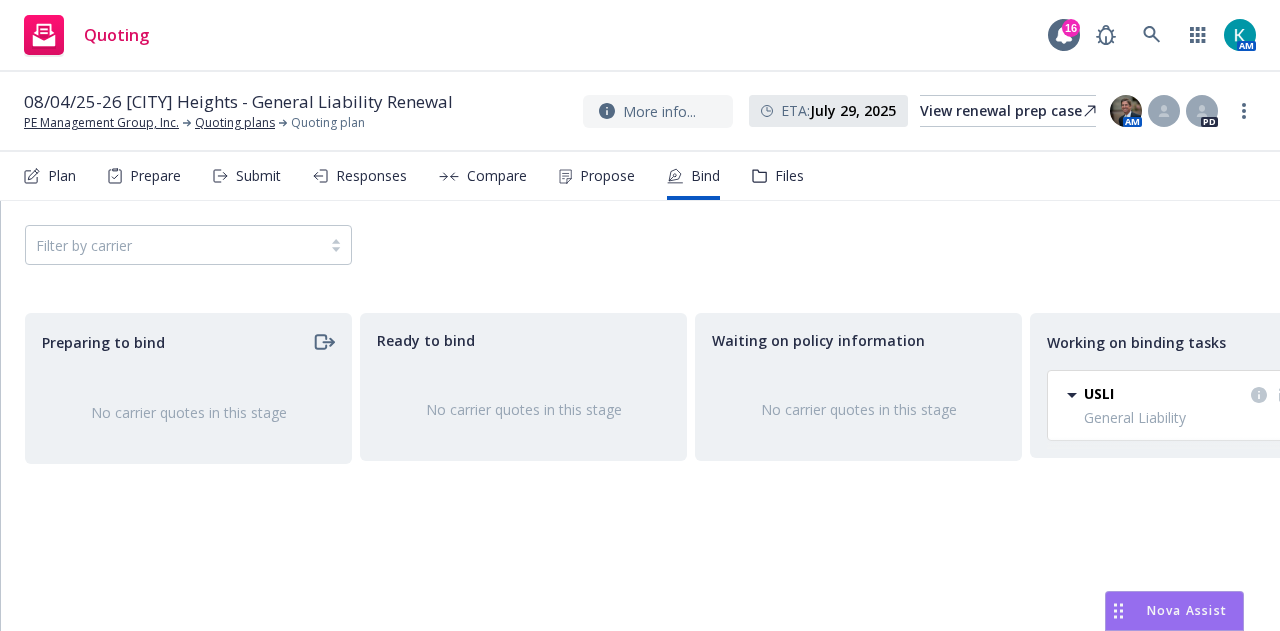 click on "Files" at bounding box center [789, 176] 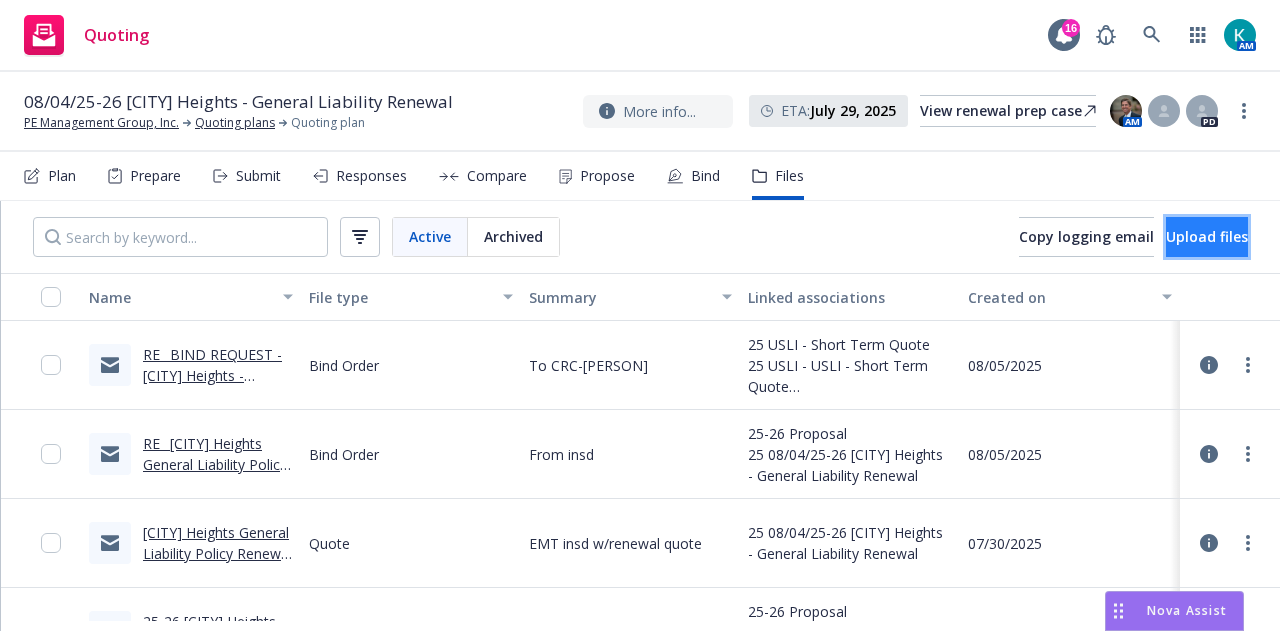 click on "Upload files" at bounding box center [1207, 236] 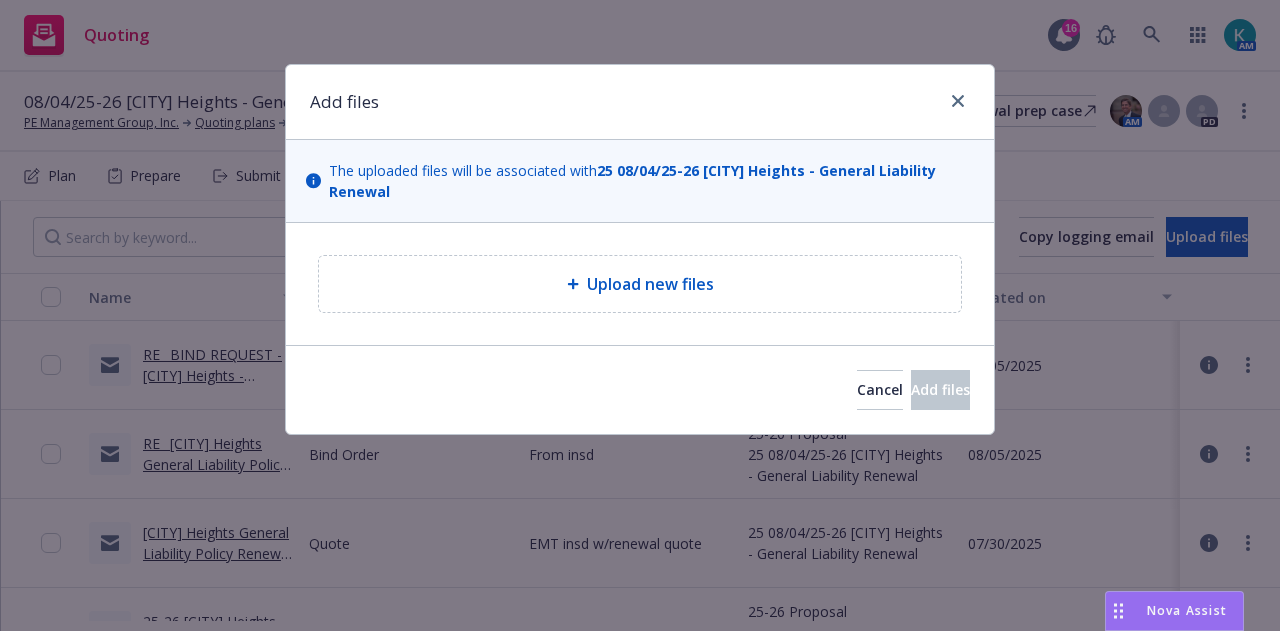 click on "Upload new files" at bounding box center [640, 284] 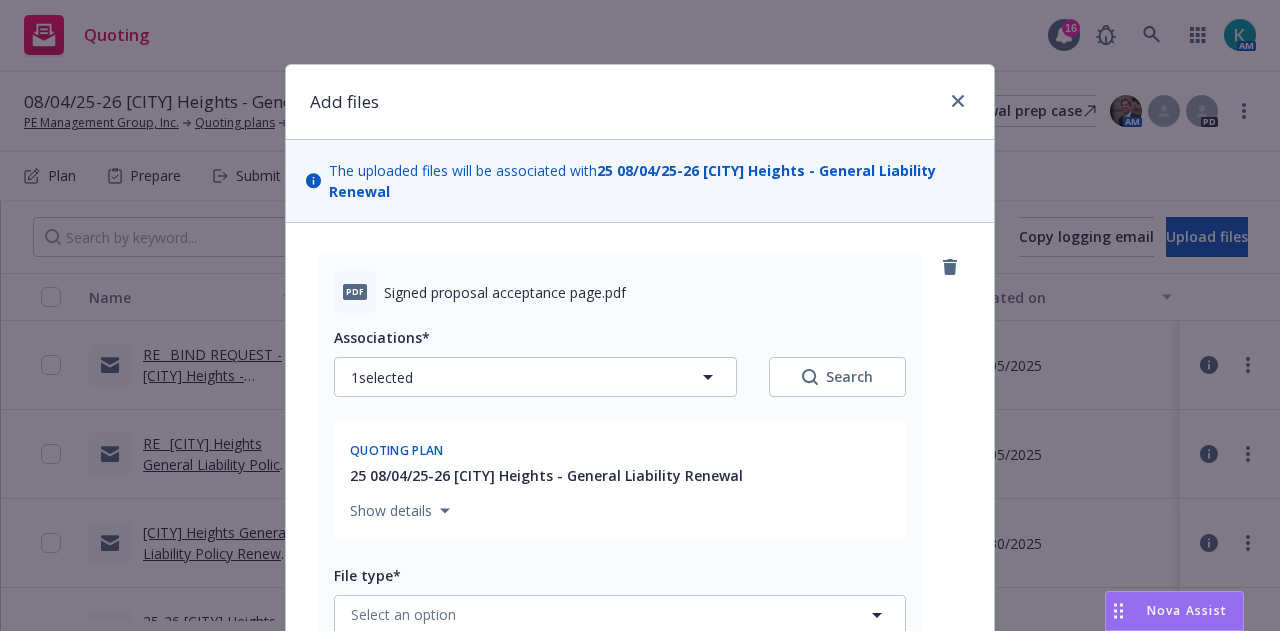 scroll, scrollTop: 232, scrollLeft: 0, axis: vertical 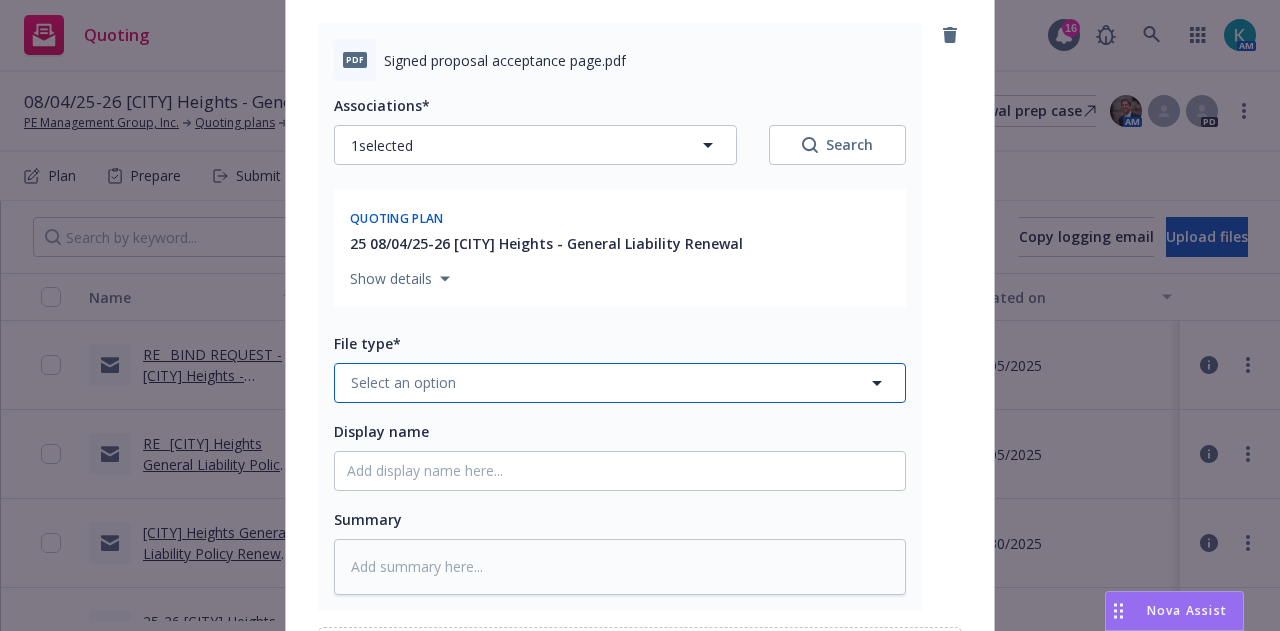 click on "Select an option" at bounding box center [620, 383] 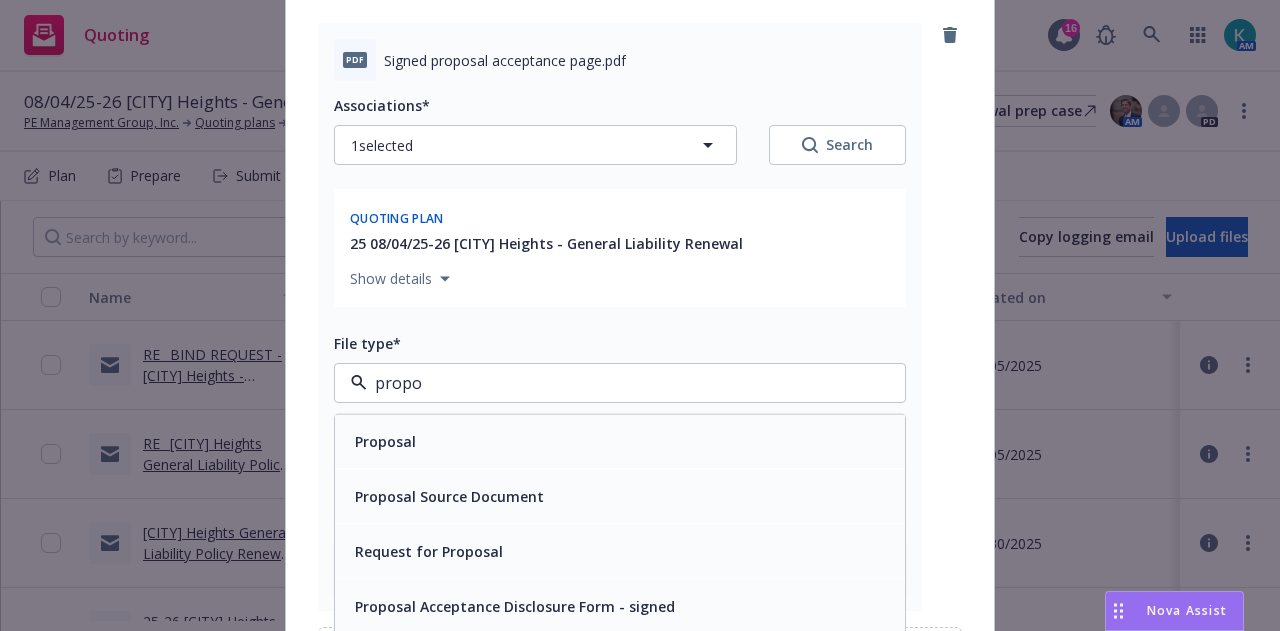 type on "propo" 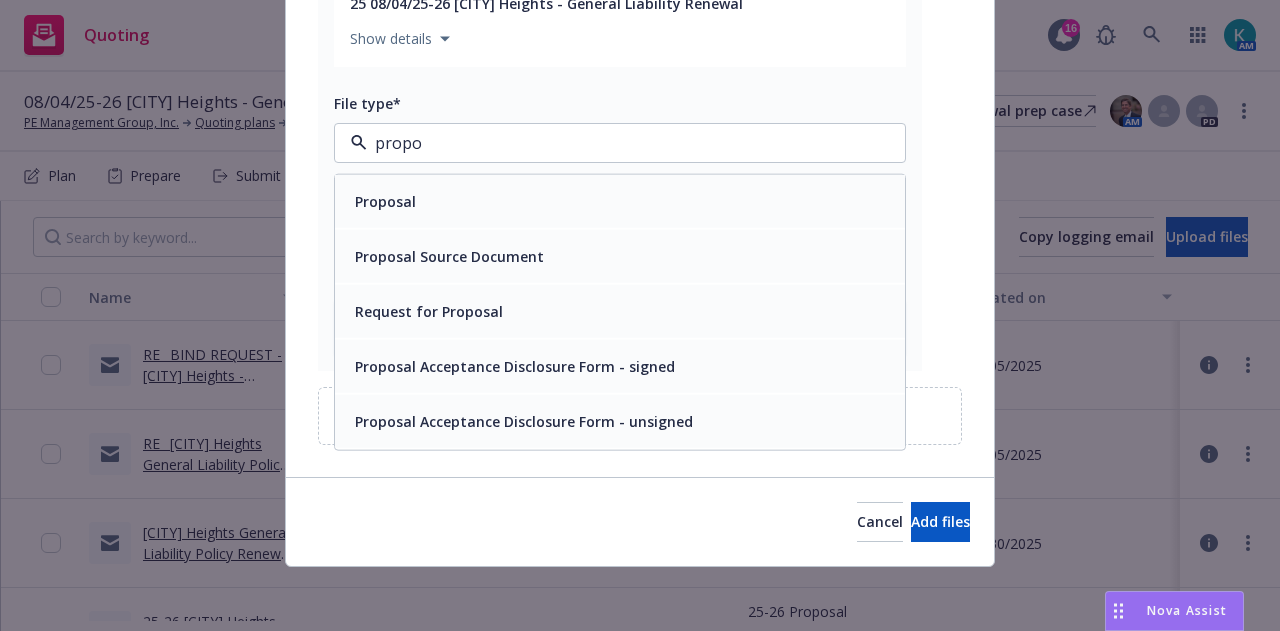 scroll, scrollTop: 489, scrollLeft: 0, axis: vertical 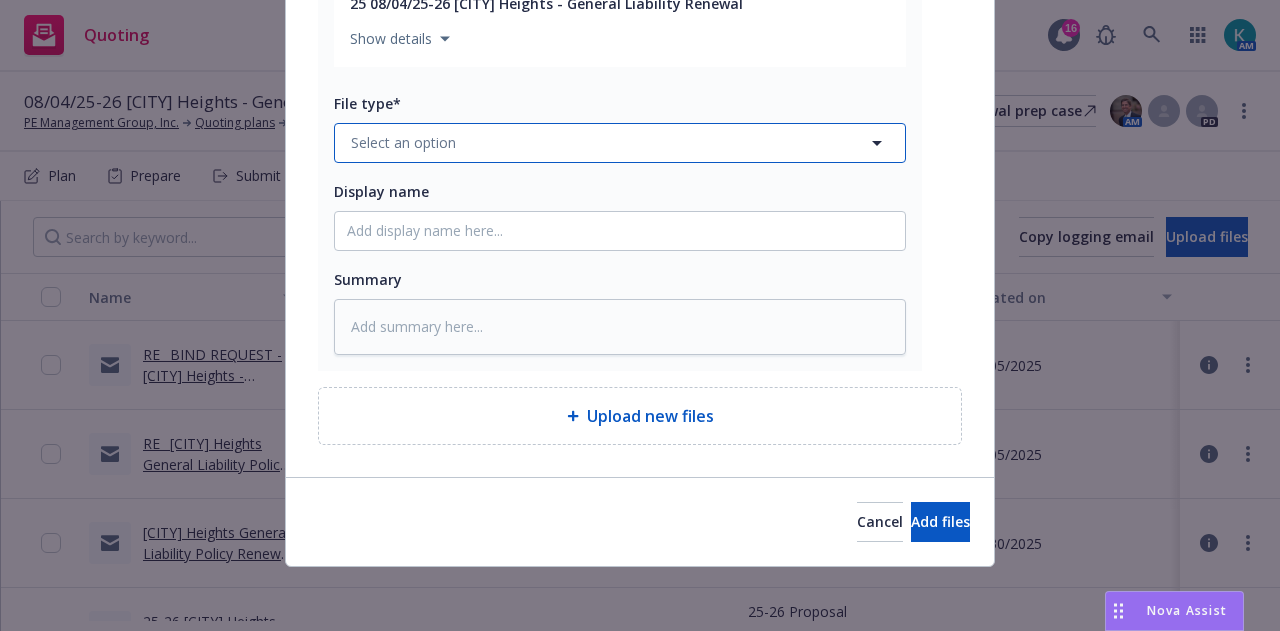 click on "Select an option" at bounding box center [620, 143] 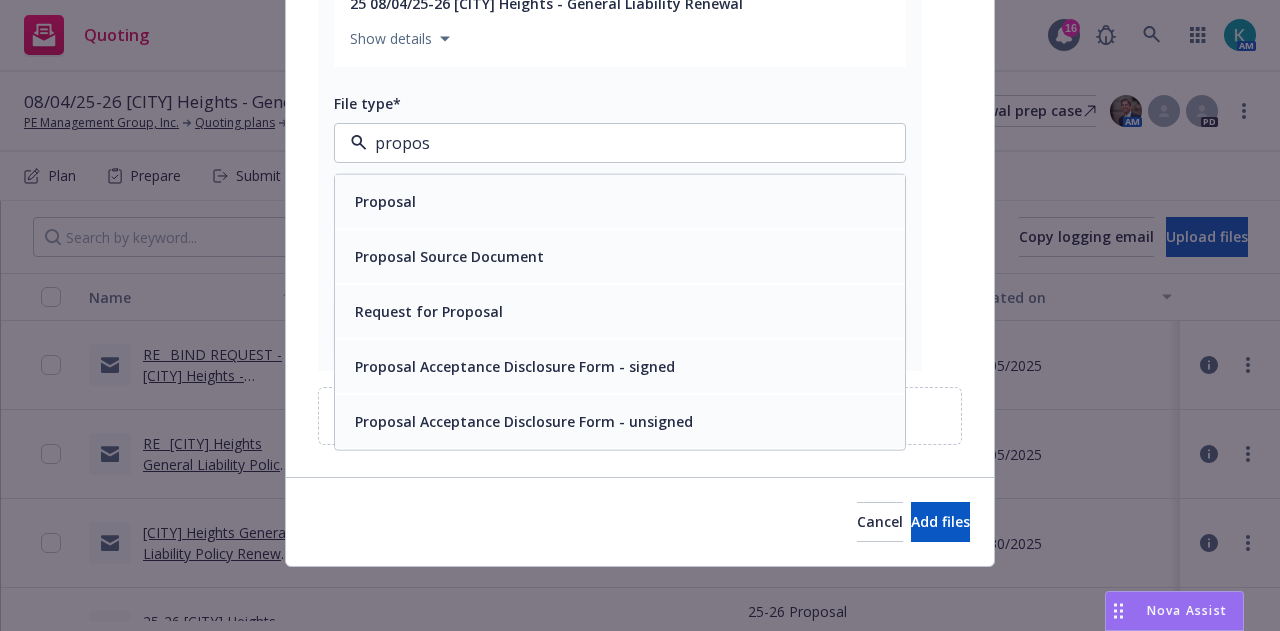 type on "proposa" 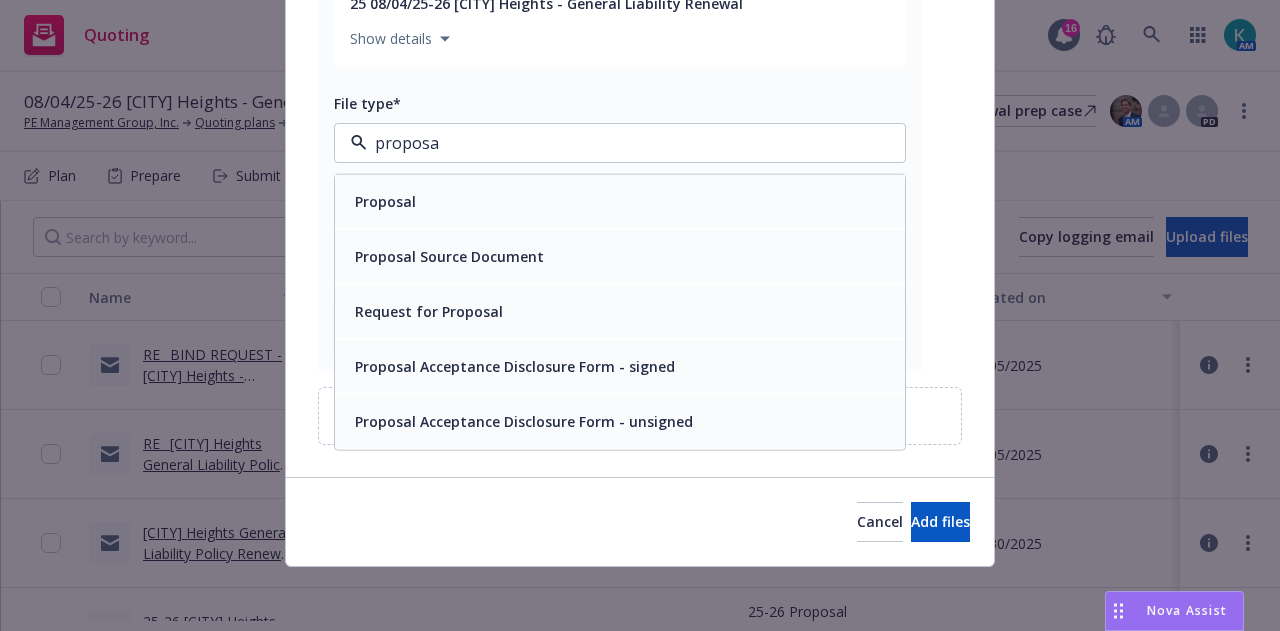 click on "Proposal Acceptance Disclosure Form - signed" at bounding box center (620, 366) 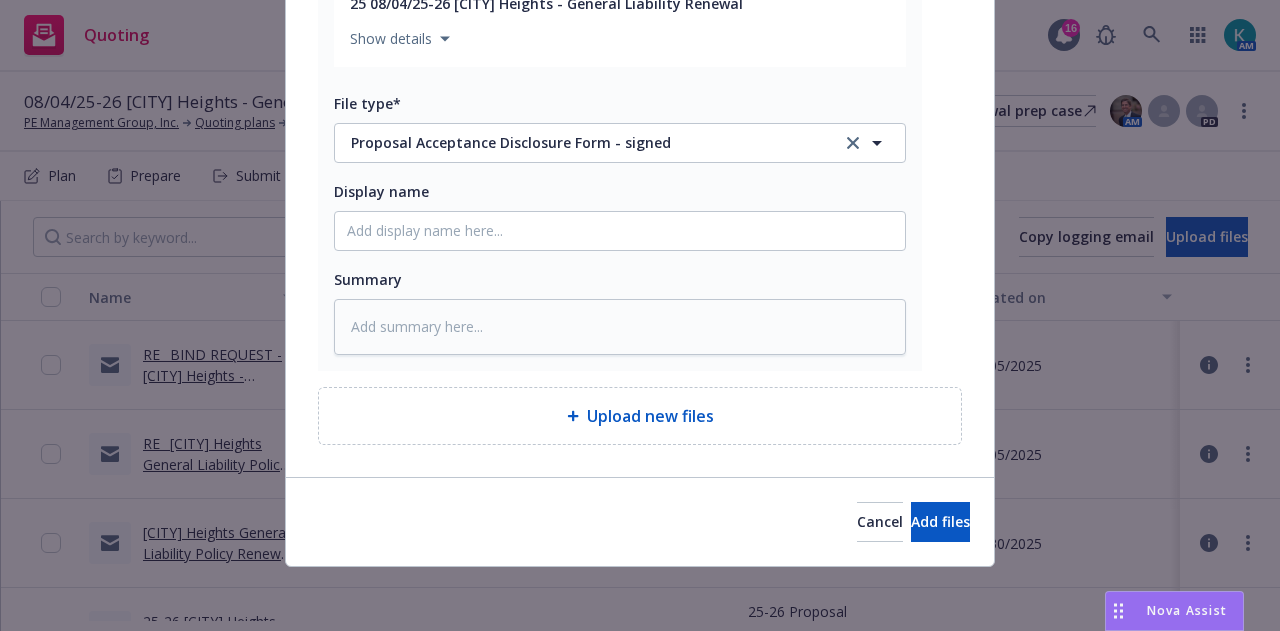 type on "x" 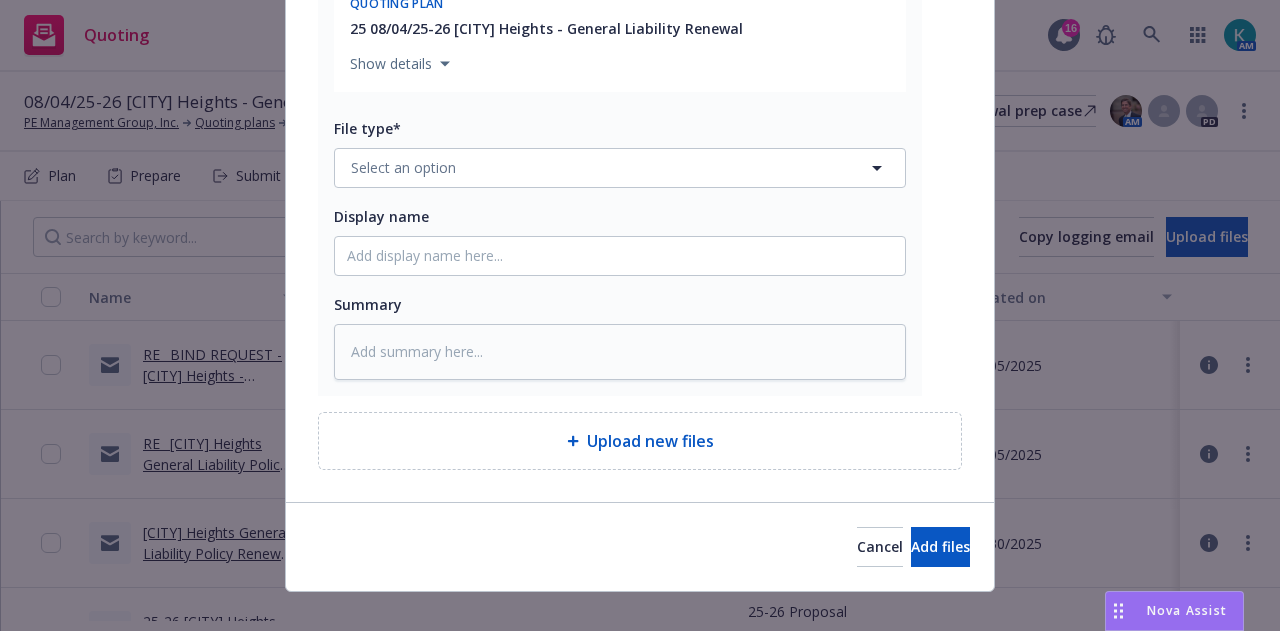 scroll, scrollTop: 1057, scrollLeft: 0, axis: vertical 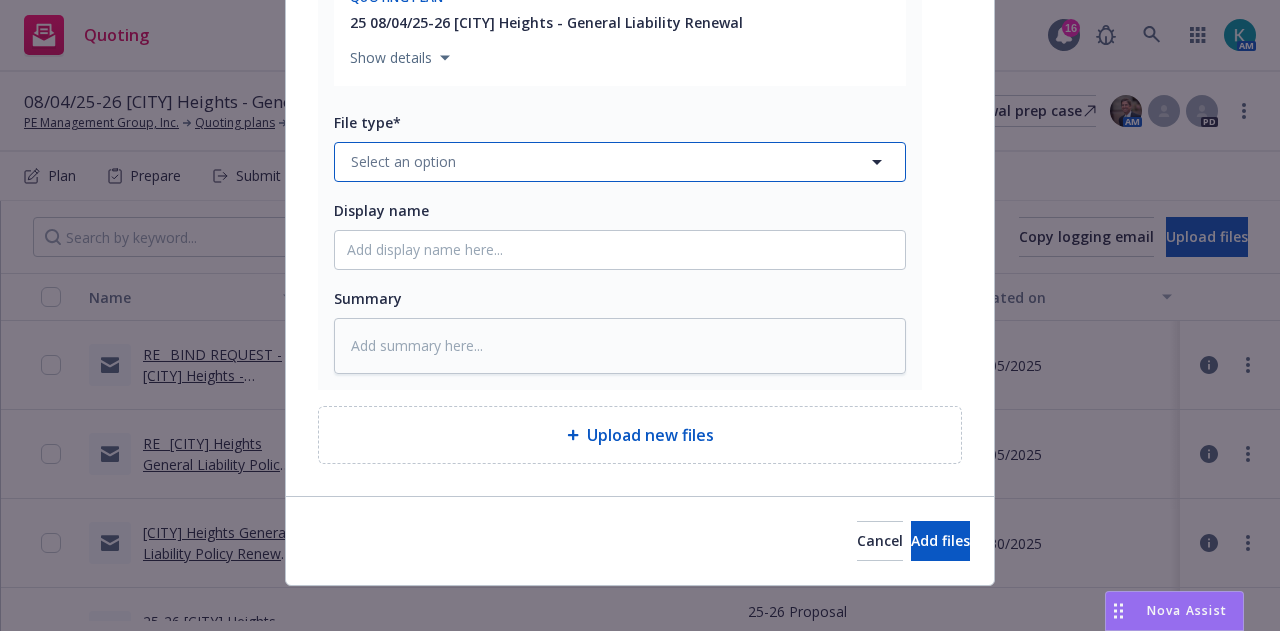 click on "Select an option" at bounding box center [620, 162] 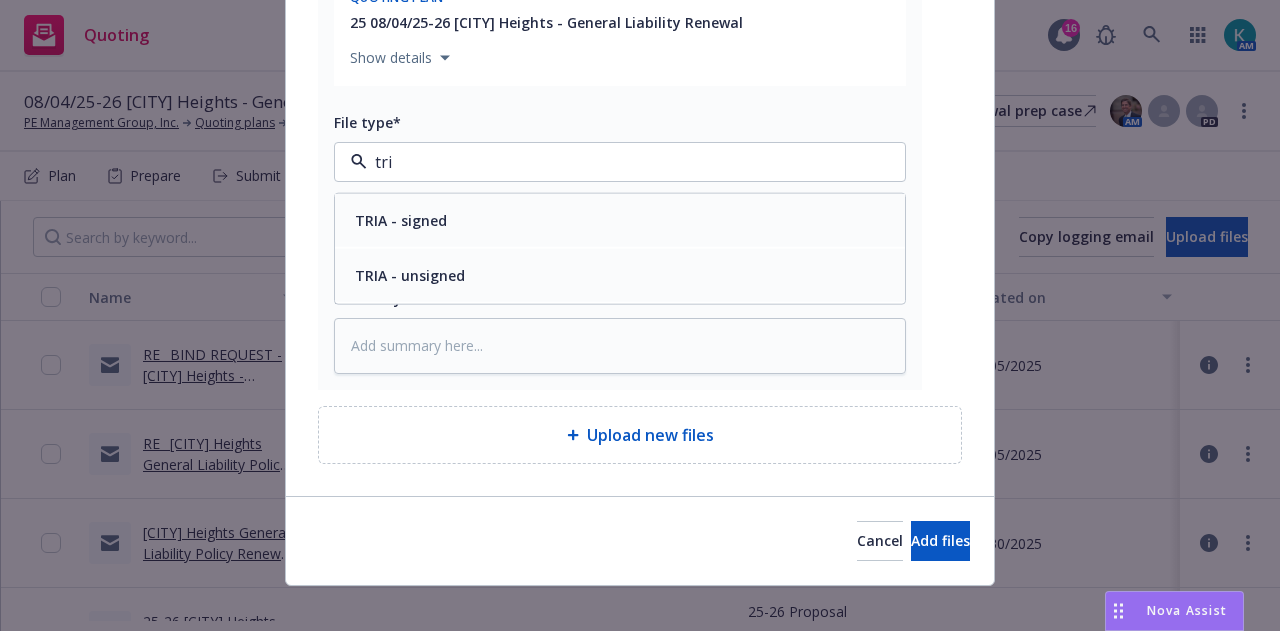 type on "tria" 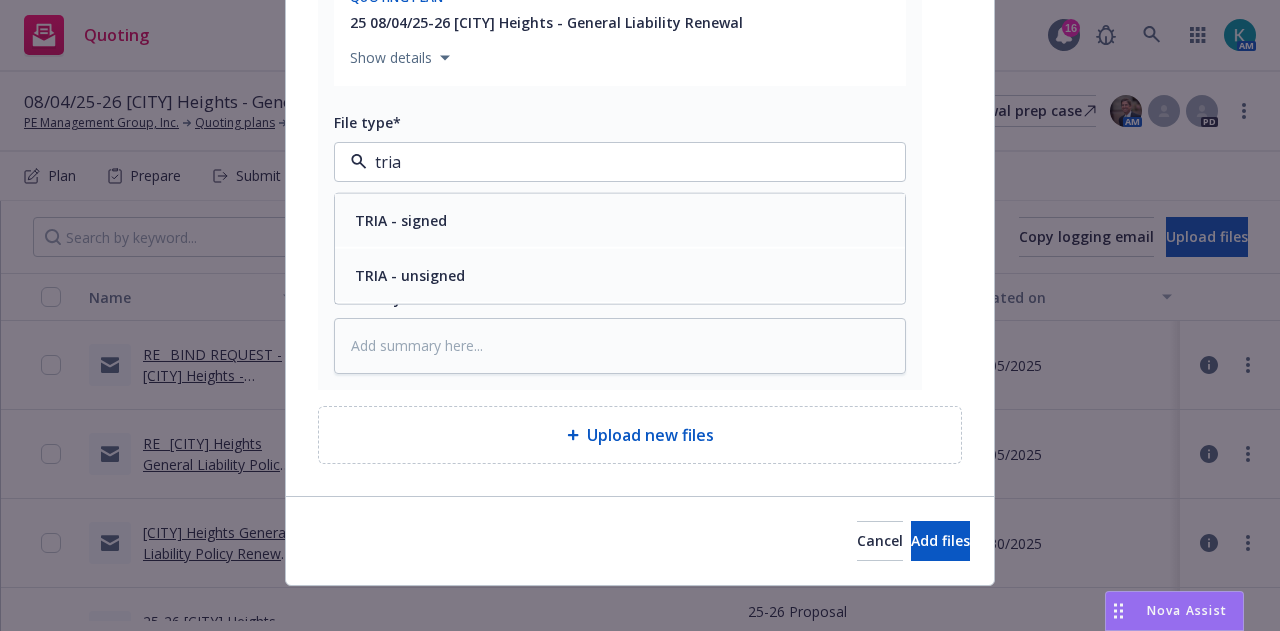 click on "TRIA - signed" at bounding box center (620, 219) 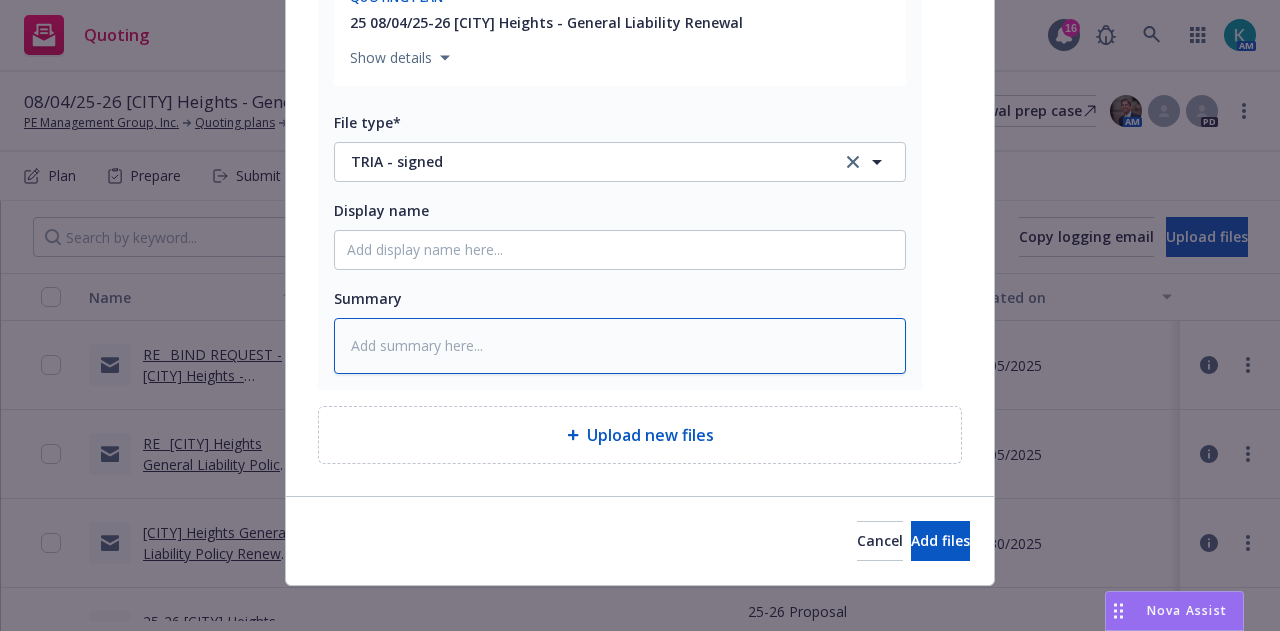 click at bounding box center (620, 346) 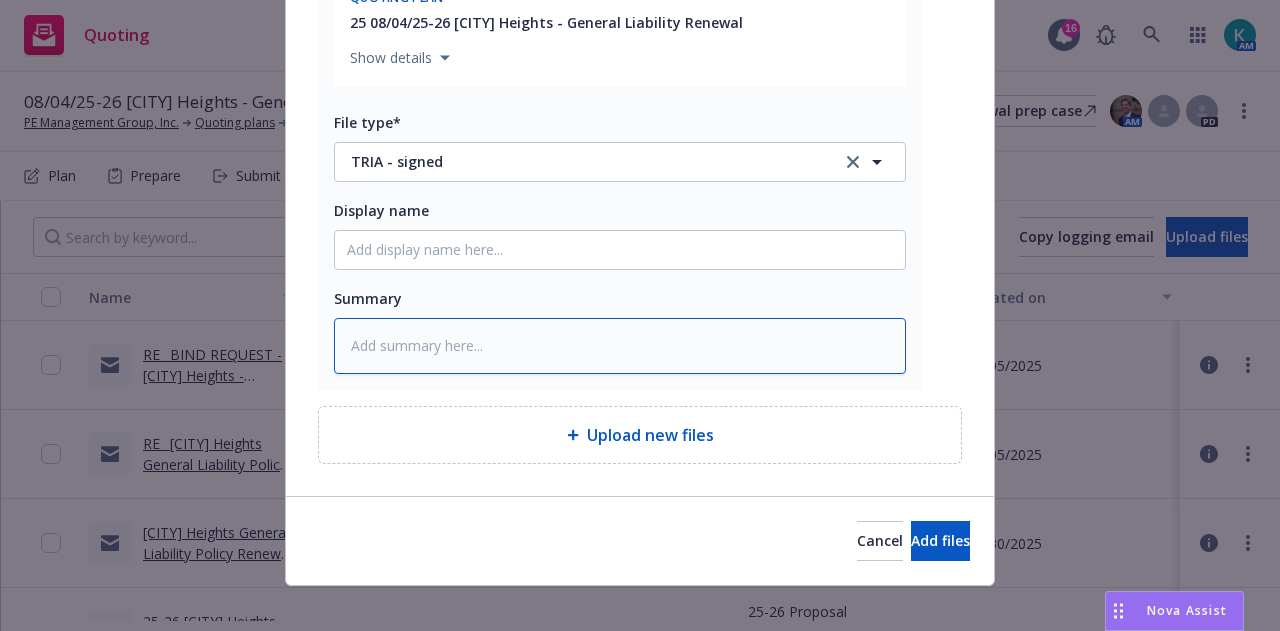 type on "x" 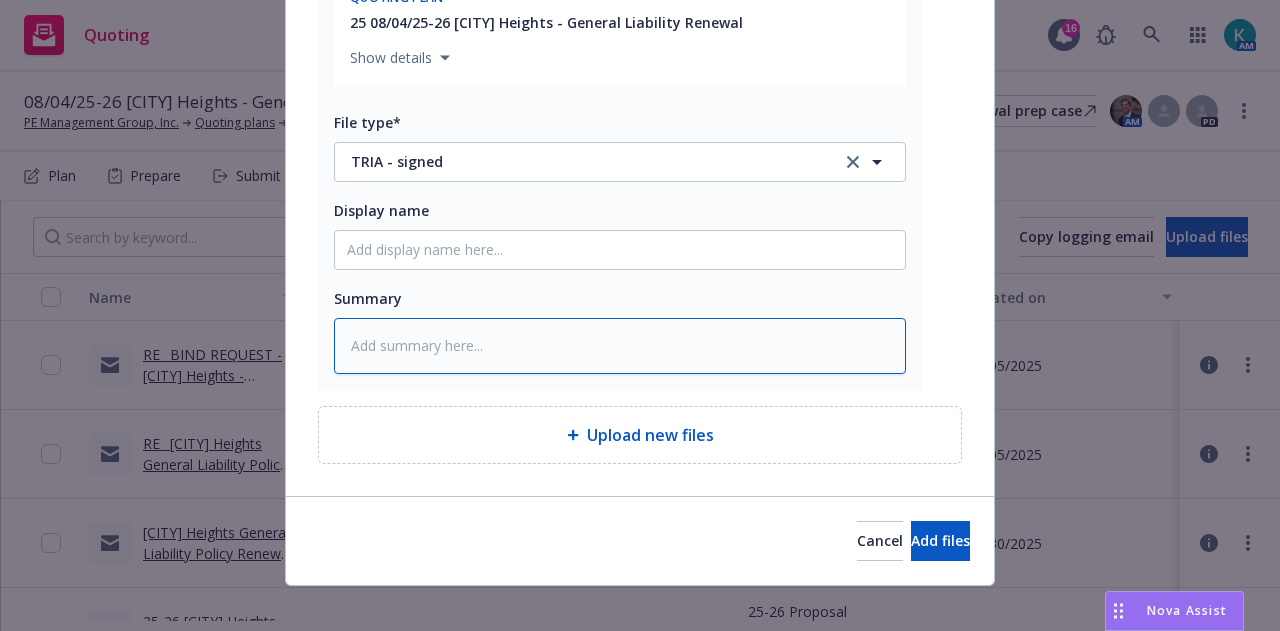 type on "R" 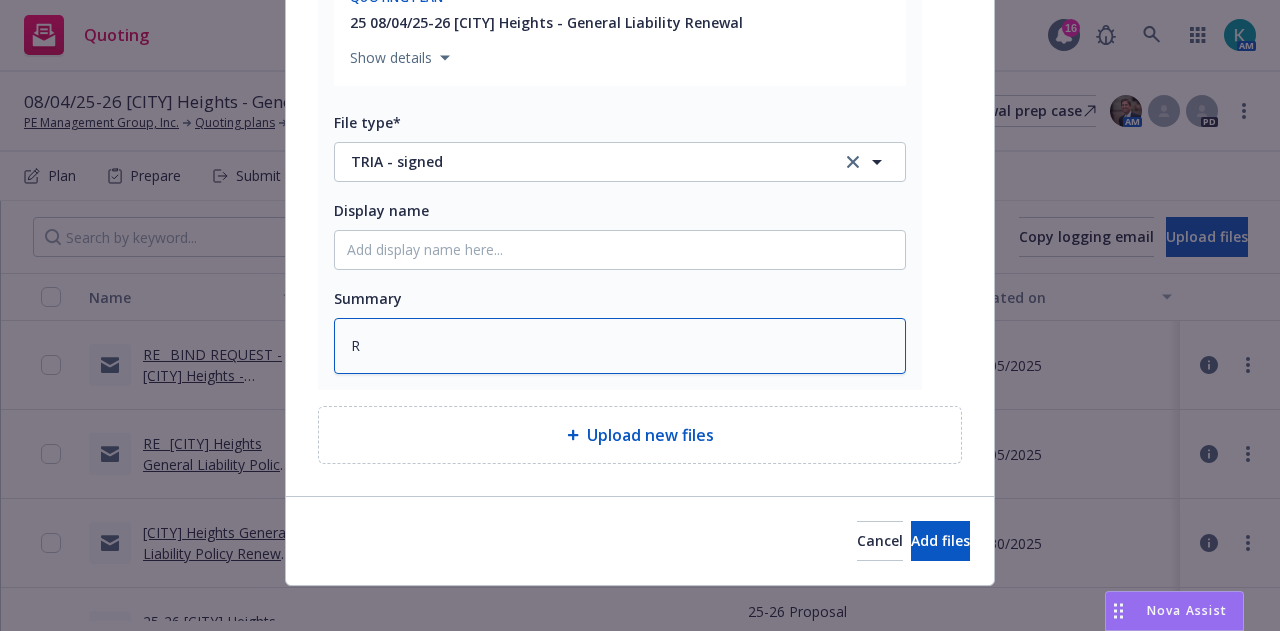 type on "x" 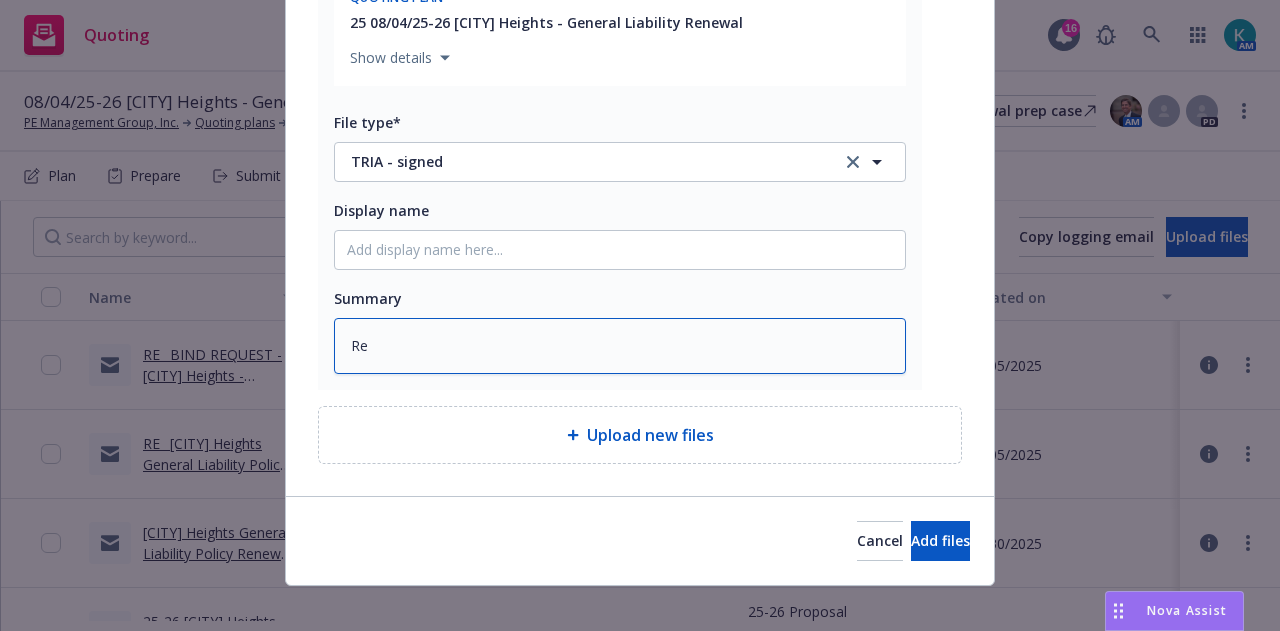 type on "x" 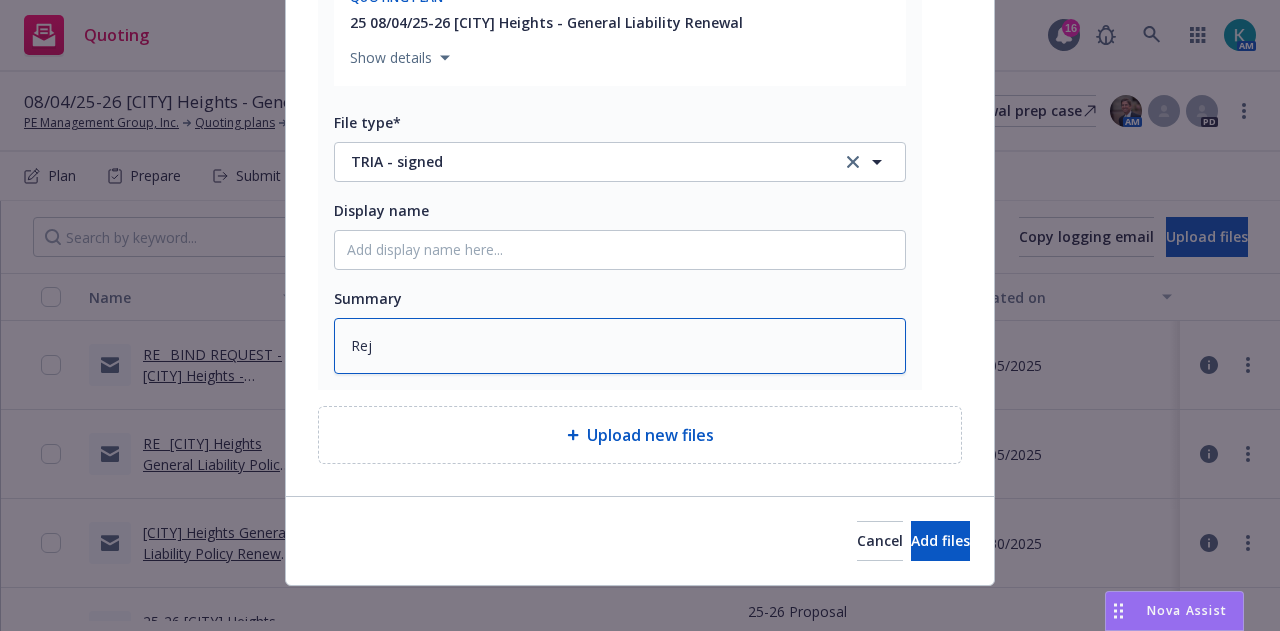 type on "Reje" 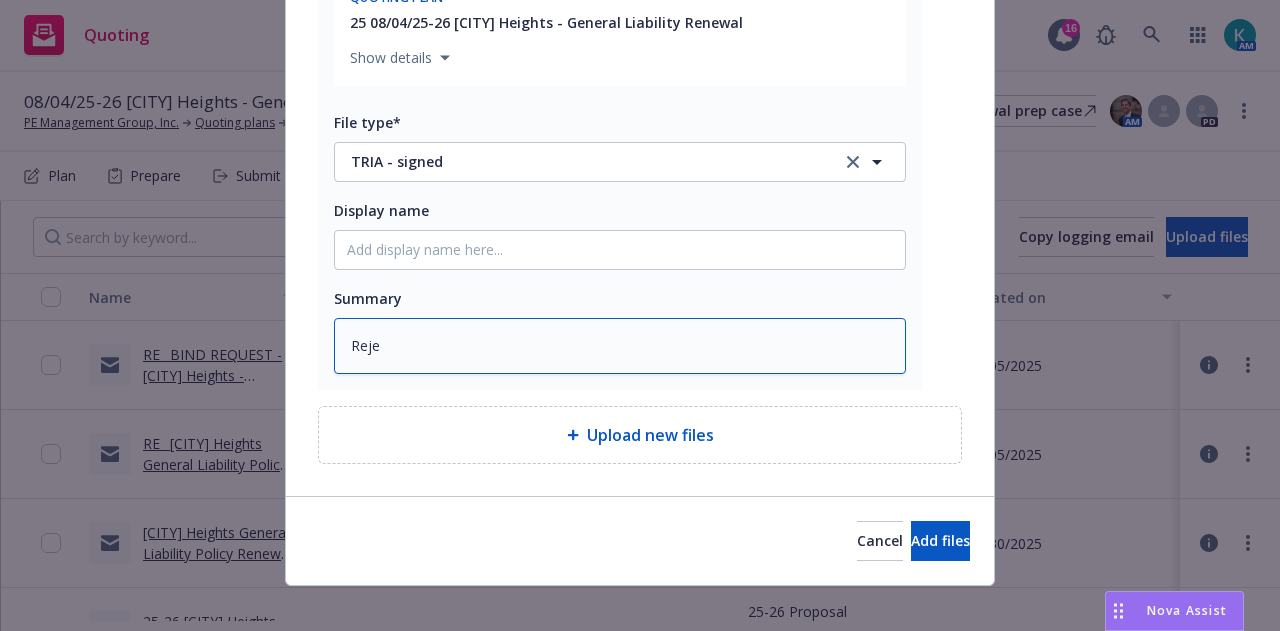 type on "x" 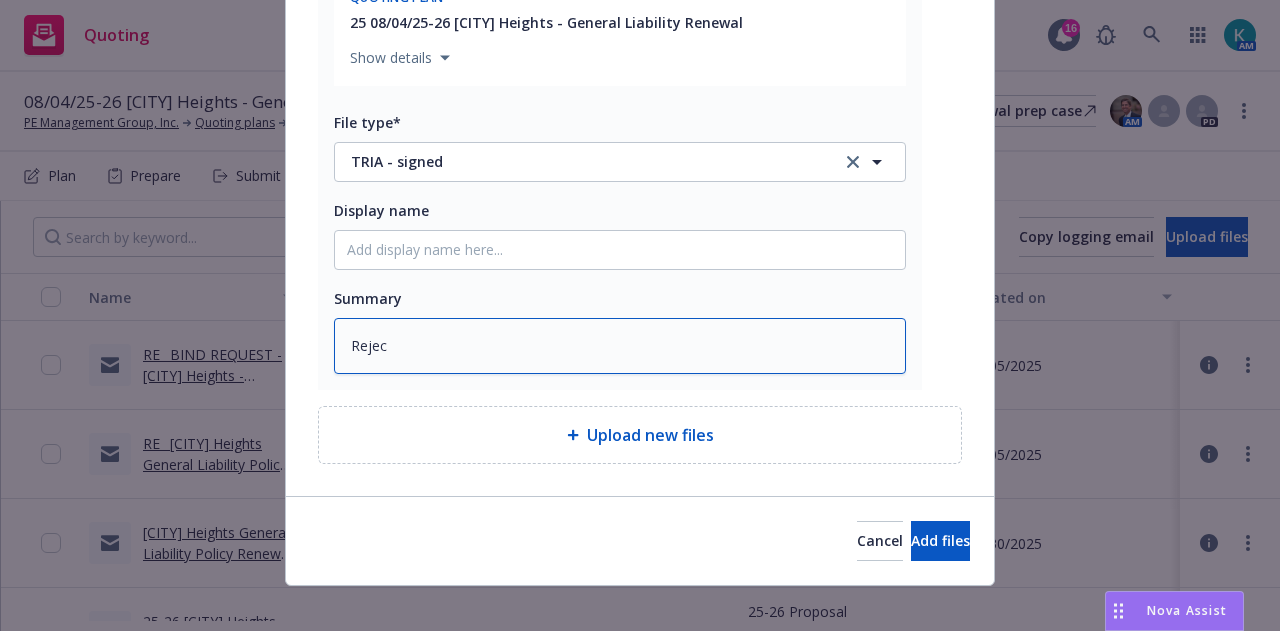 type on "Reject" 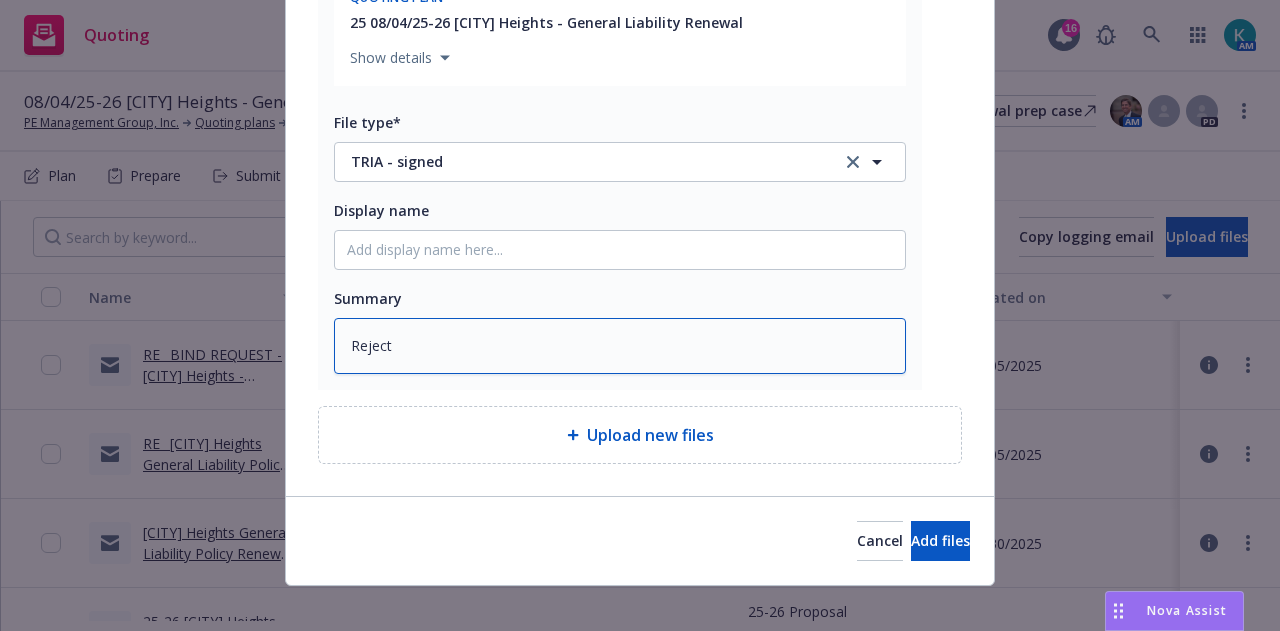 type on "x" 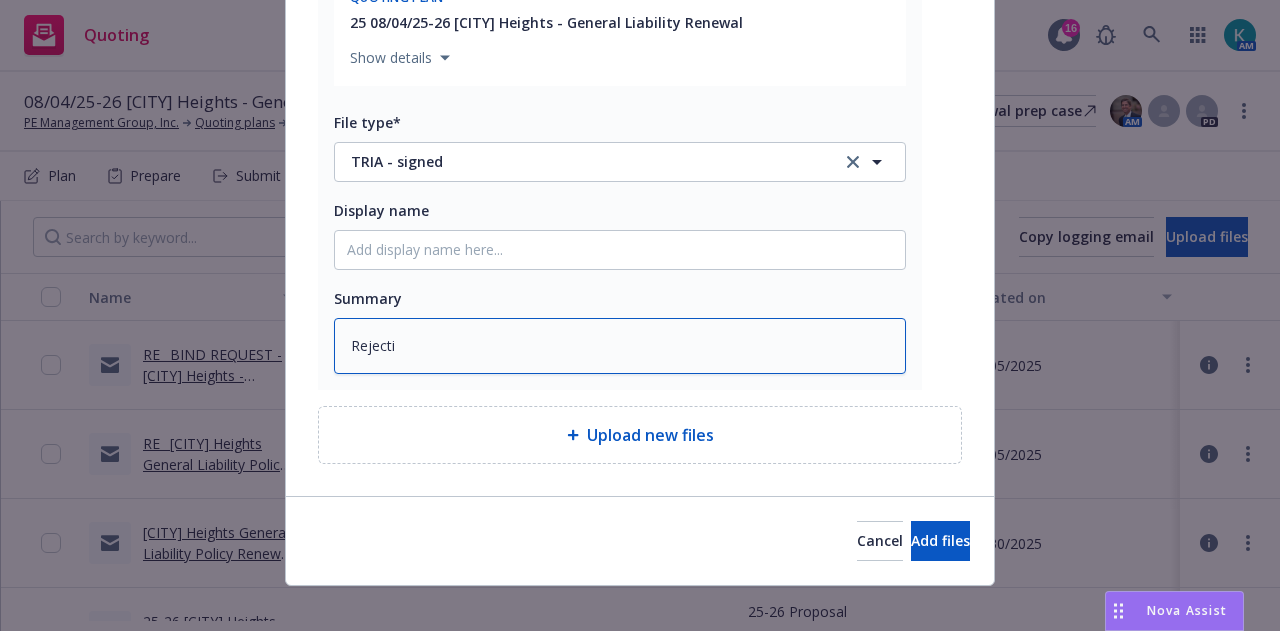 type on "x" 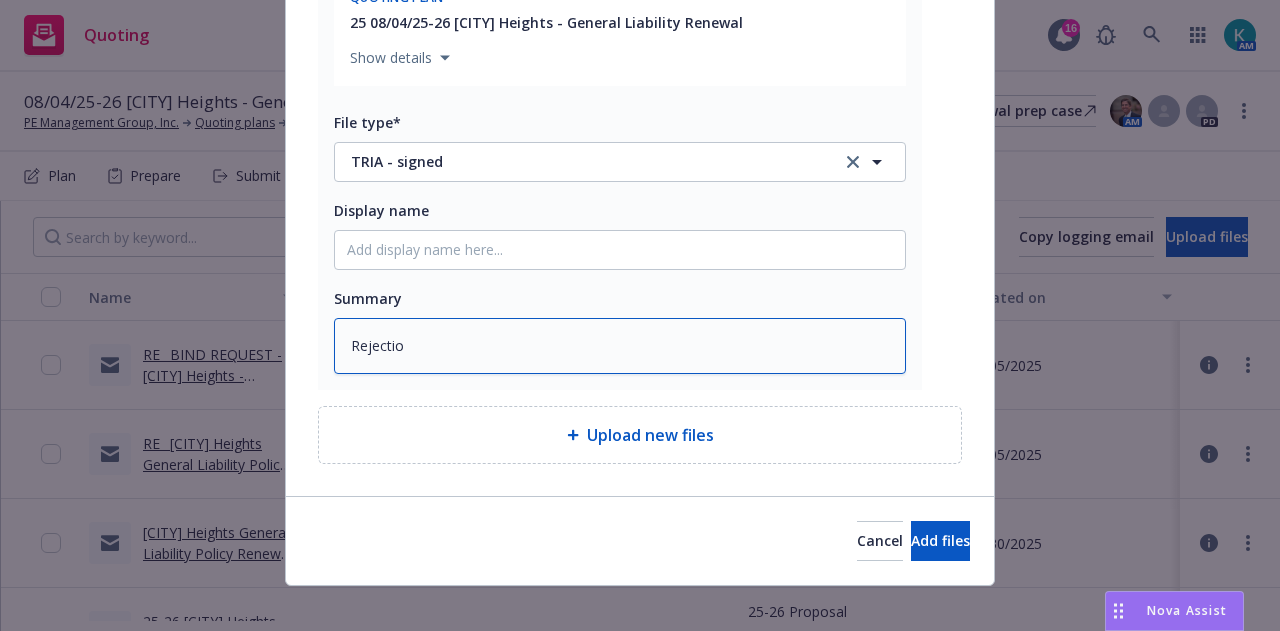 type on "x" 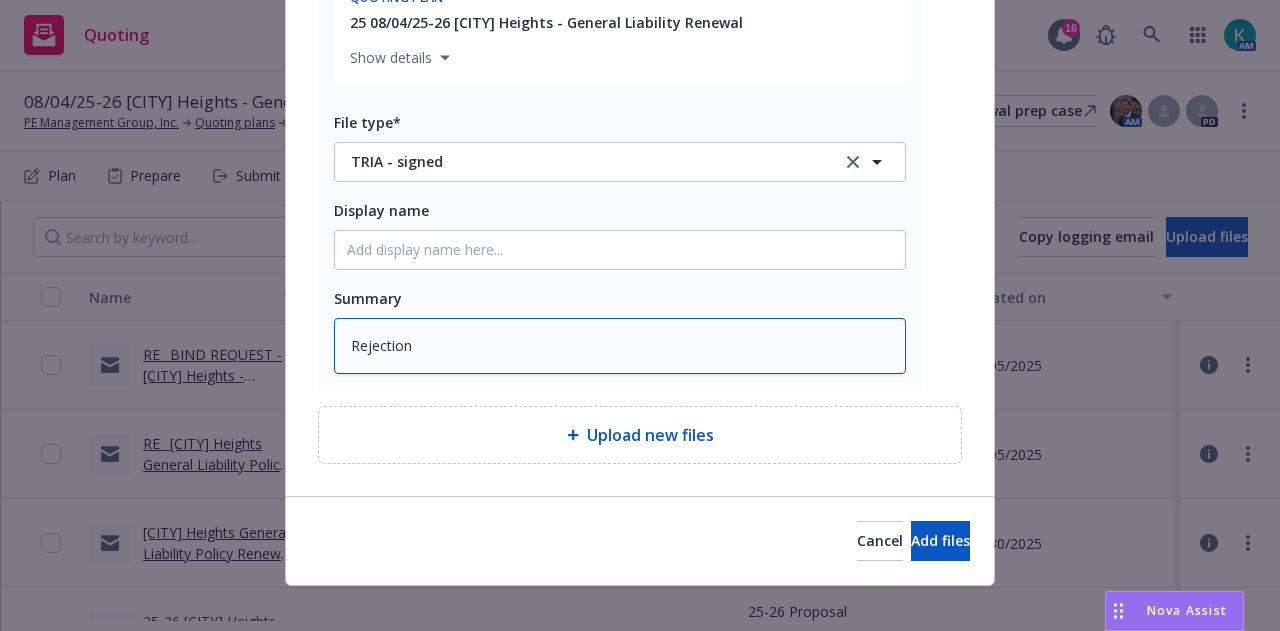type on "x" 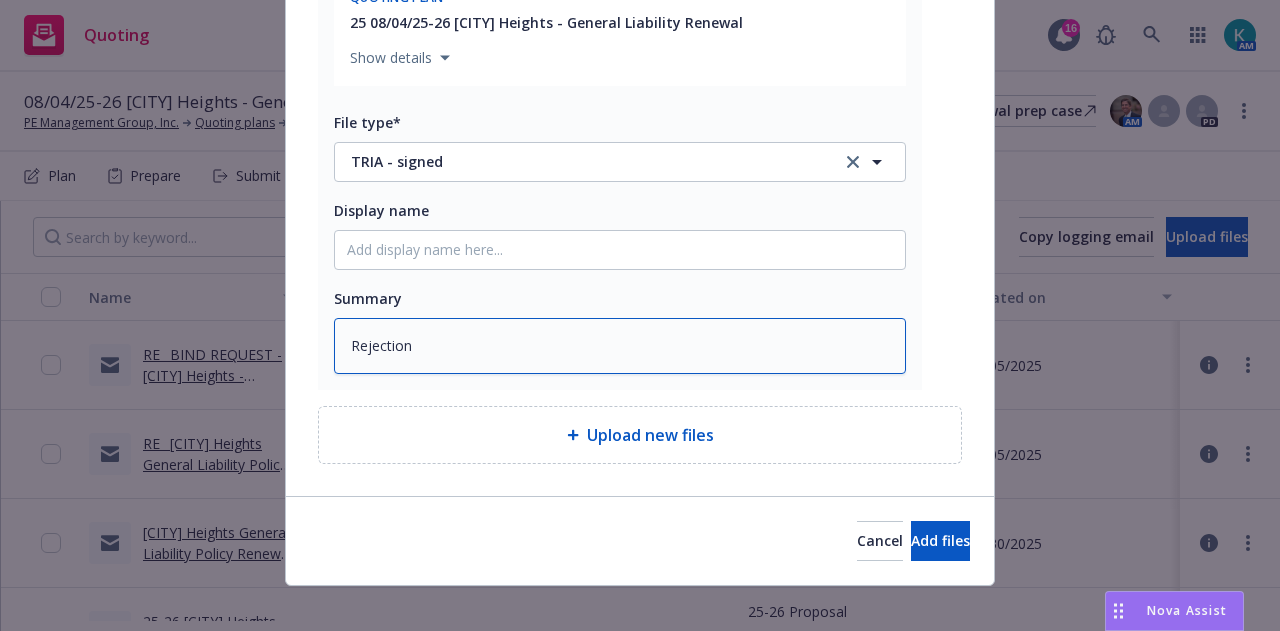 type on "Rejection\" 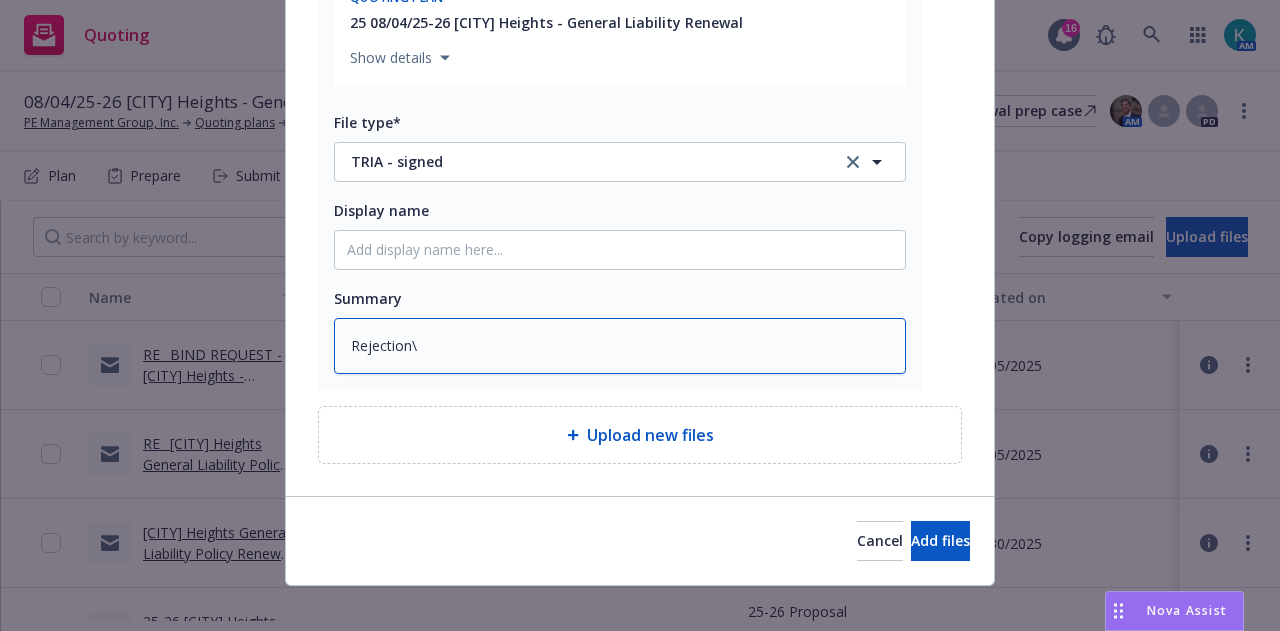 type on "x" 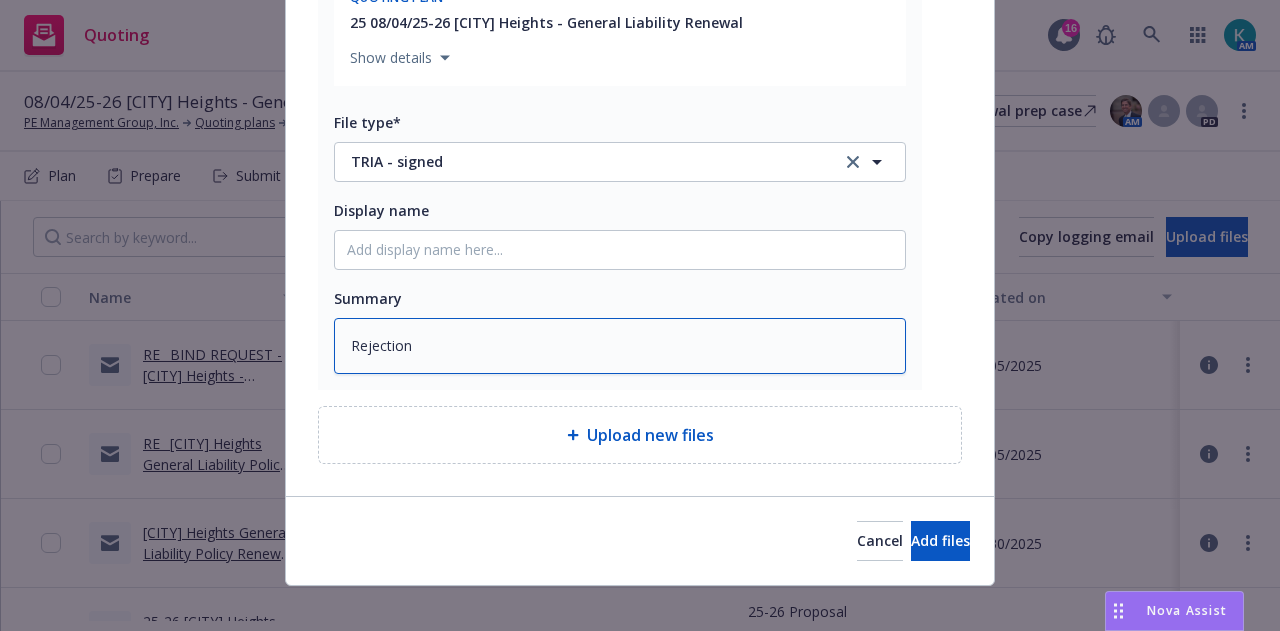 type on "x" 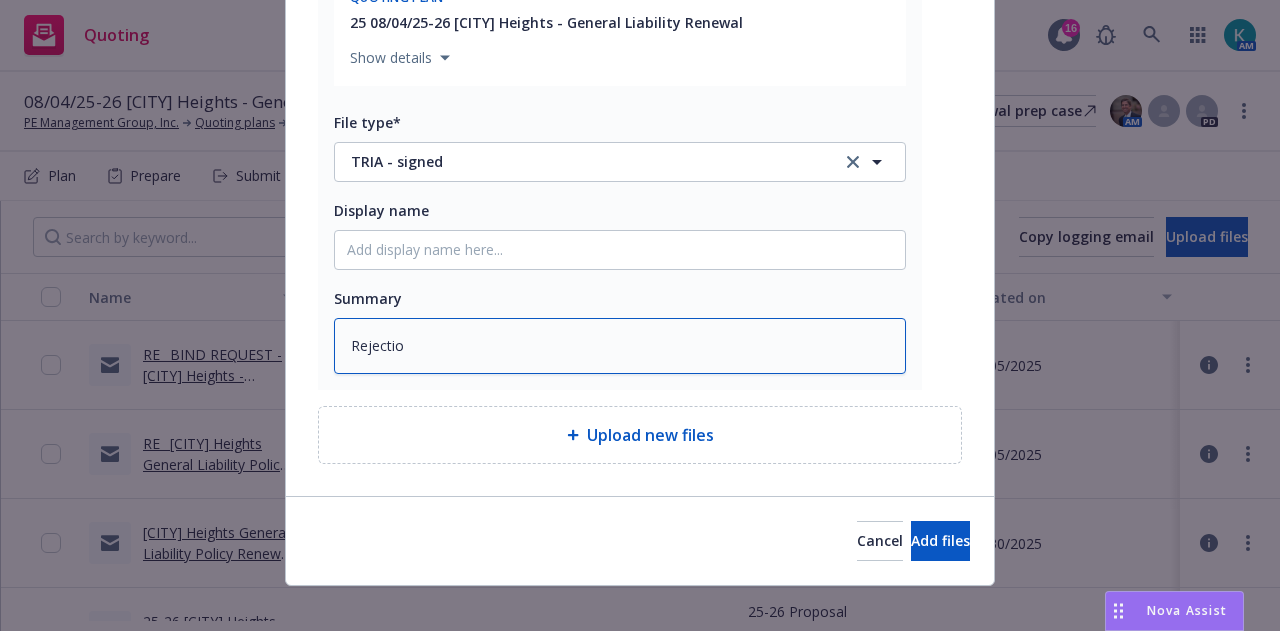 type on "x" 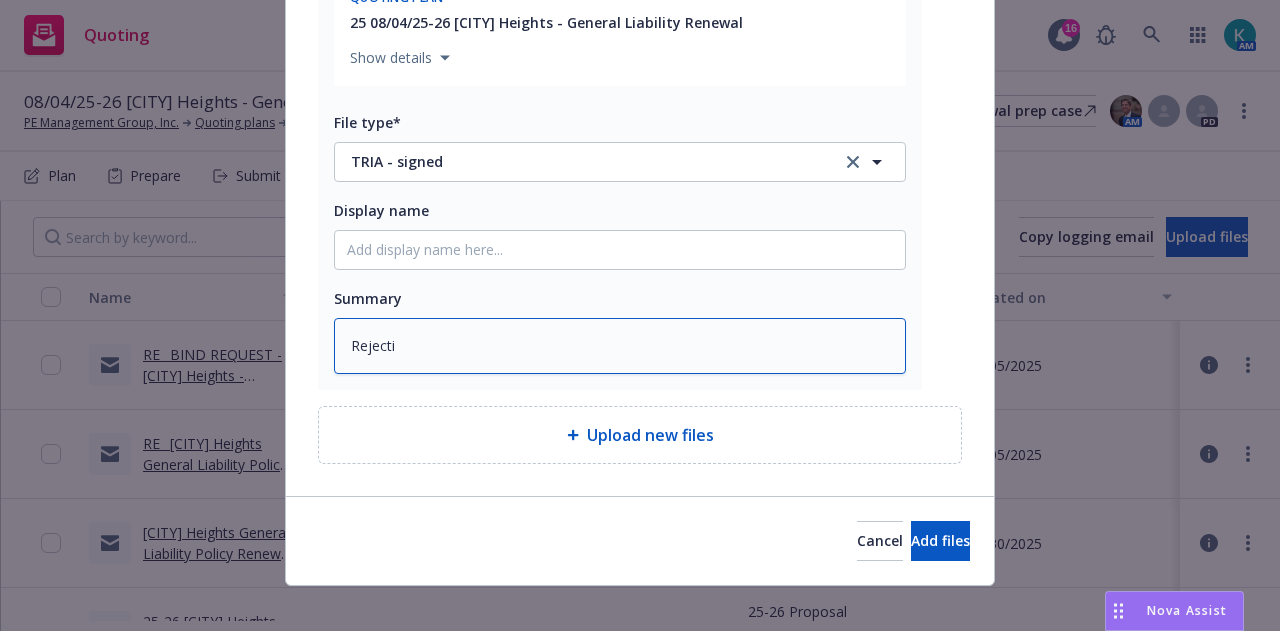 type on "x" 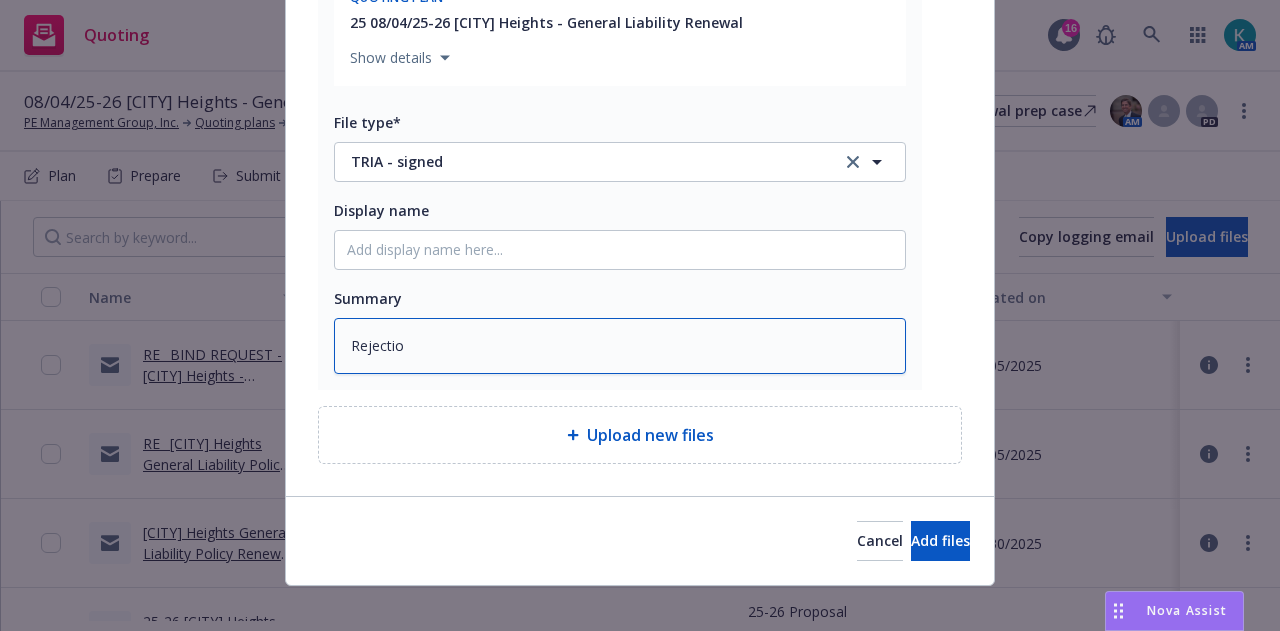 type on "x" 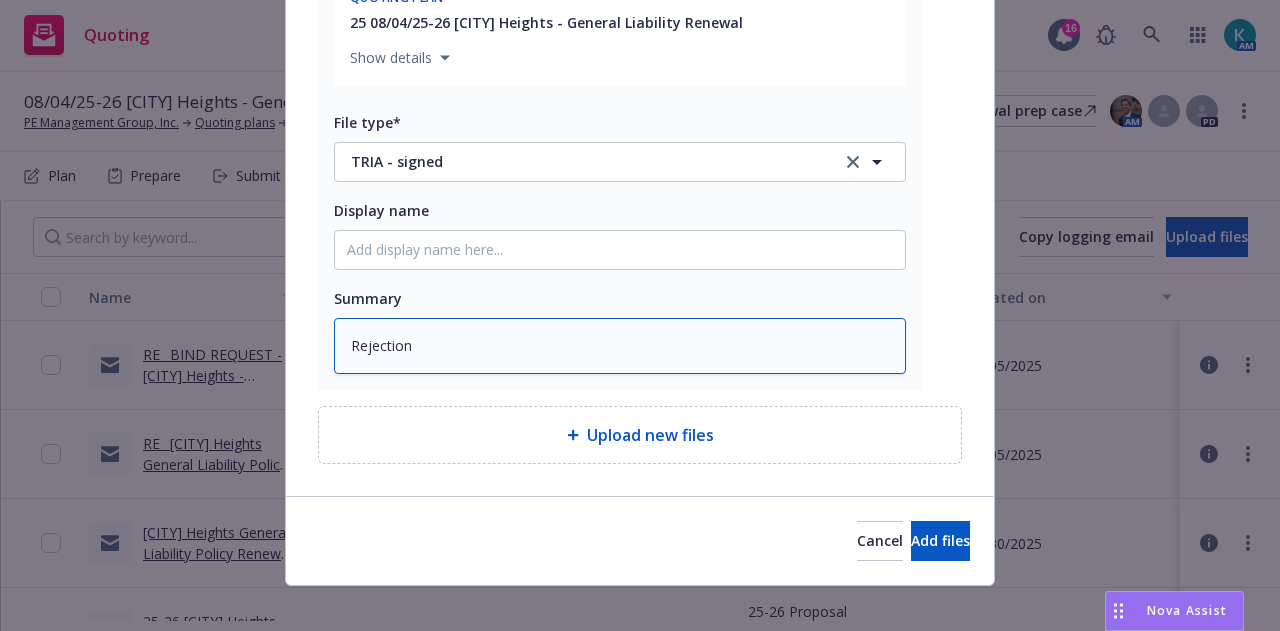 type on "Rejection" 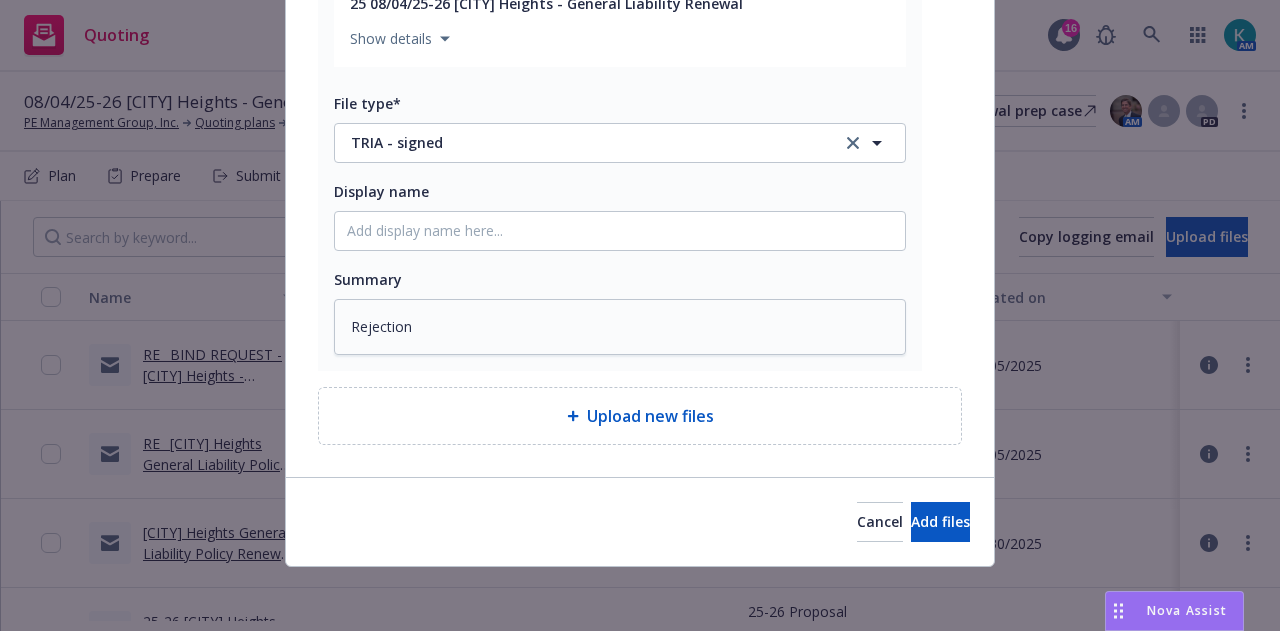scroll, scrollTop: 1152, scrollLeft: 0, axis: vertical 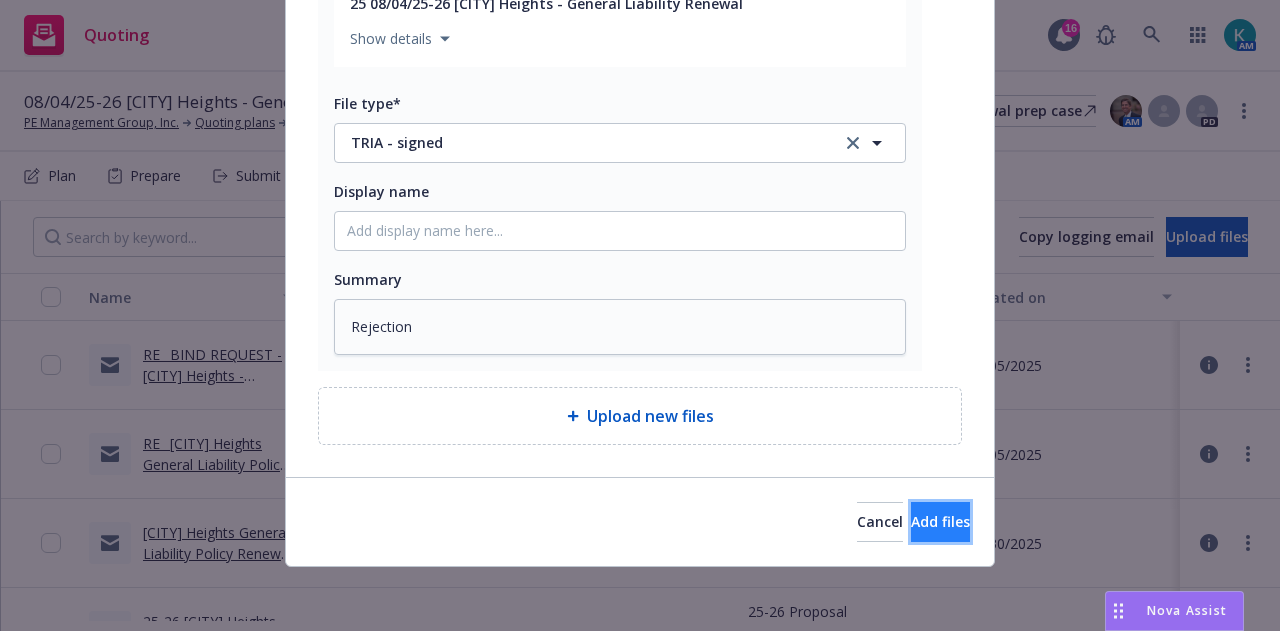 click on "Add files" at bounding box center [940, 522] 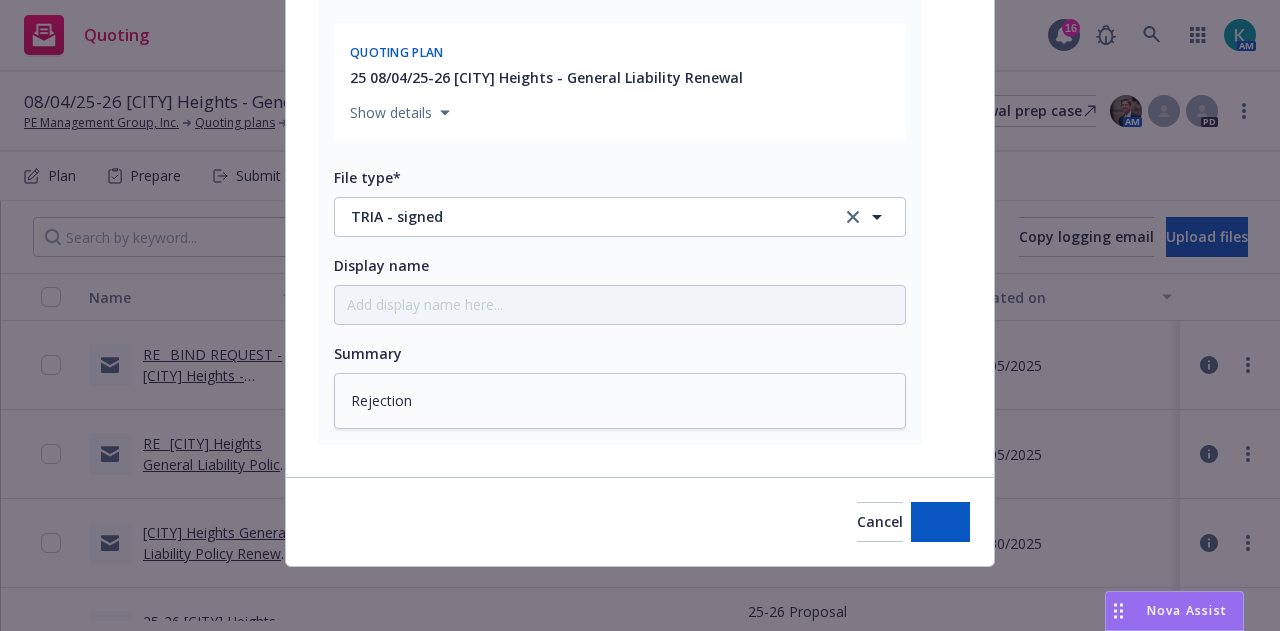 scroll, scrollTop: 1074, scrollLeft: 0, axis: vertical 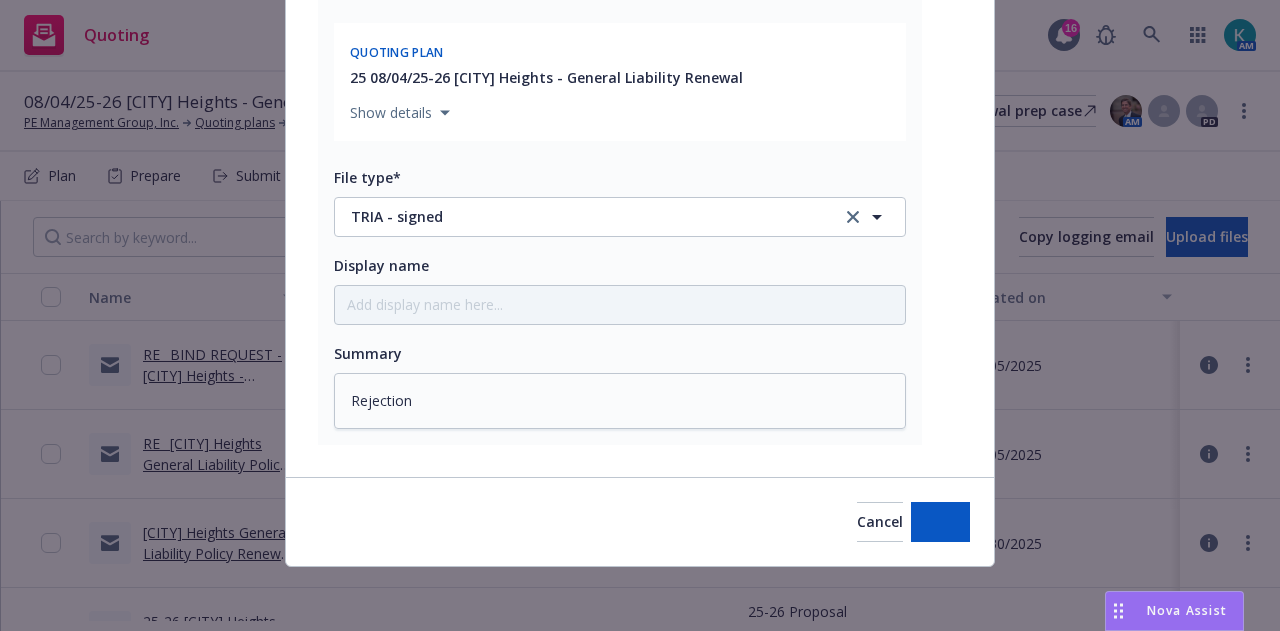 type on "x" 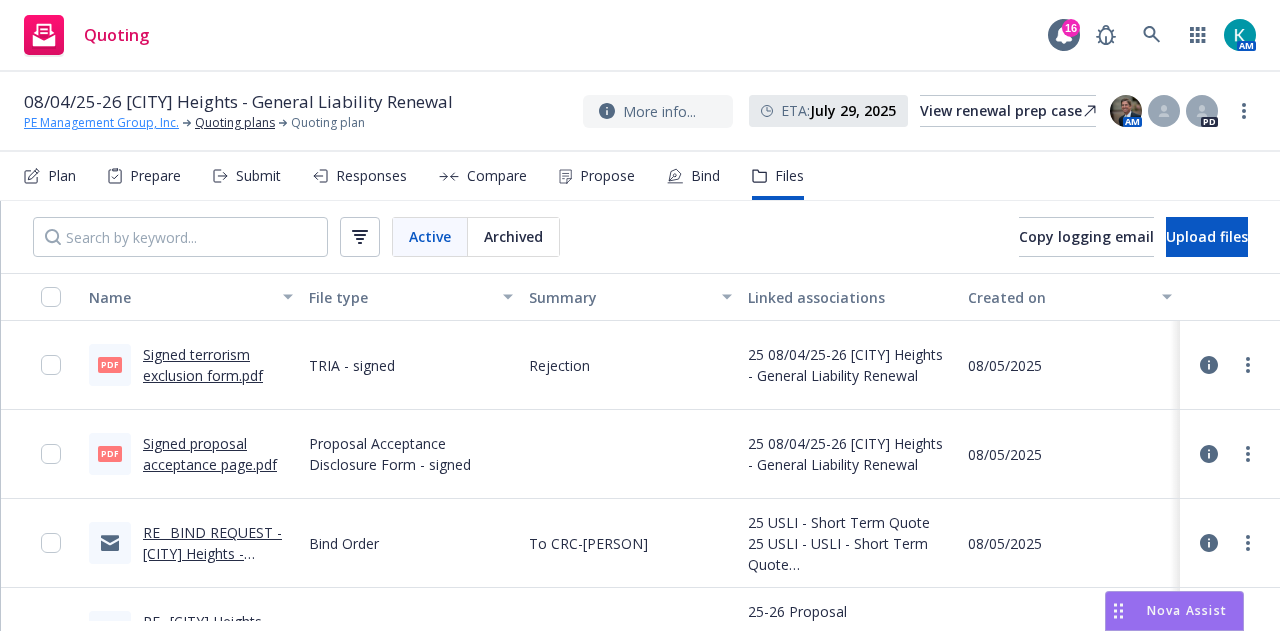 click on "PE Management Group, Inc." at bounding box center (101, 123) 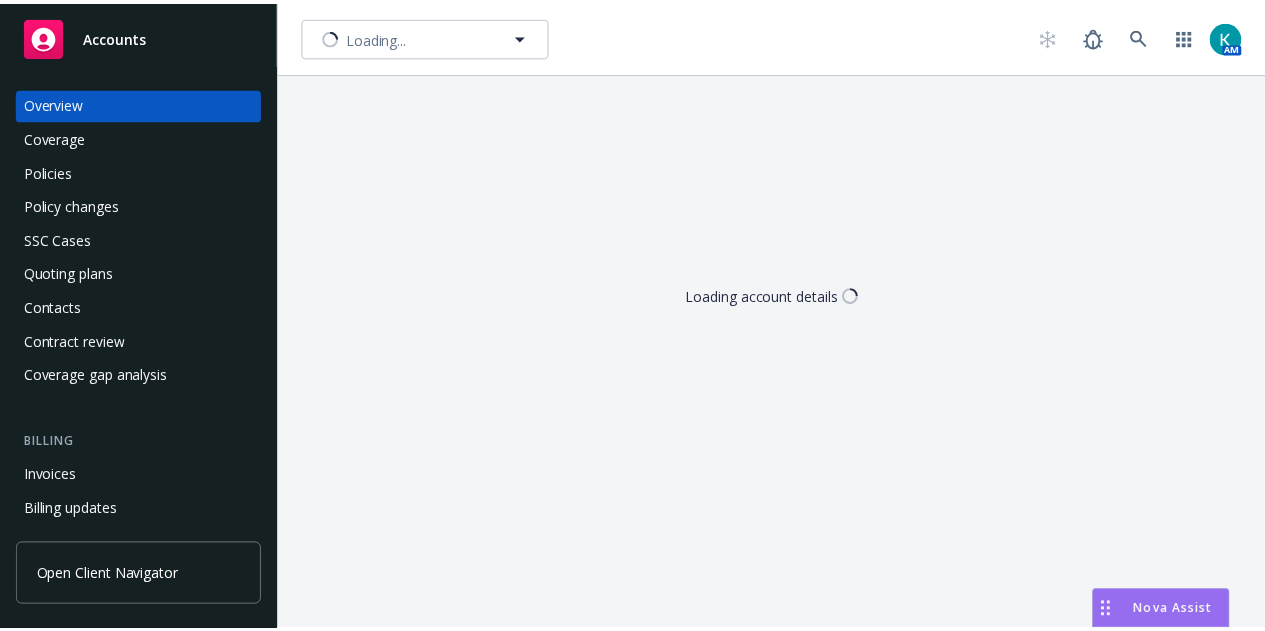 scroll, scrollTop: 0, scrollLeft: 0, axis: both 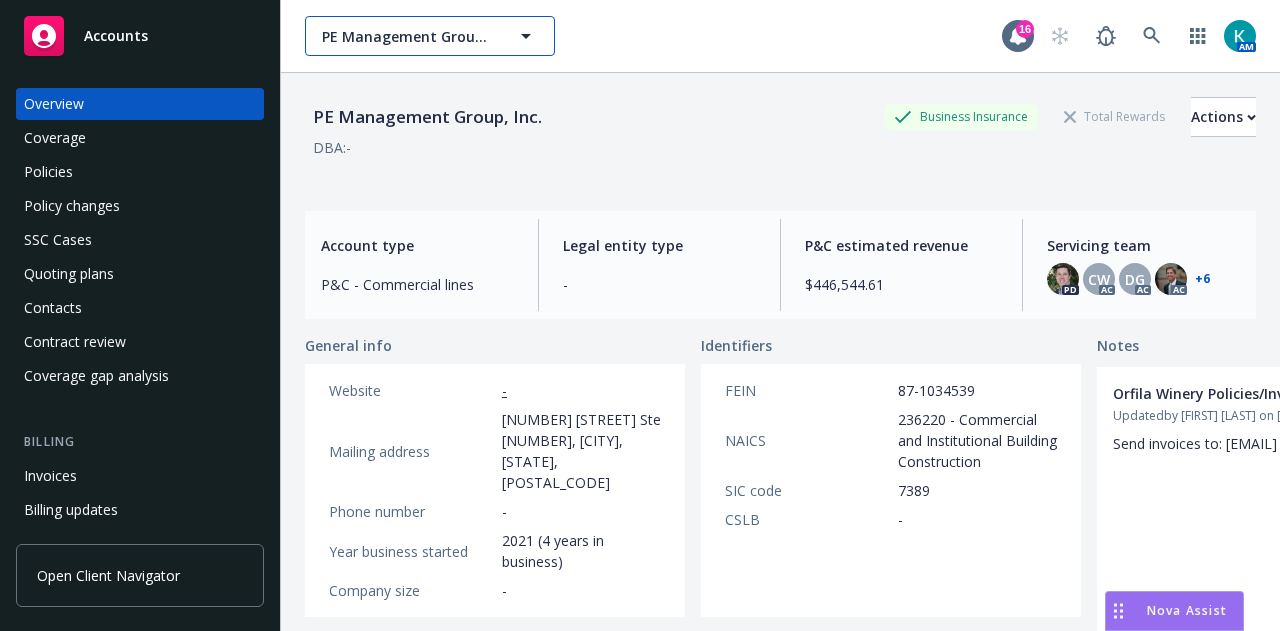 click on "PE Management Group, Inc." at bounding box center (430, 36) 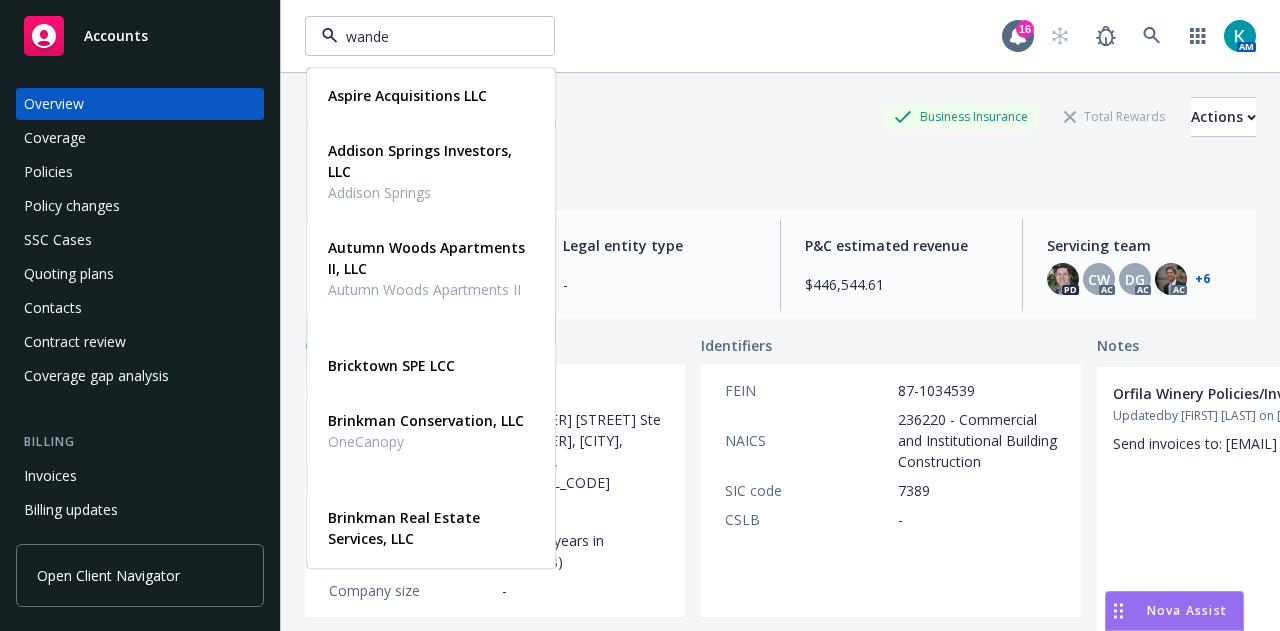 type on "wander" 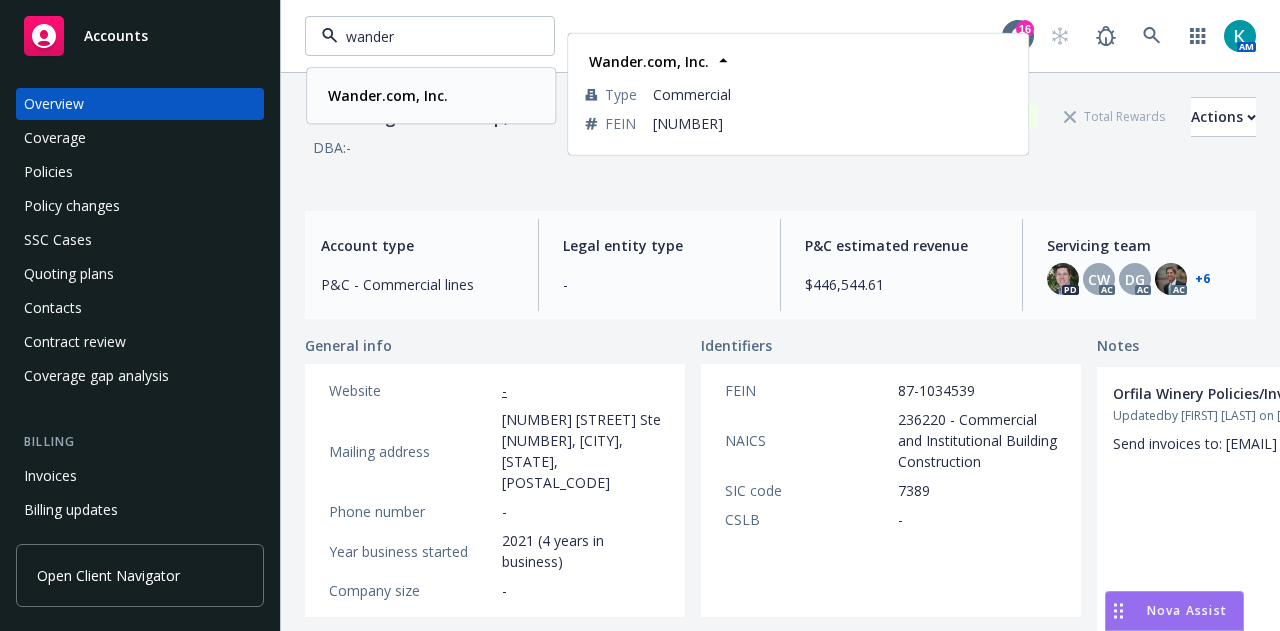 click on "Wander.com, Inc." at bounding box center [388, 95] 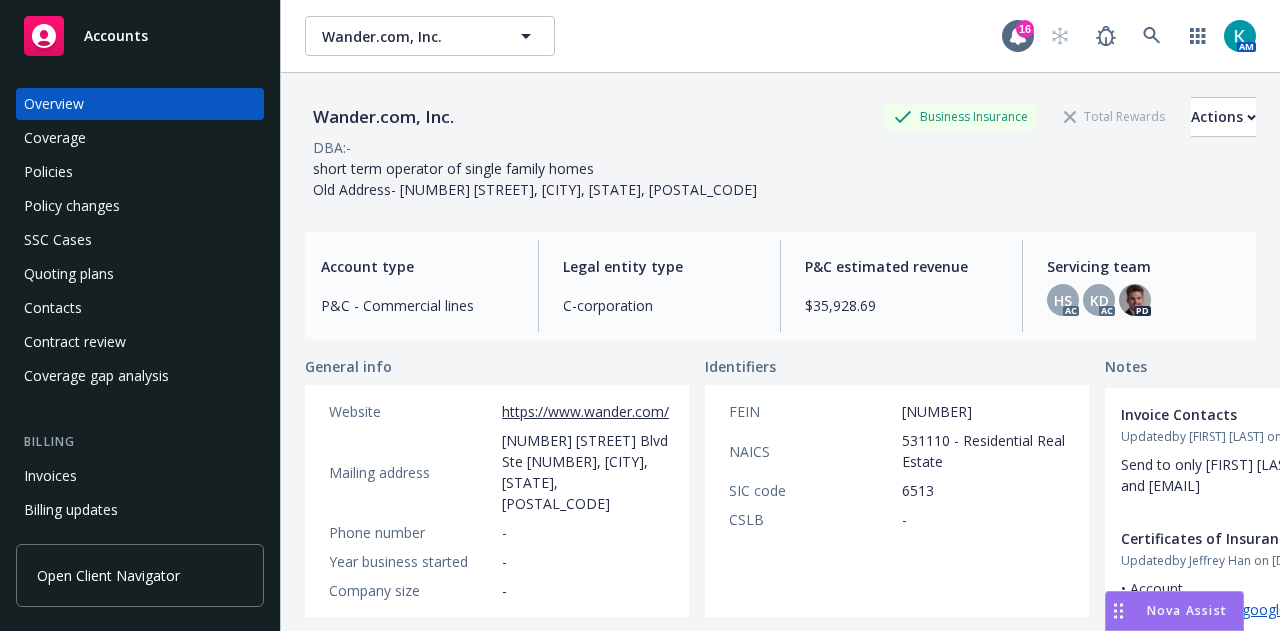 click on "Policy changes" at bounding box center (140, 206) 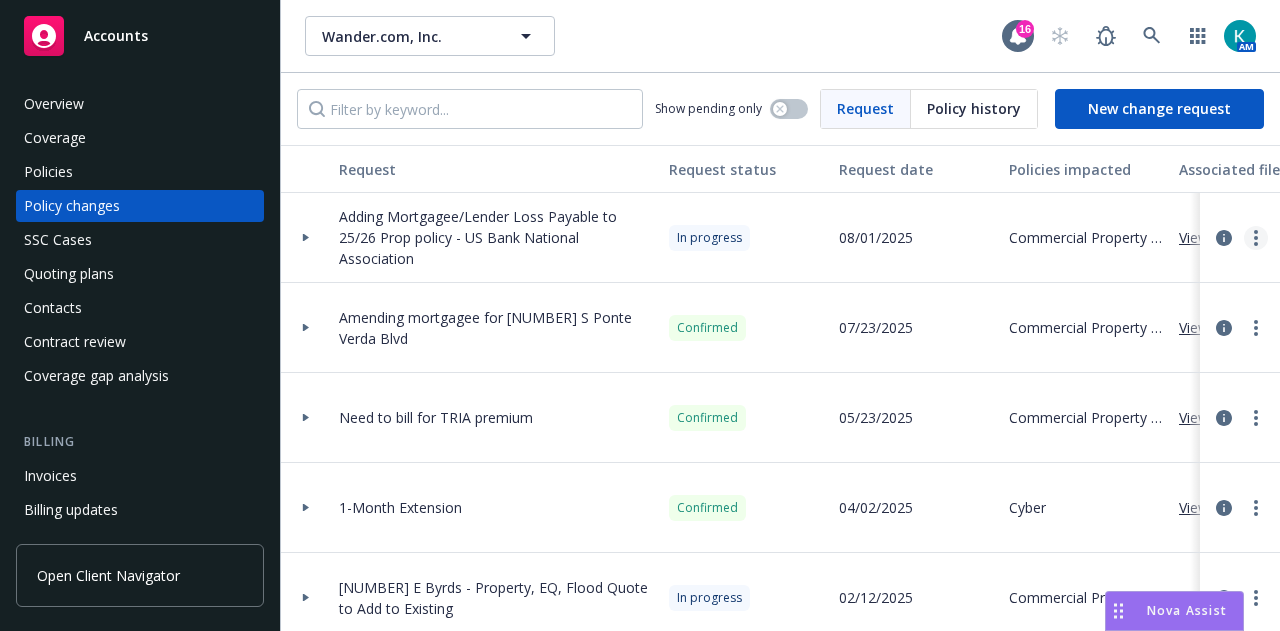 click at bounding box center (1256, 238) 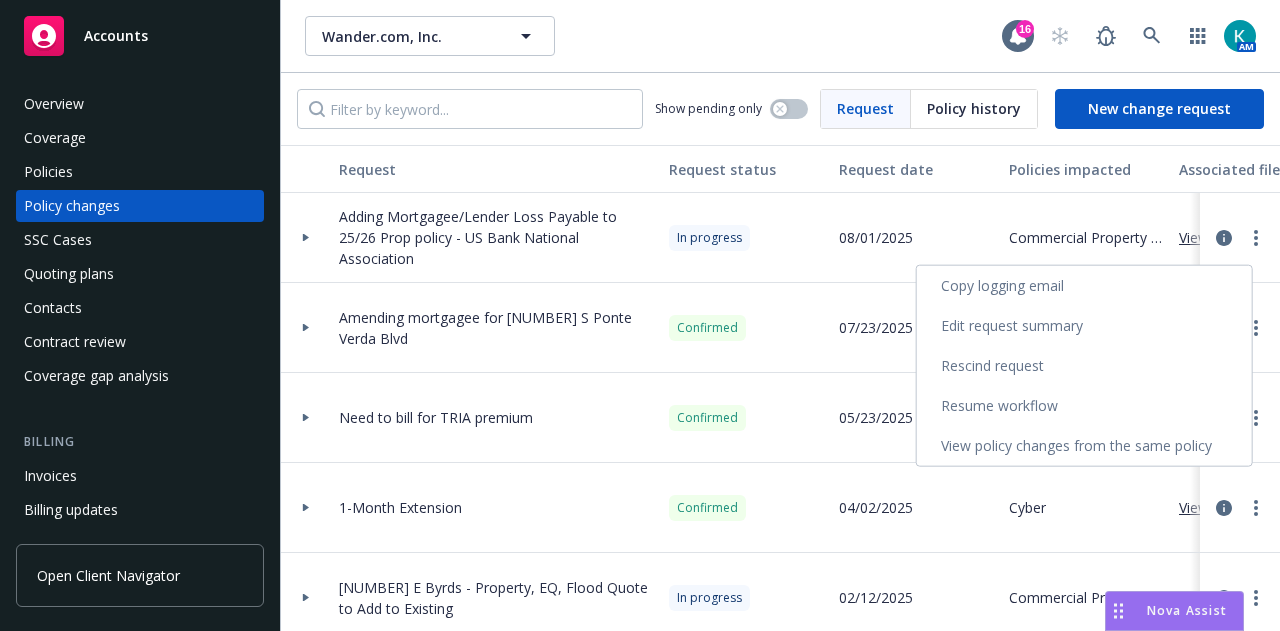 click on "Resume workflow" at bounding box center (1084, 406) 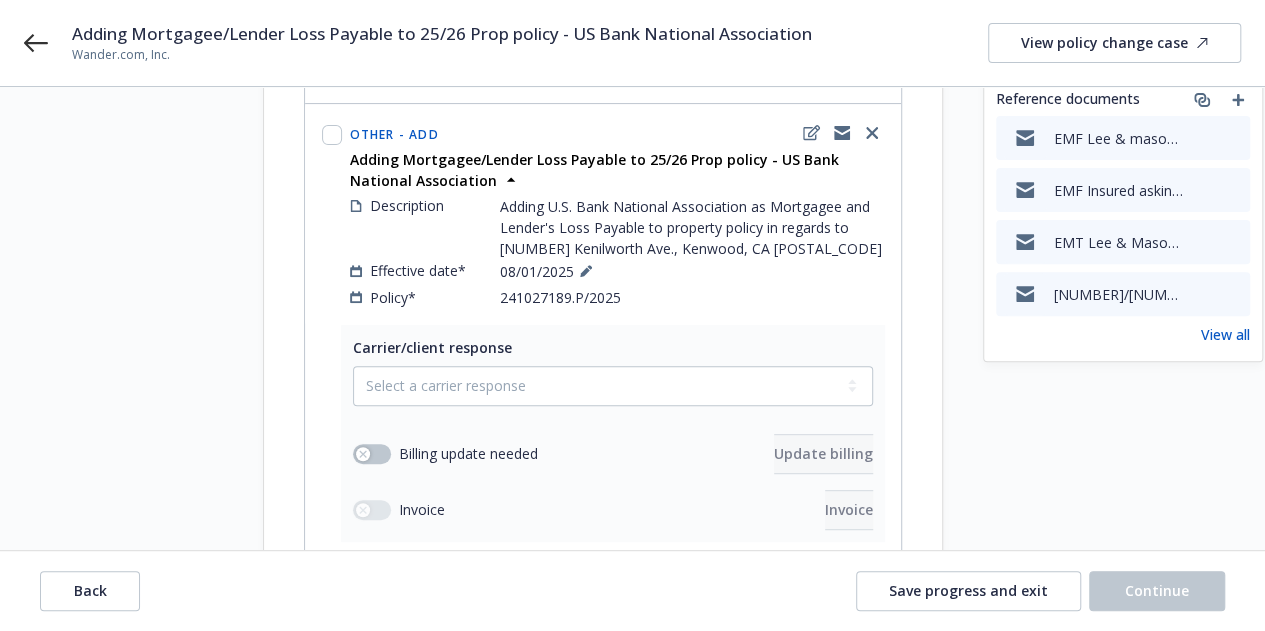scroll, scrollTop: 234, scrollLeft: 0, axis: vertical 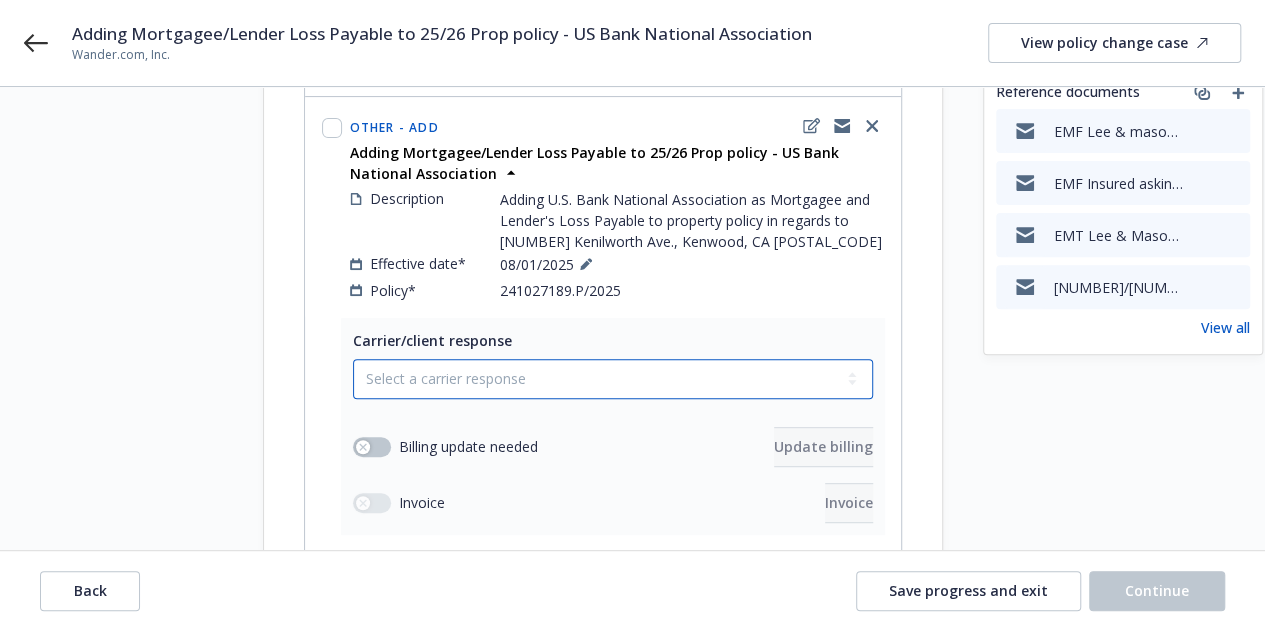 click on "Select a carrier response Accepted Accepted with revision No endorsement needed Declined by carrier Rejected by client" at bounding box center (613, 379) 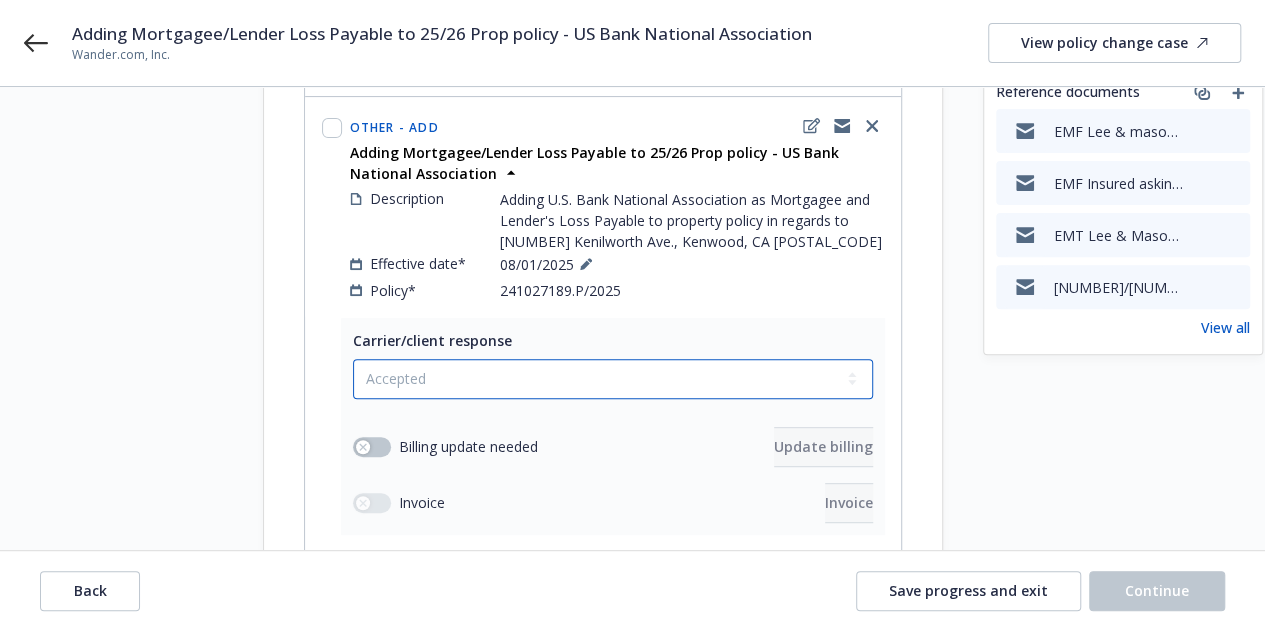 click on "Select a carrier response Accepted Accepted with revision No endorsement needed Declined by carrier Rejected by client" at bounding box center [613, 379] 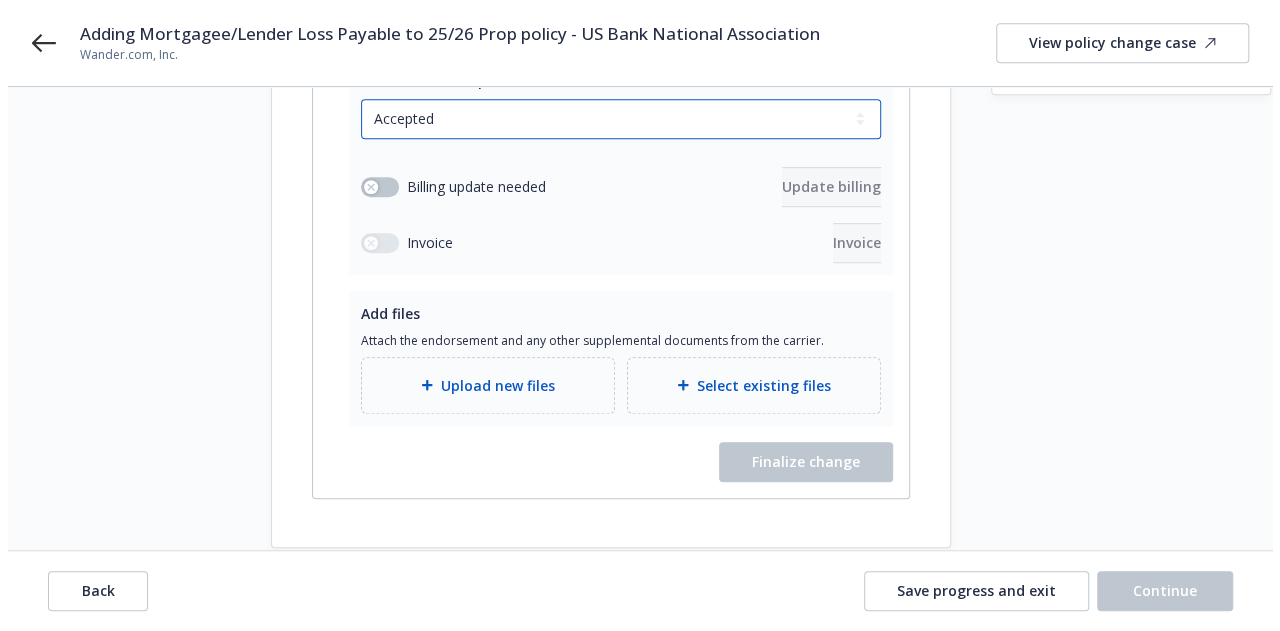 scroll, scrollTop: 544, scrollLeft: 0, axis: vertical 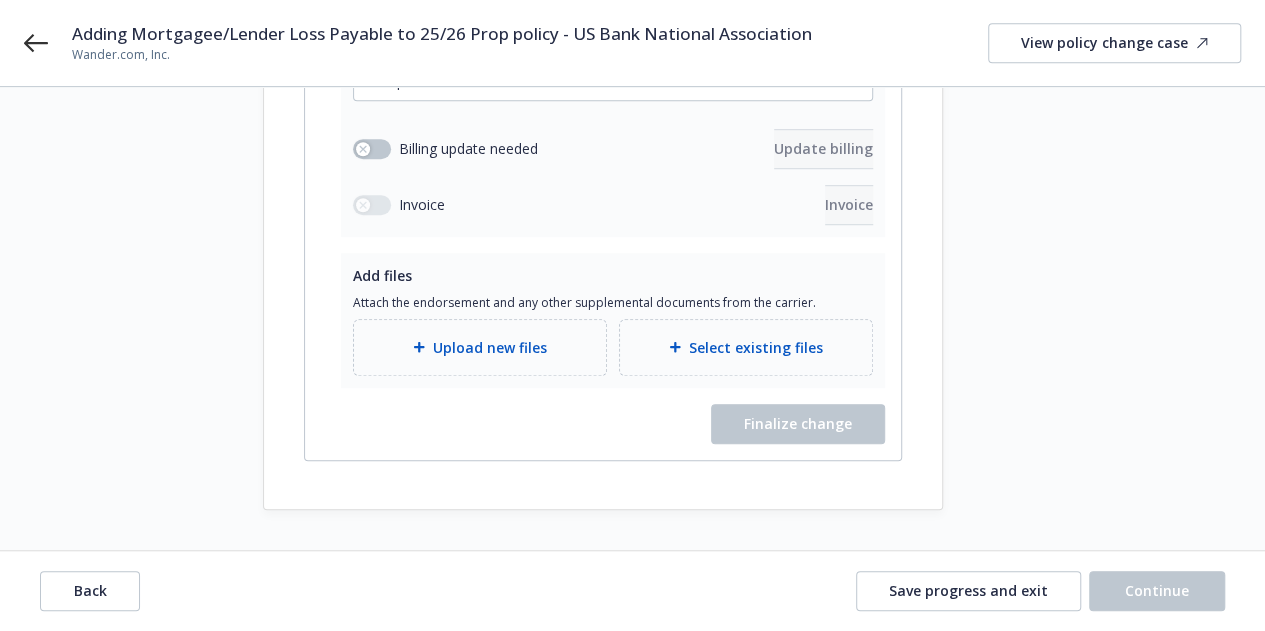 click on "Upload new files" at bounding box center [480, 347] 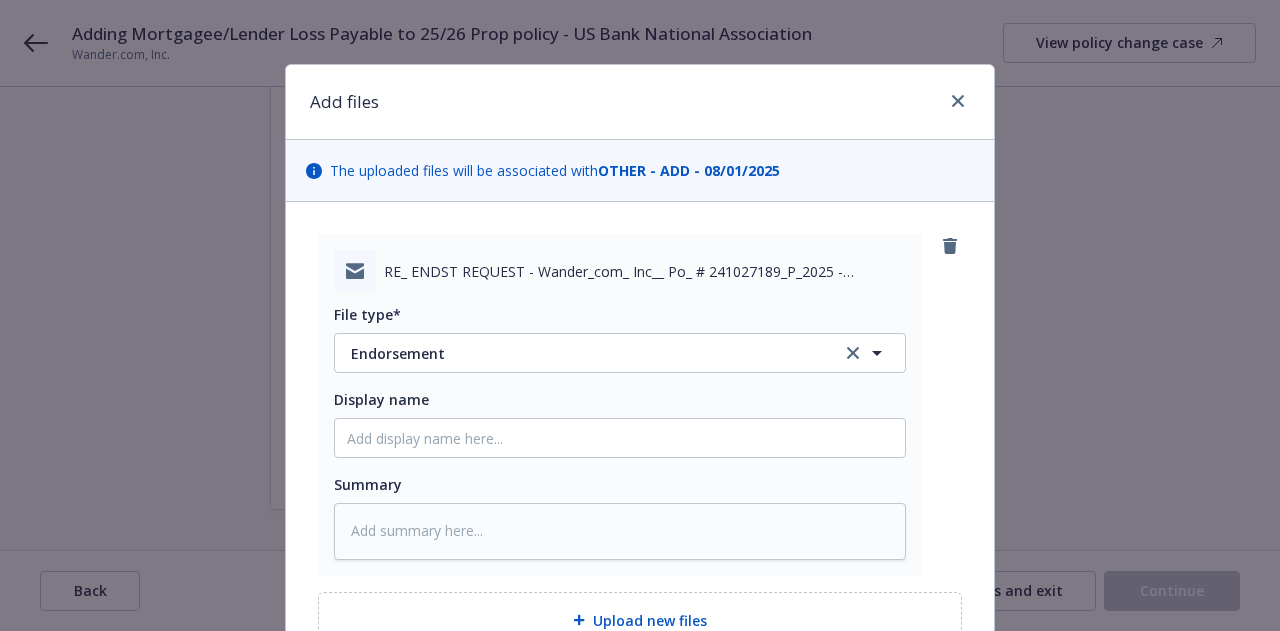 click on "Display name" at bounding box center [620, 399] 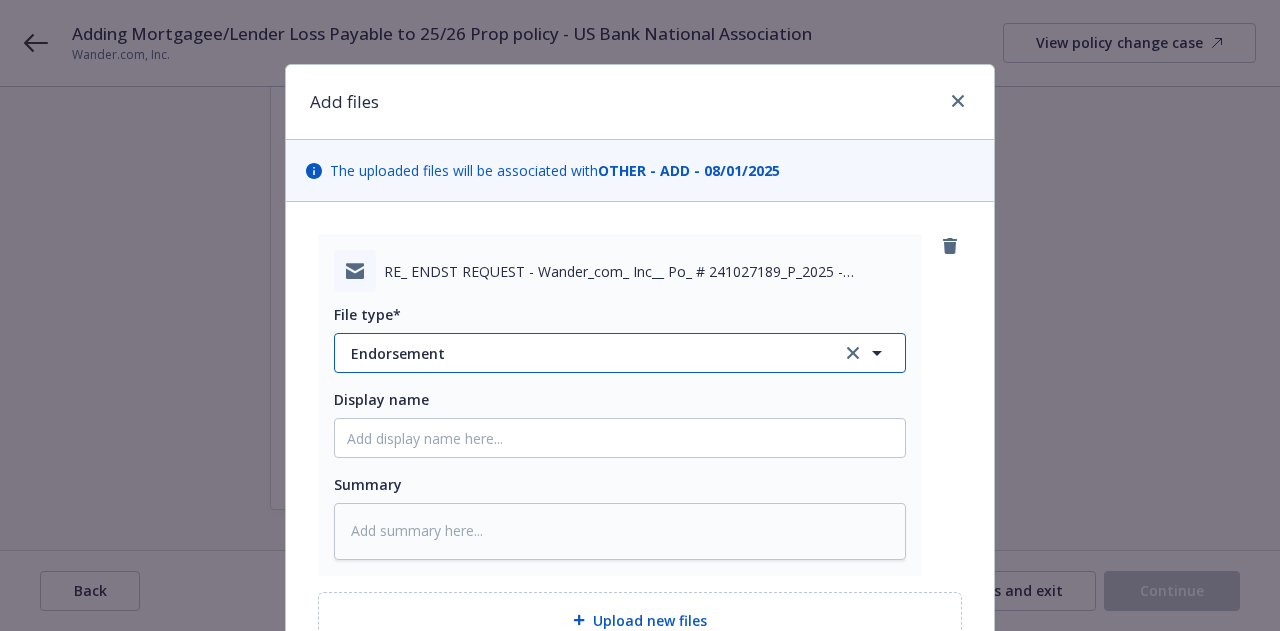 click on "Endorsement" at bounding box center [582, 353] 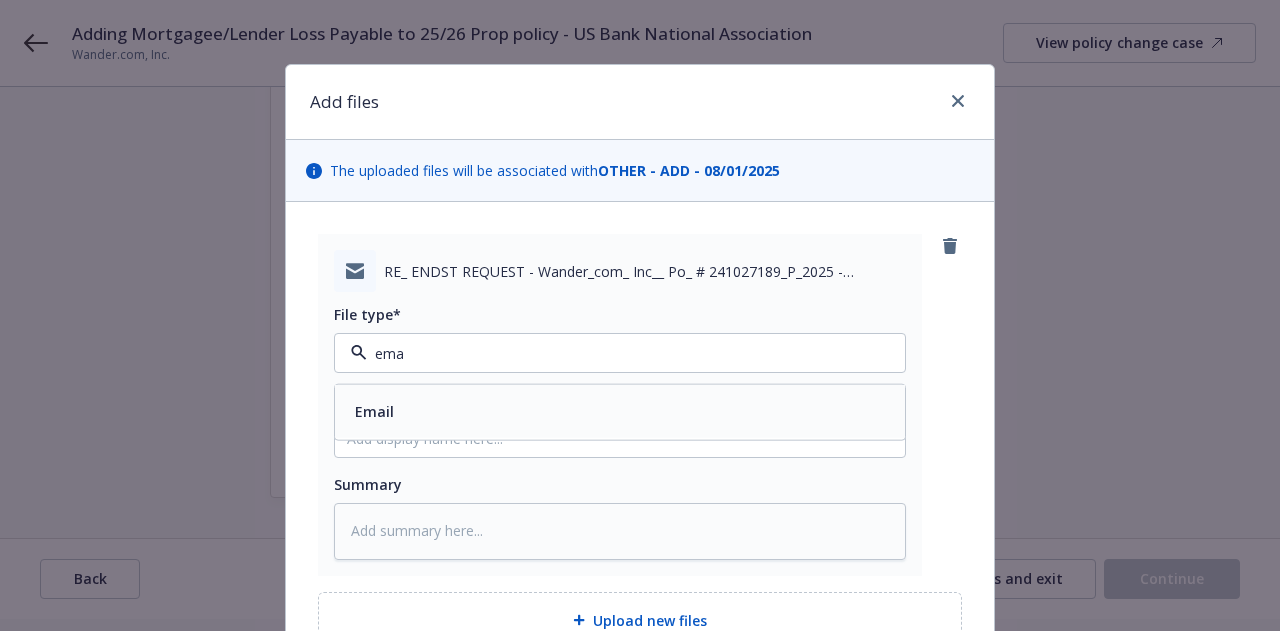 type on "emai" 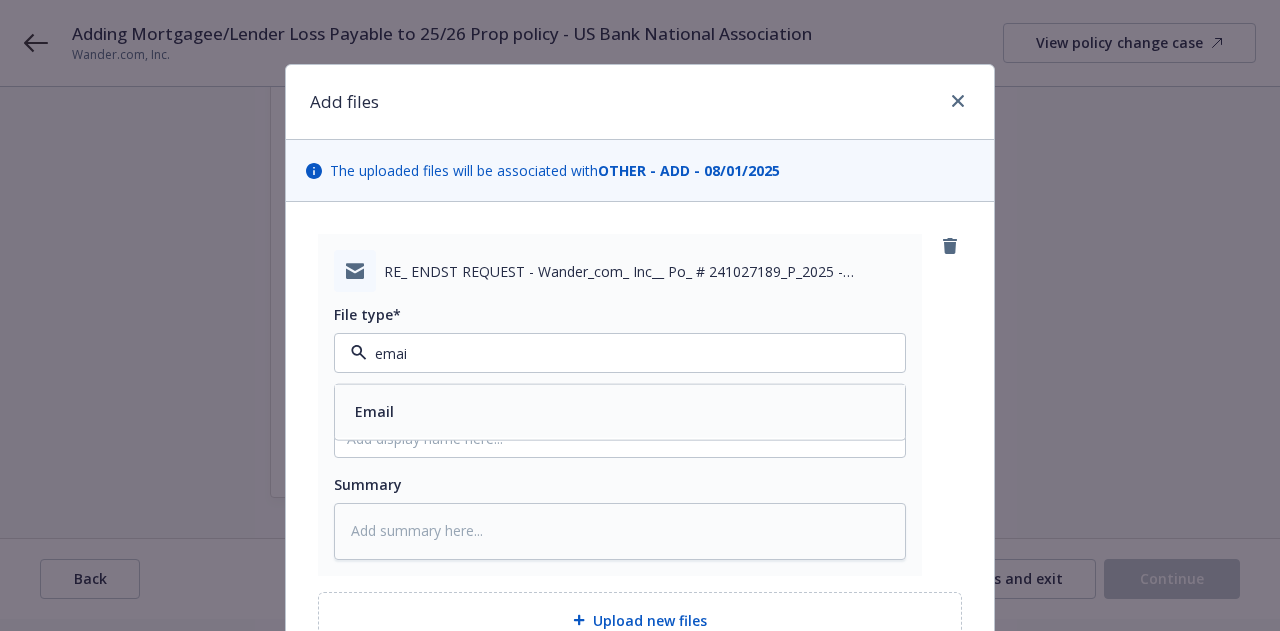 click on "Email" at bounding box center (620, 411) 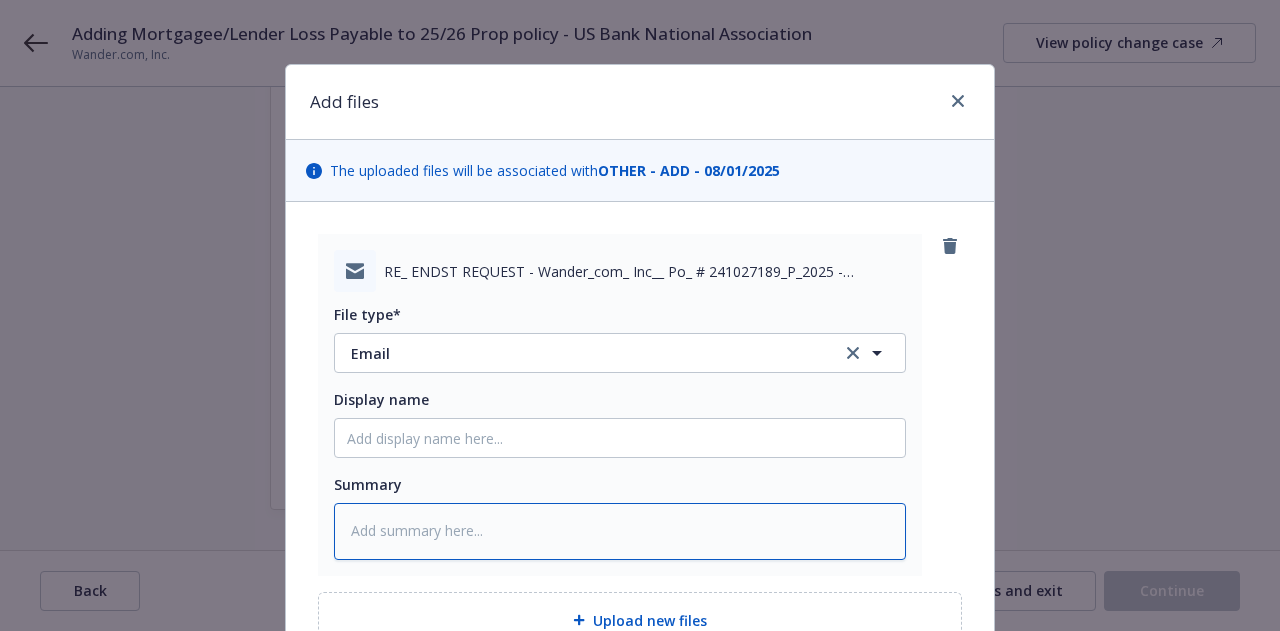 click at bounding box center (620, 531) 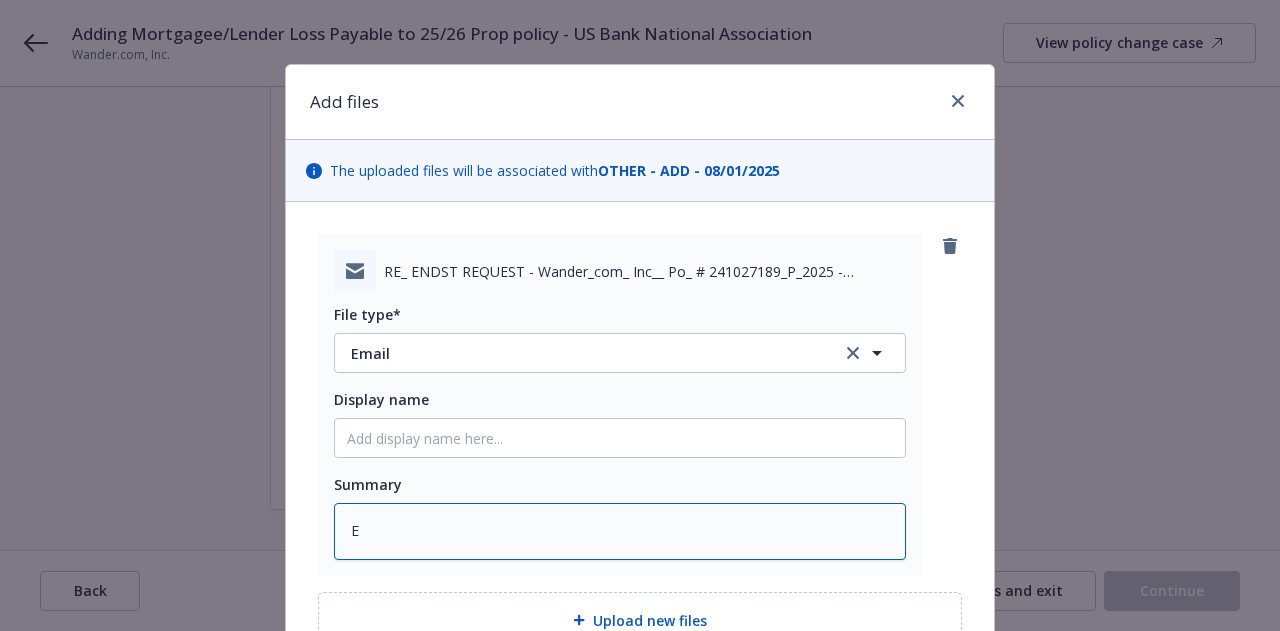 type on "x" 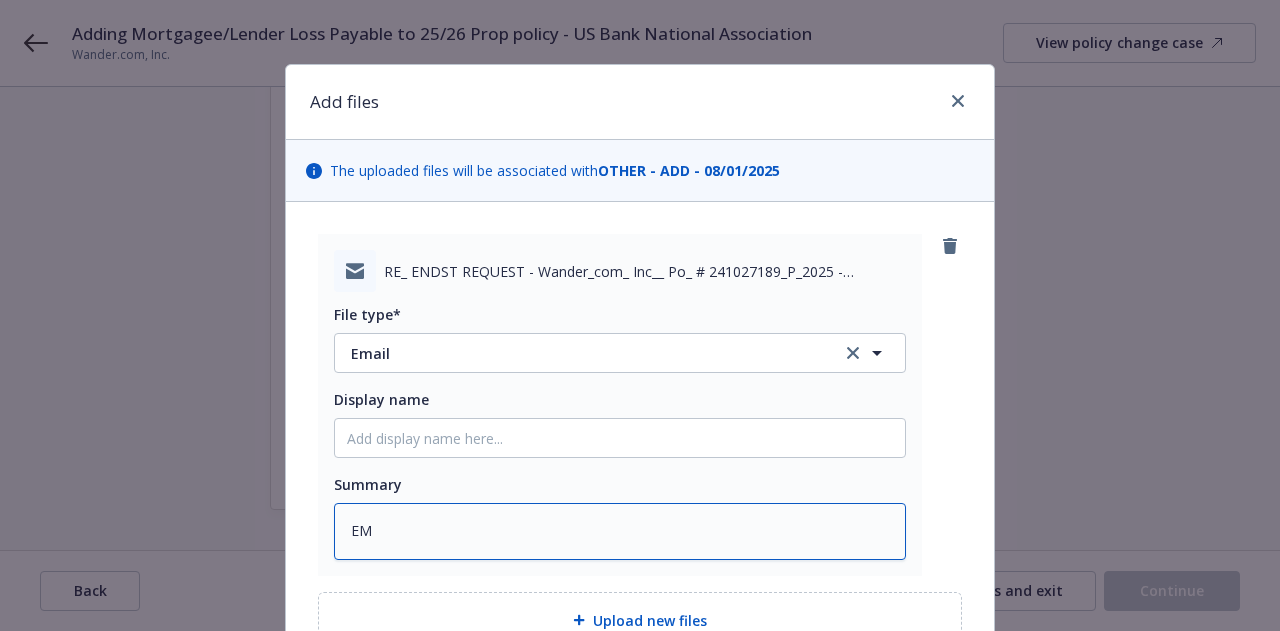 type on "x" 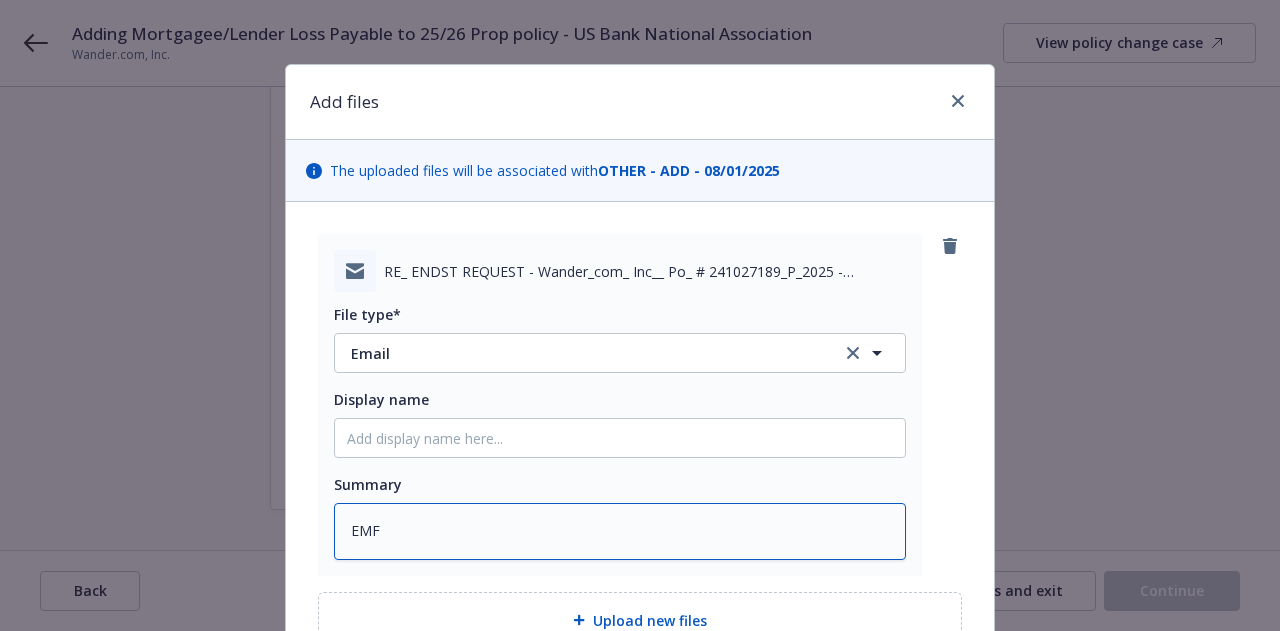type on "EMF" 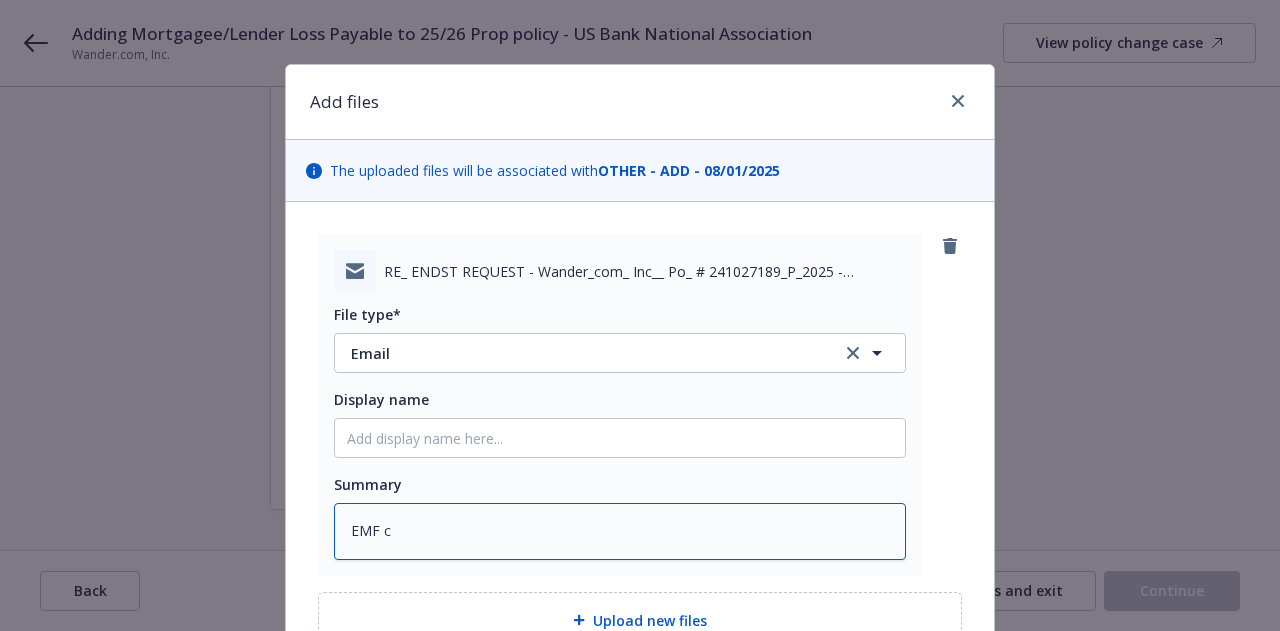 type on "x" 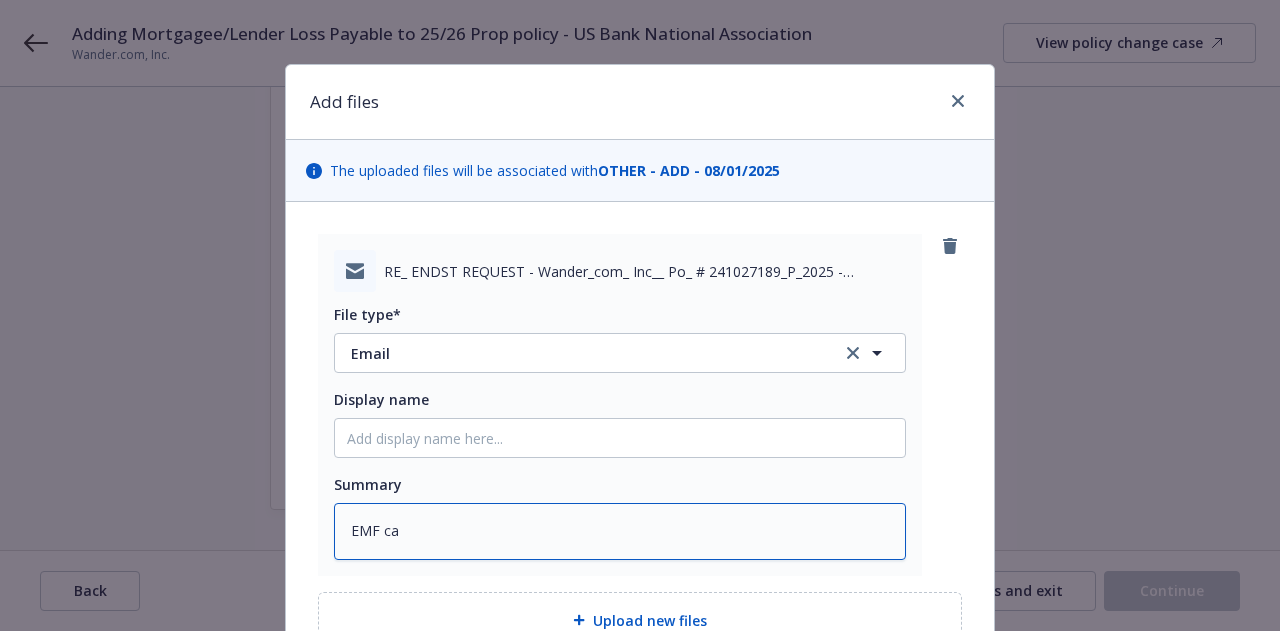 type on "x" 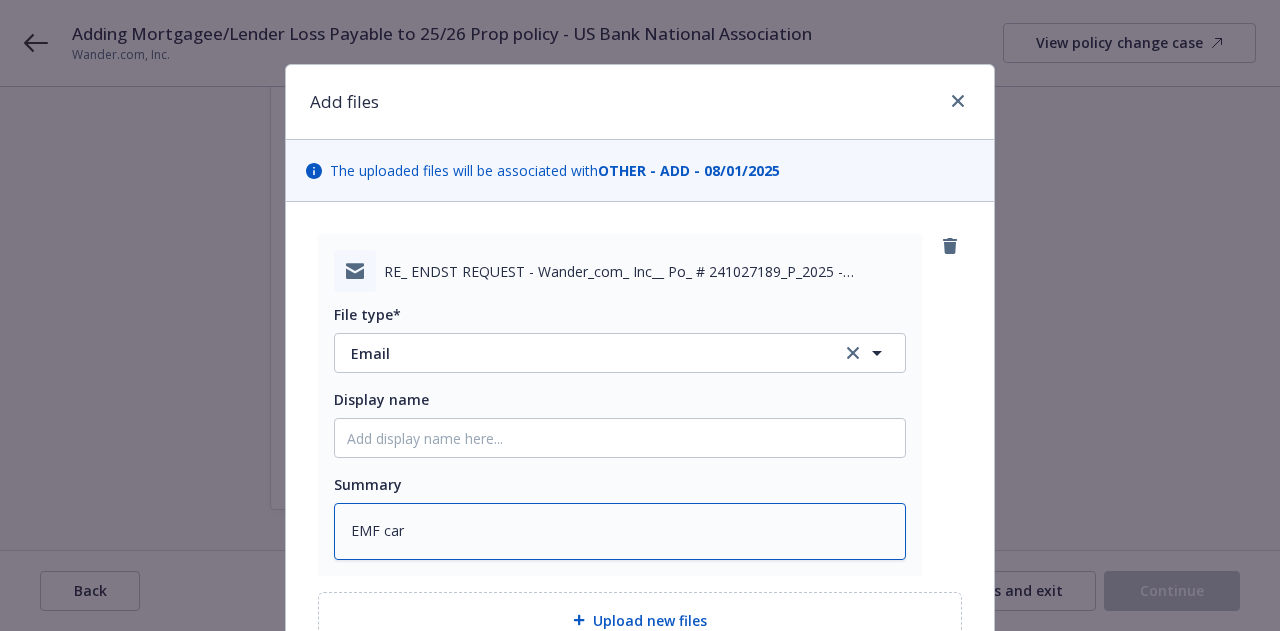 type on "x" 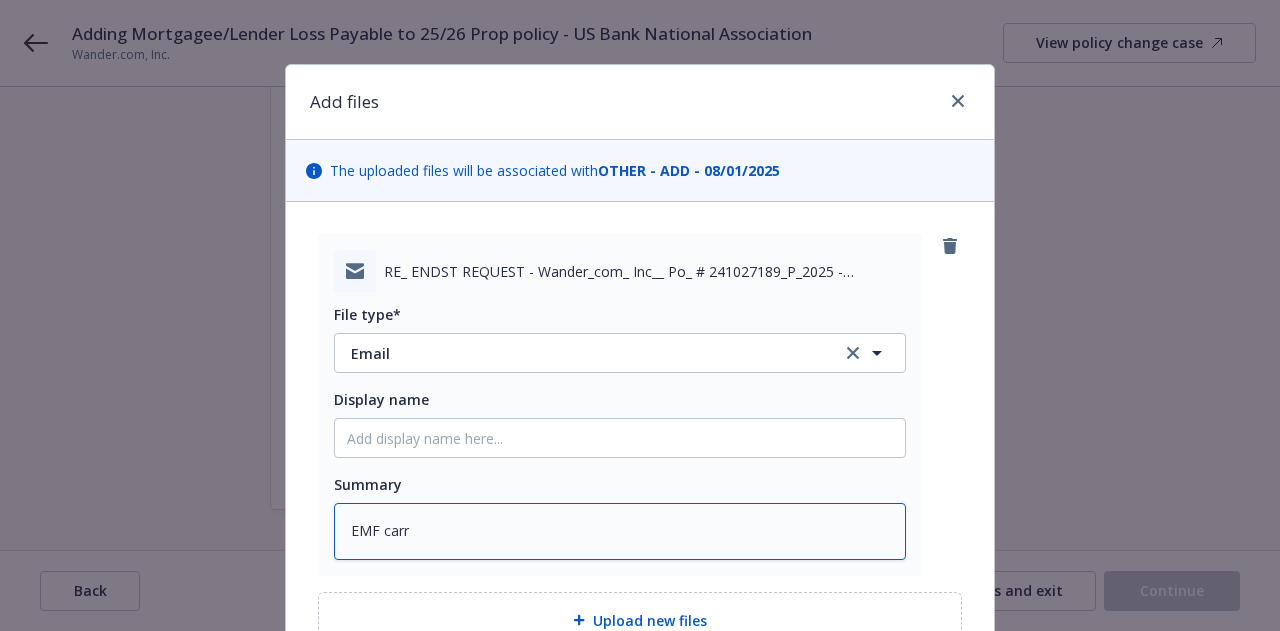type on "EMF carri" 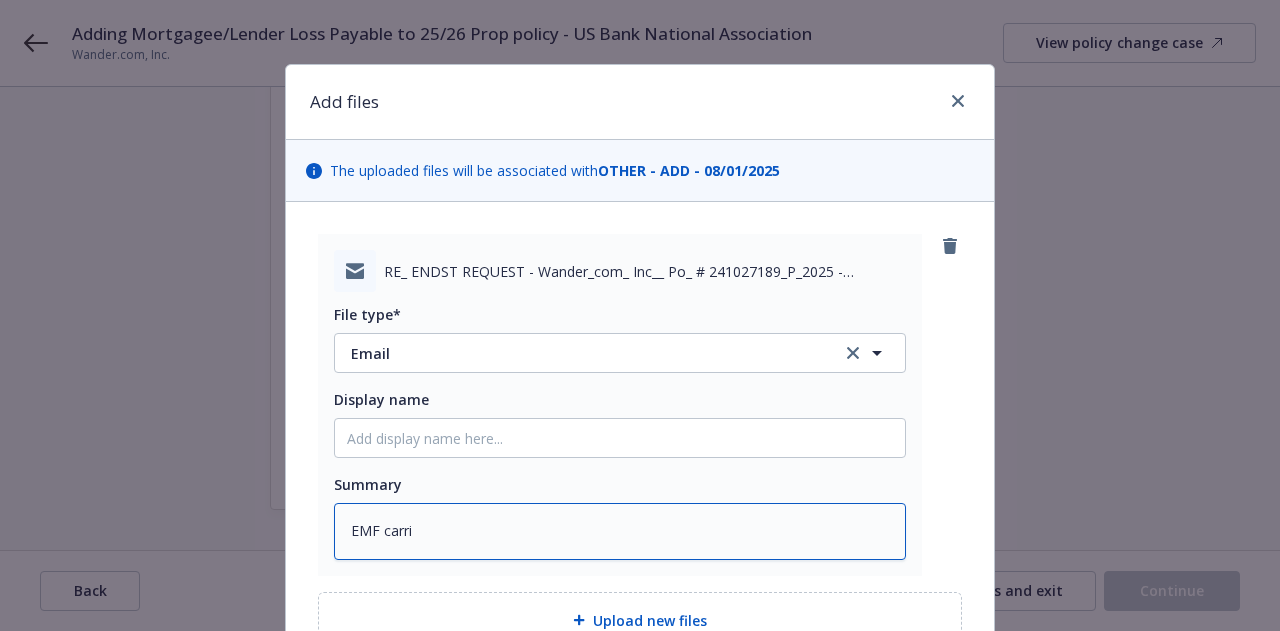 type on "x" 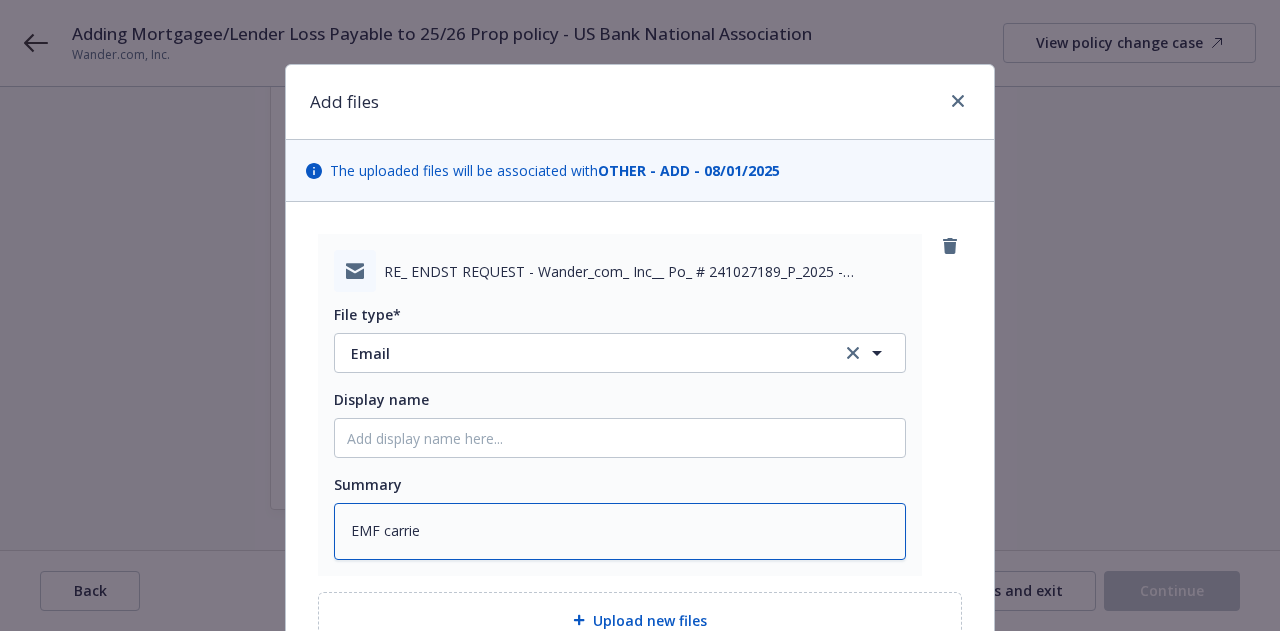 type on "x" 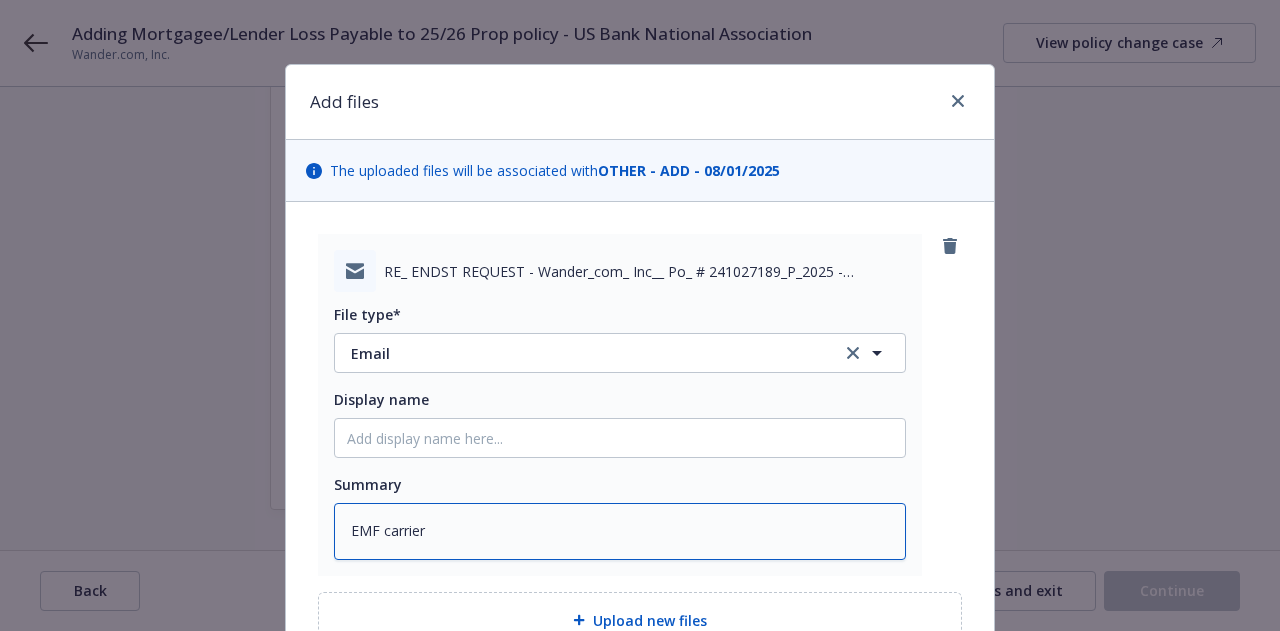 type on "x" 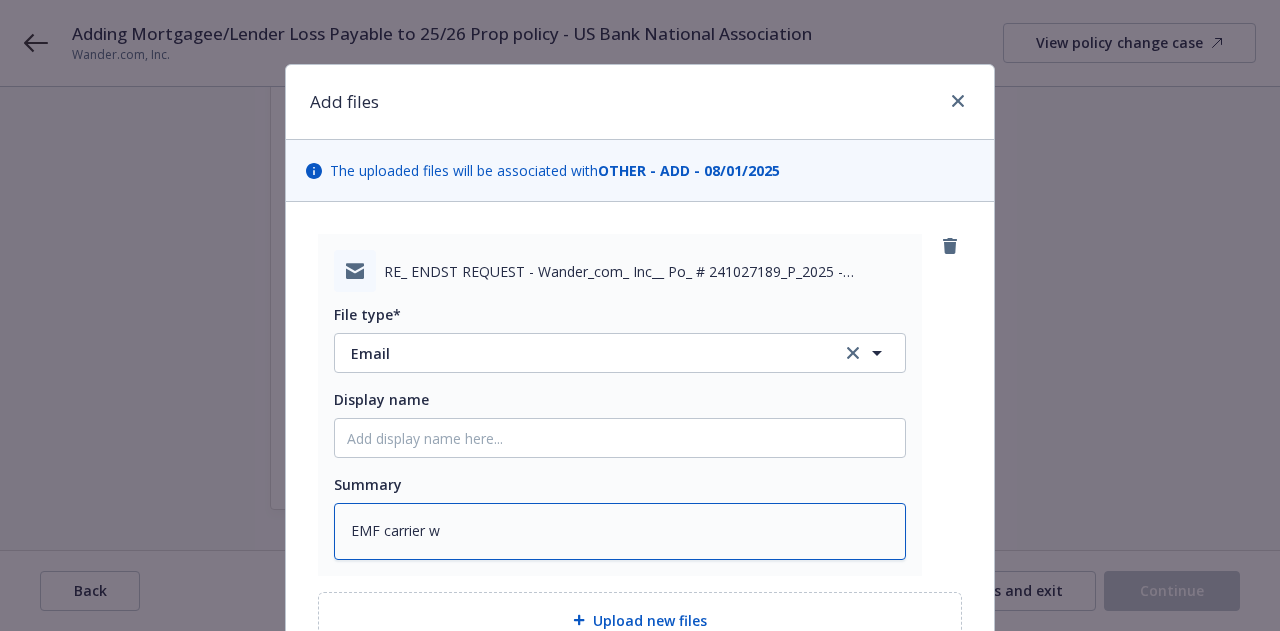 type on "x" 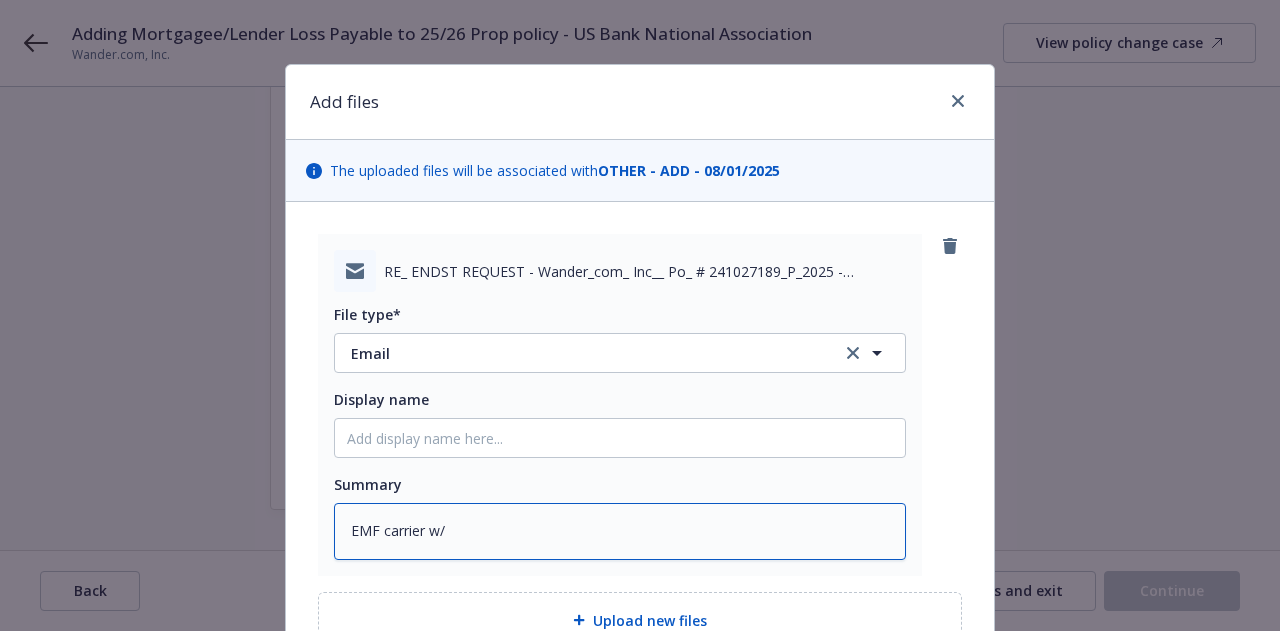 type on "EMF carrier w/" 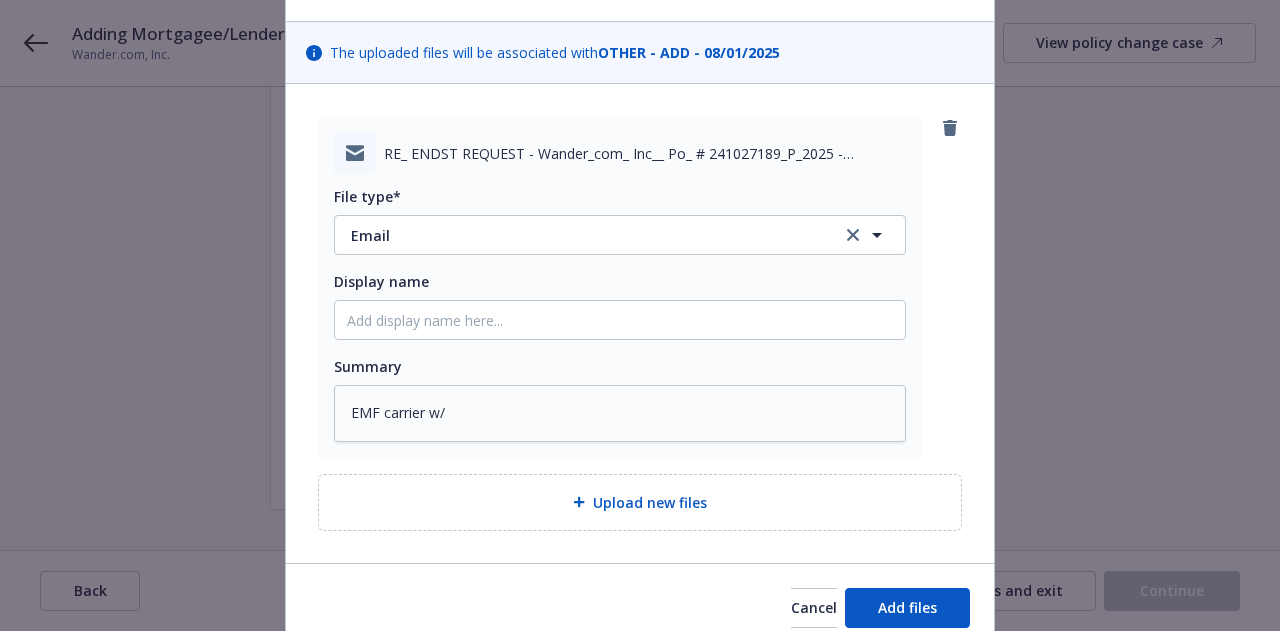 scroll, scrollTop: 122, scrollLeft: 0, axis: vertical 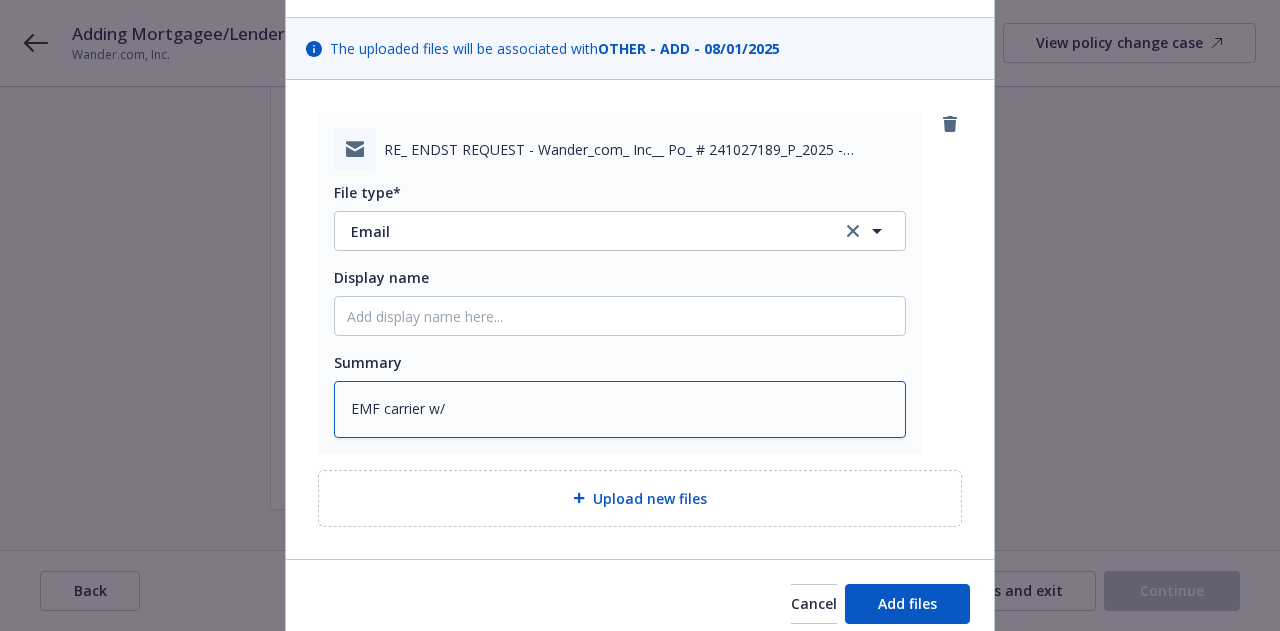 click on "EMF carrier w/" at bounding box center [620, 409] 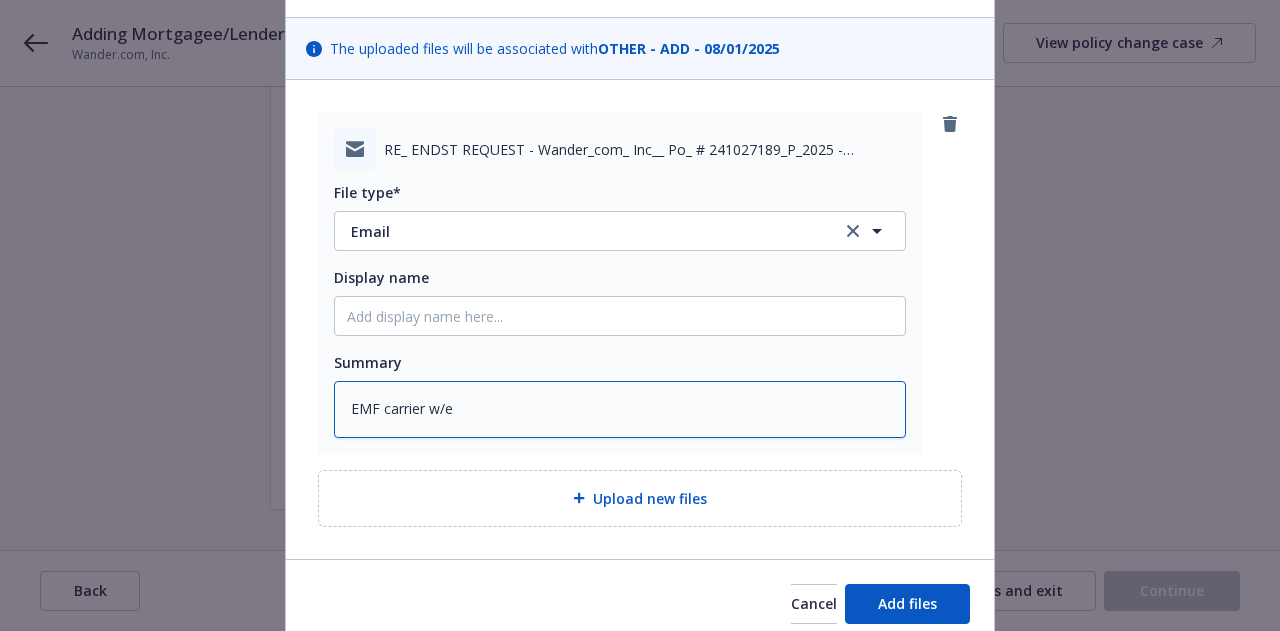 type on "x" 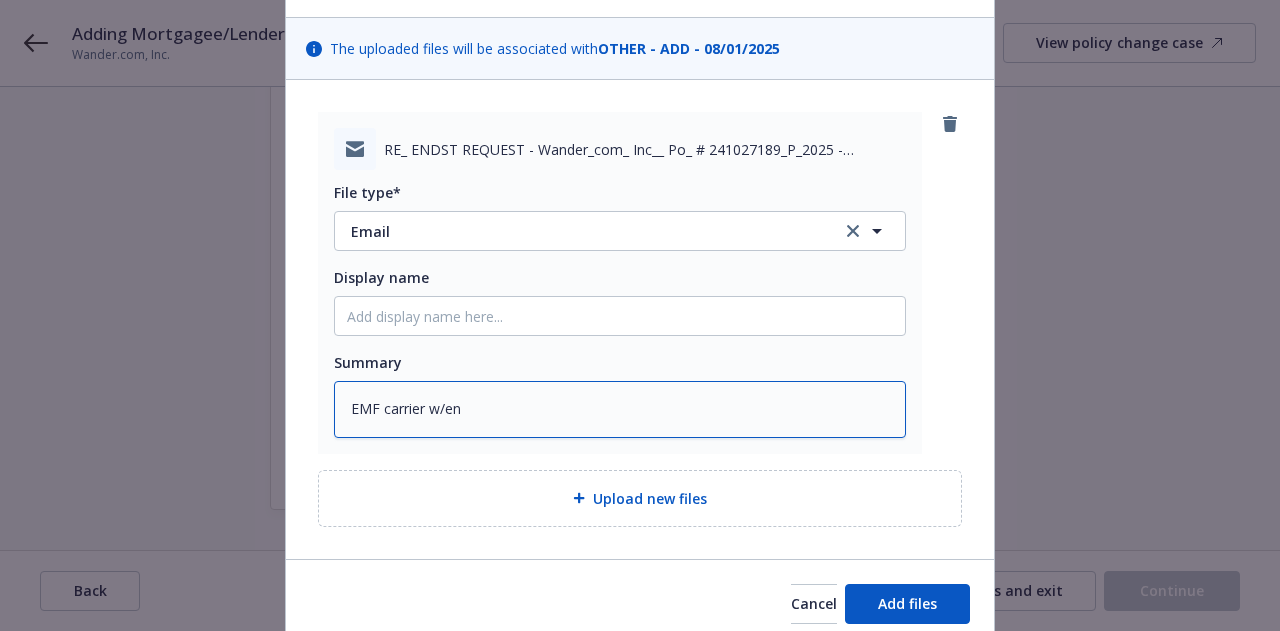 type on "x" 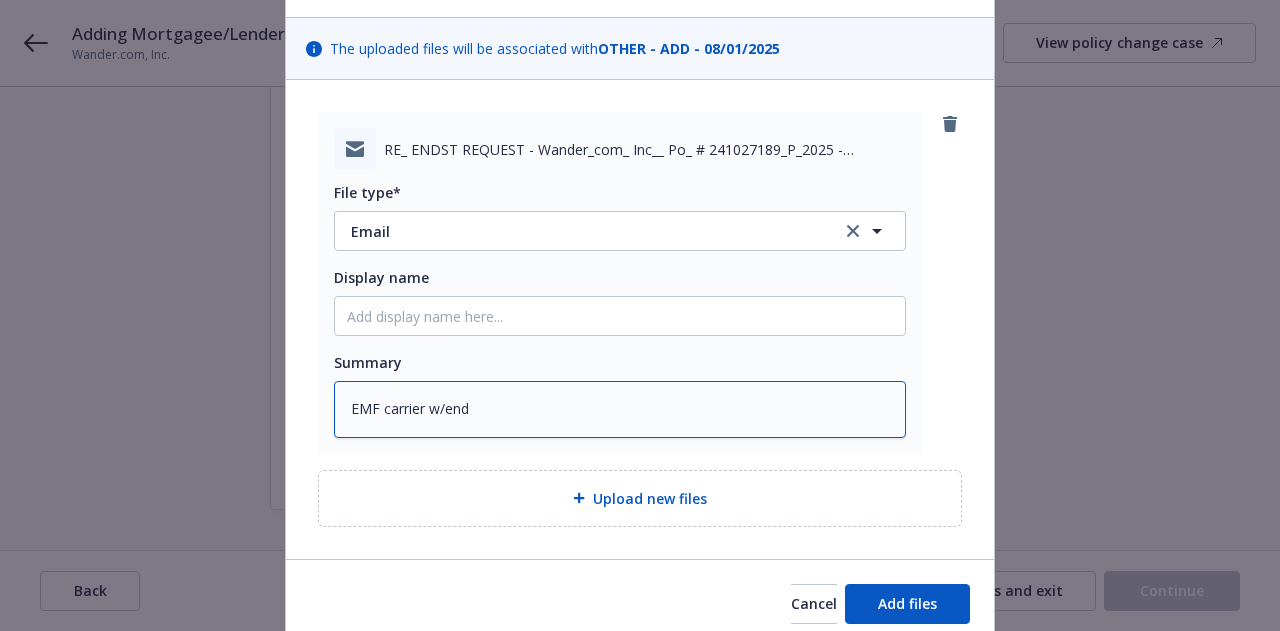 type on "x" 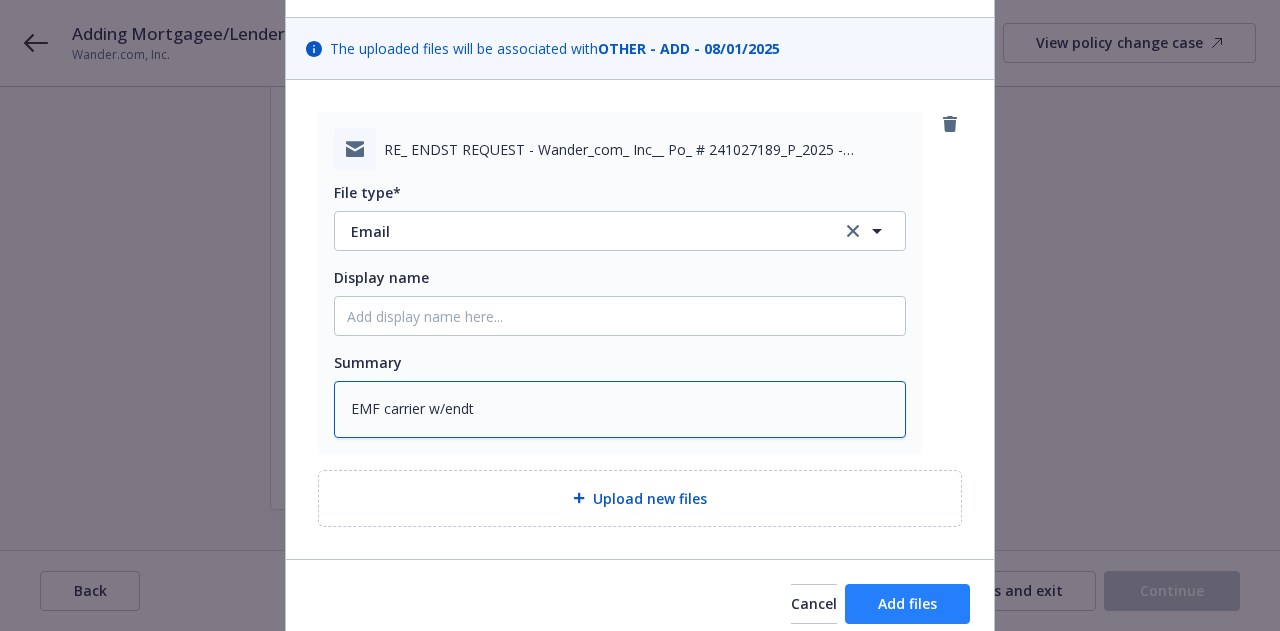 type on "EMF carrier w/endt" 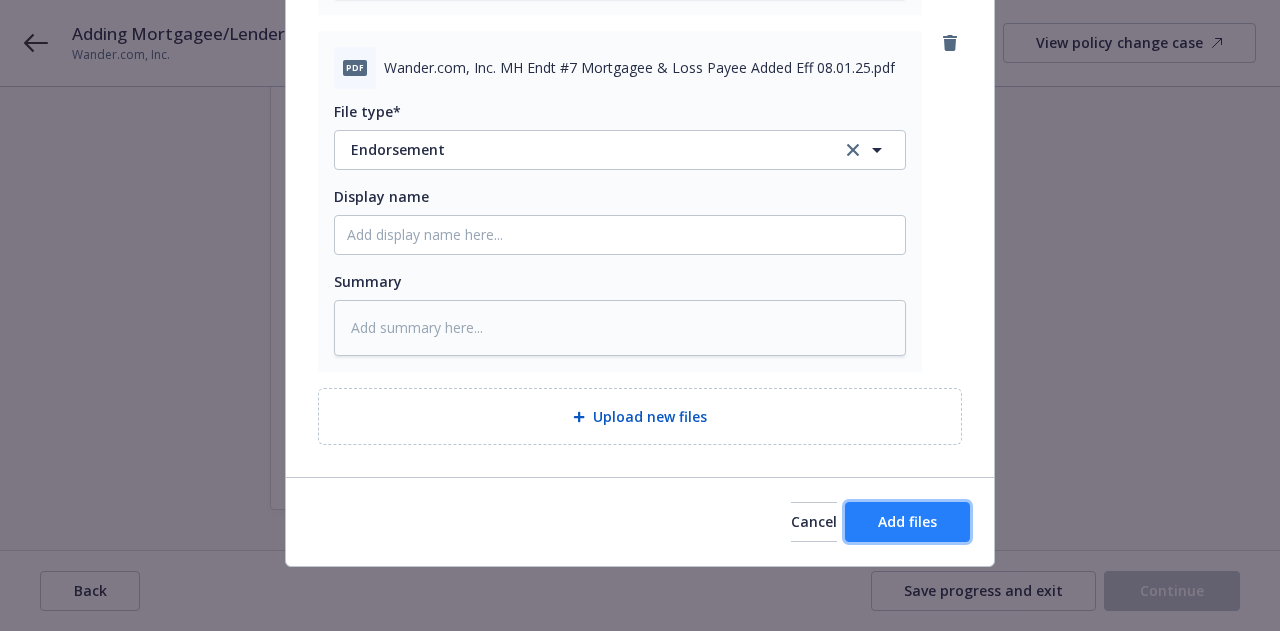 click on "Add files" at bounding box center [907, 522] 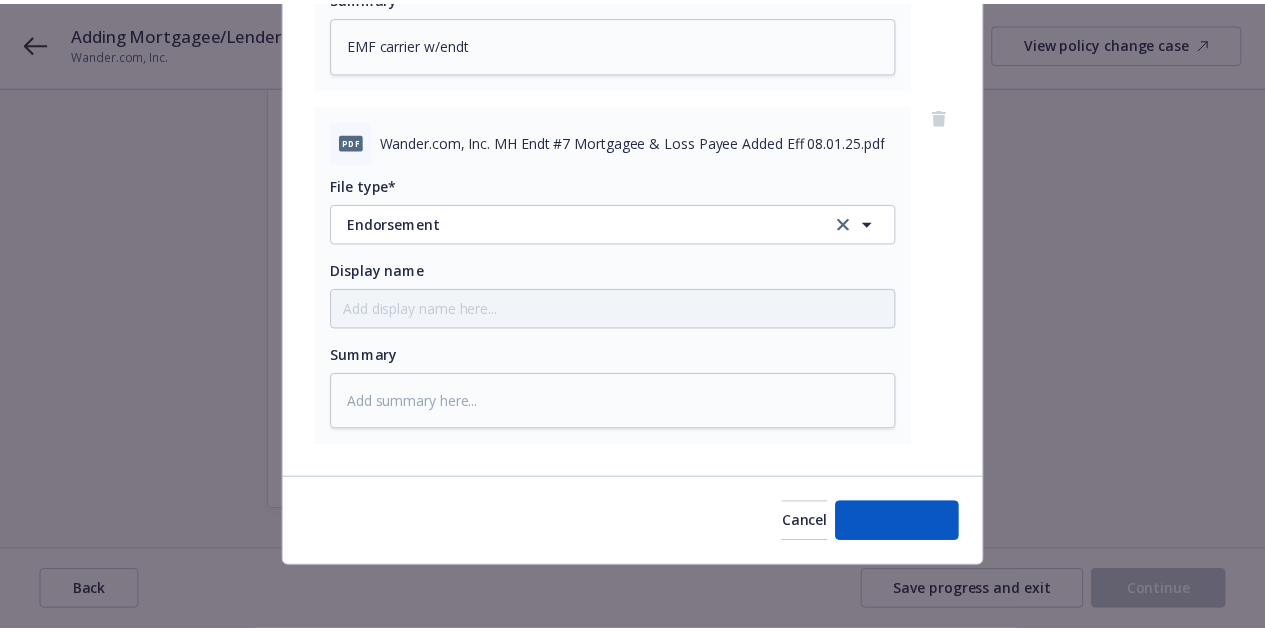scroll, scrollTop: 522, scrollLeft: 0, axis: vertical 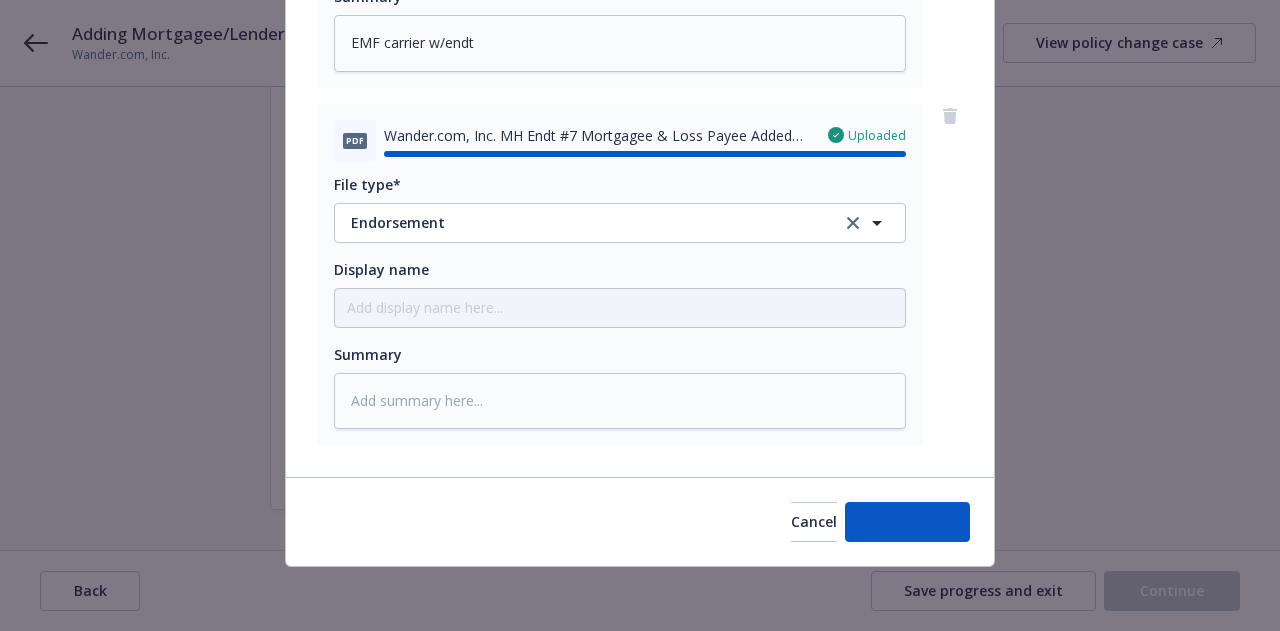 type on "x" 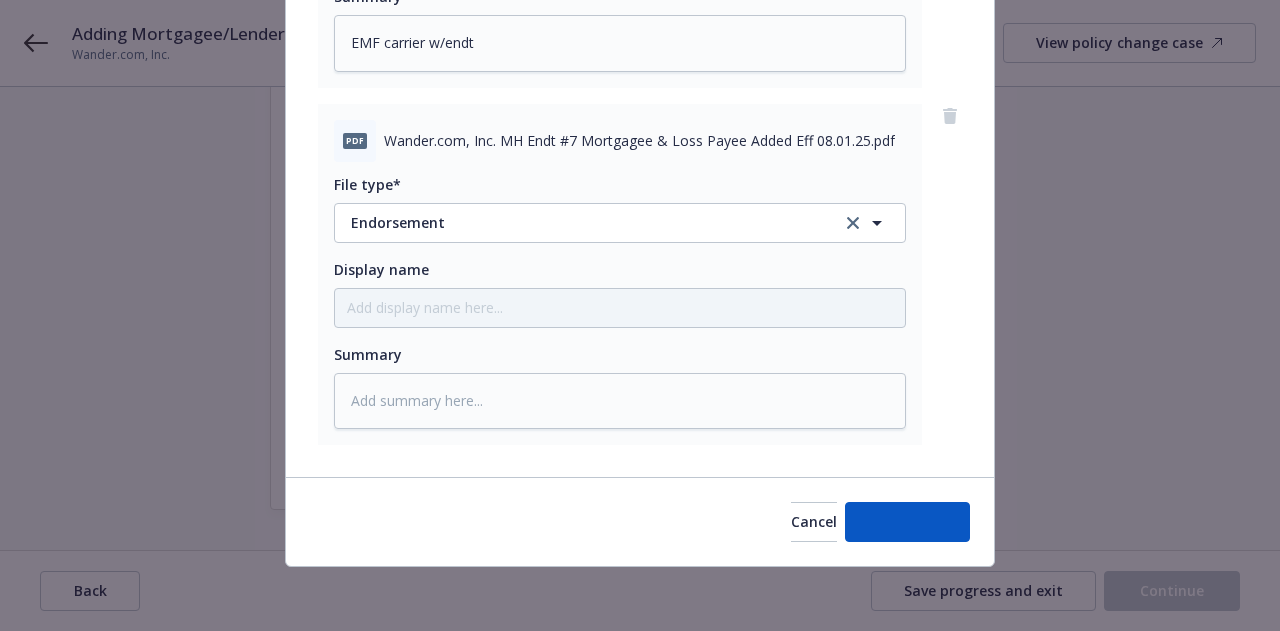 scroll, scrollTop: 0, scrollLeft: 0, axis: both 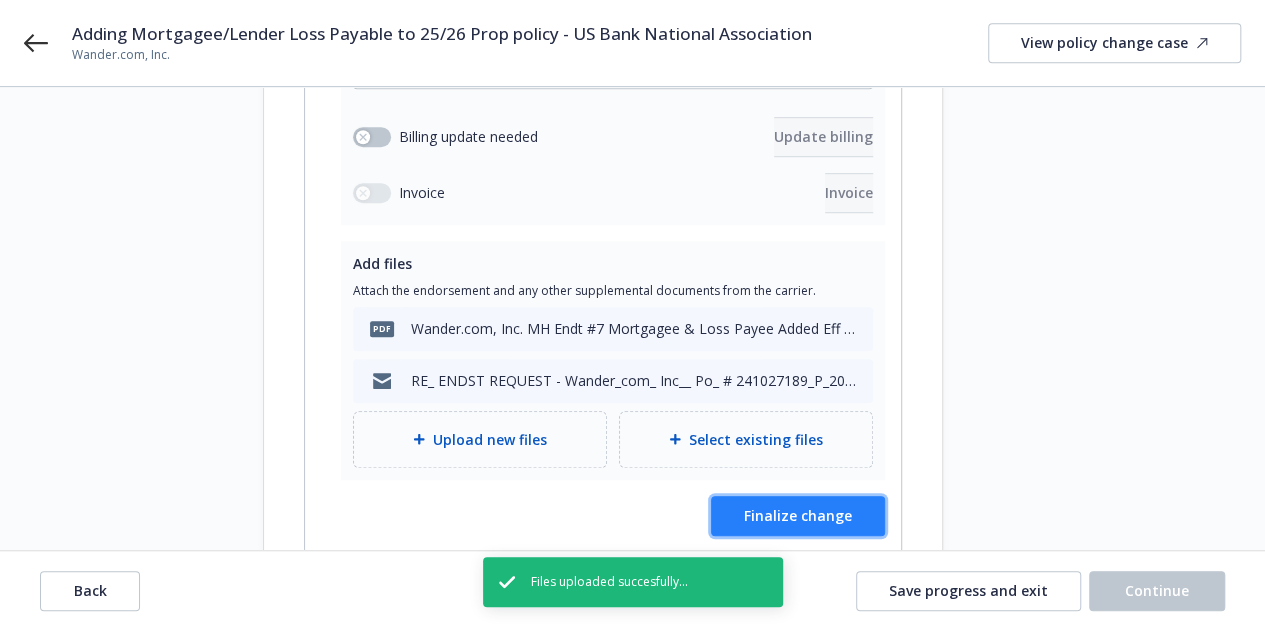 click on "Finalize change" at bounding box center [798, 516] 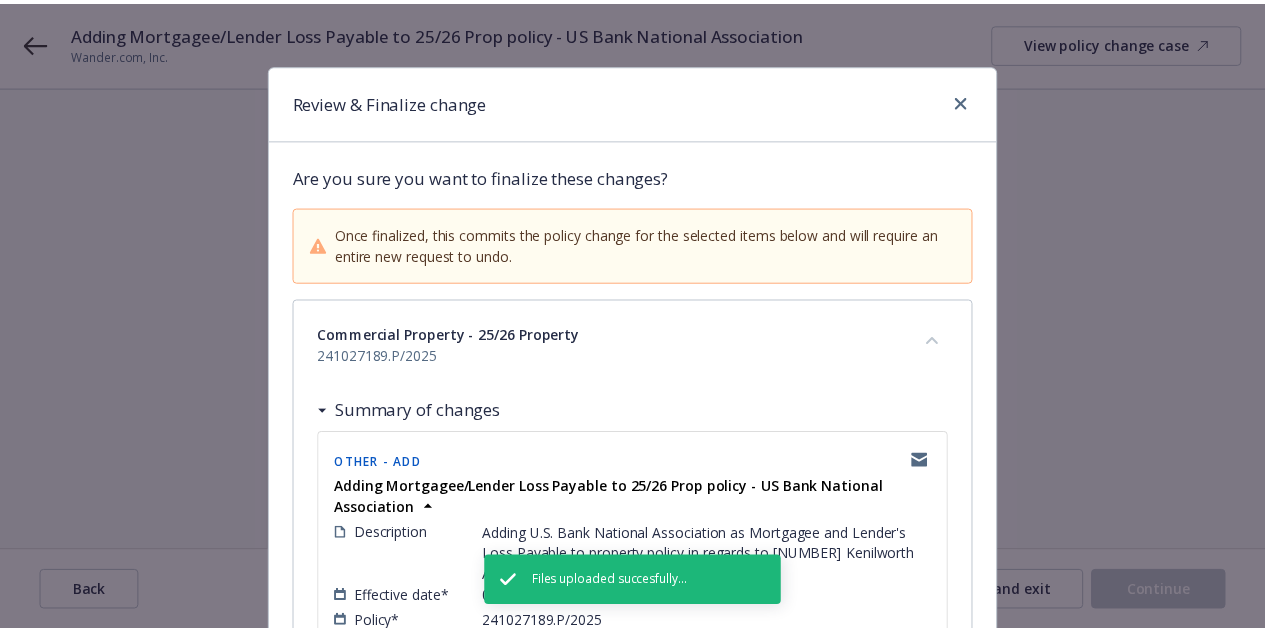 scroll, scrollTop: 237, scrollLeft: 0, axis: vertical 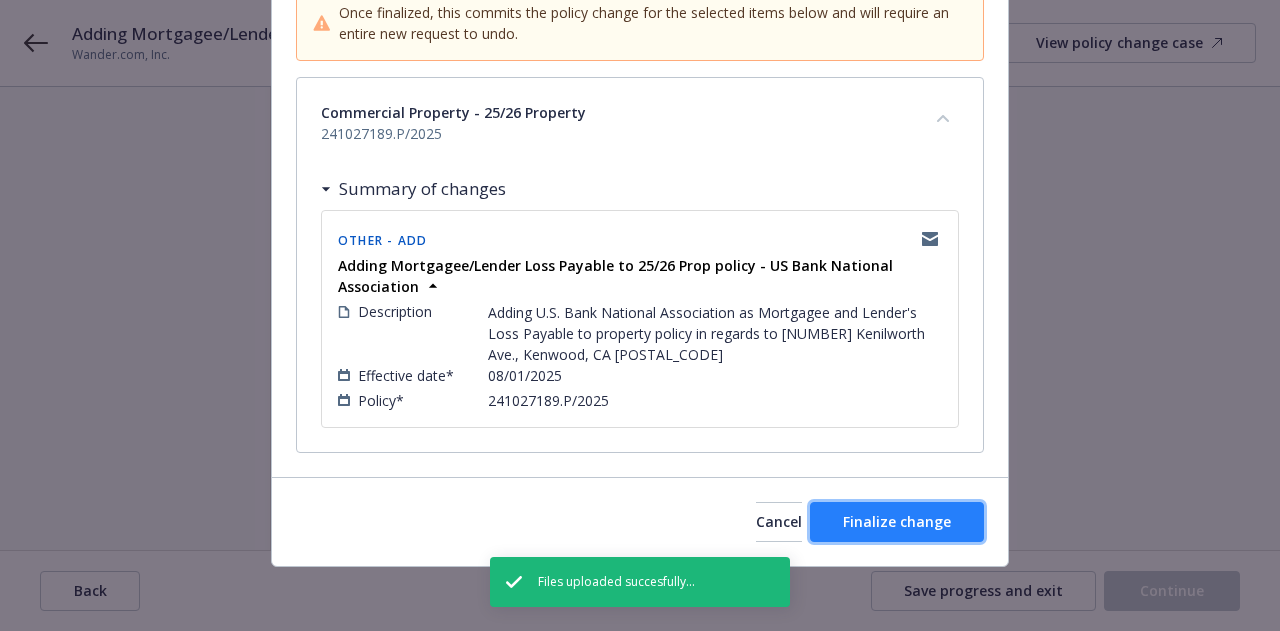 click on "Finalize change" at bounding box center (897, 522) 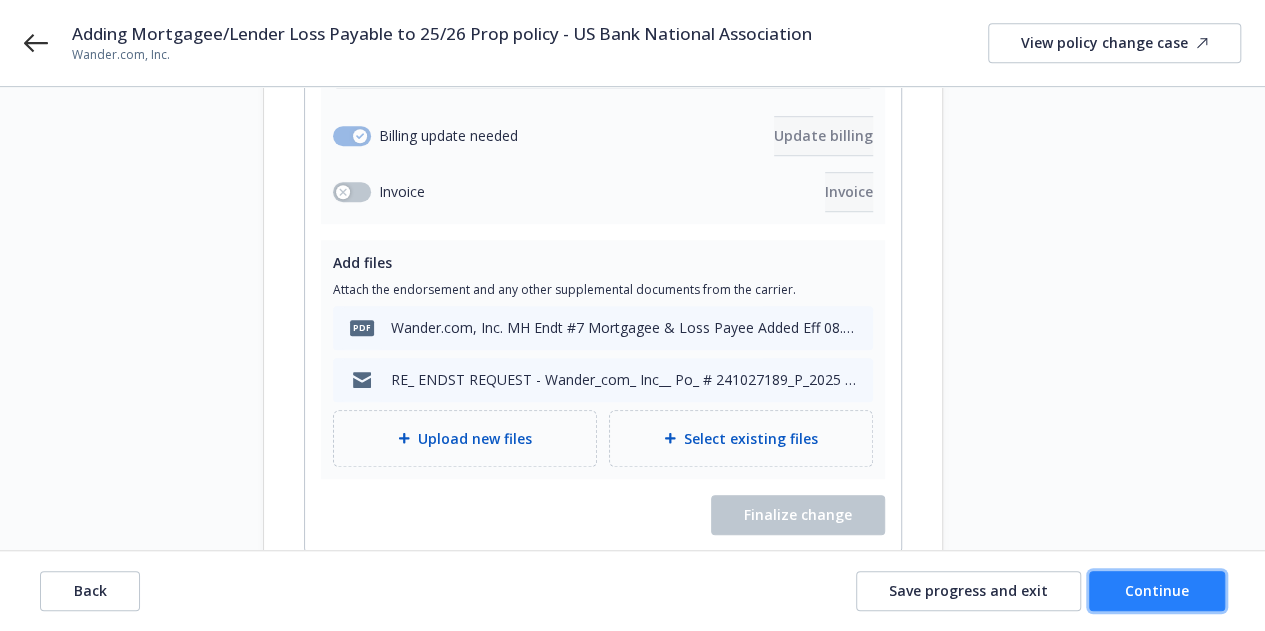click on "Continue" at bounding box center (1157, 591) 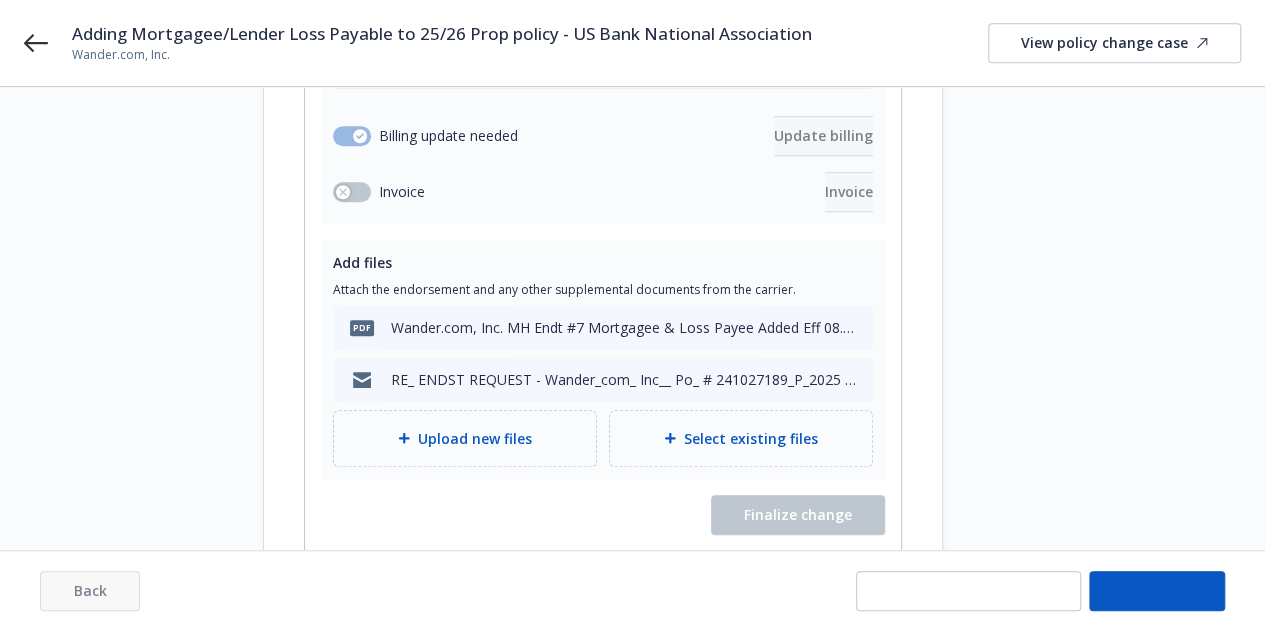 scroll, scrollTop: 180, scrollLeft: 0, axis: vertical 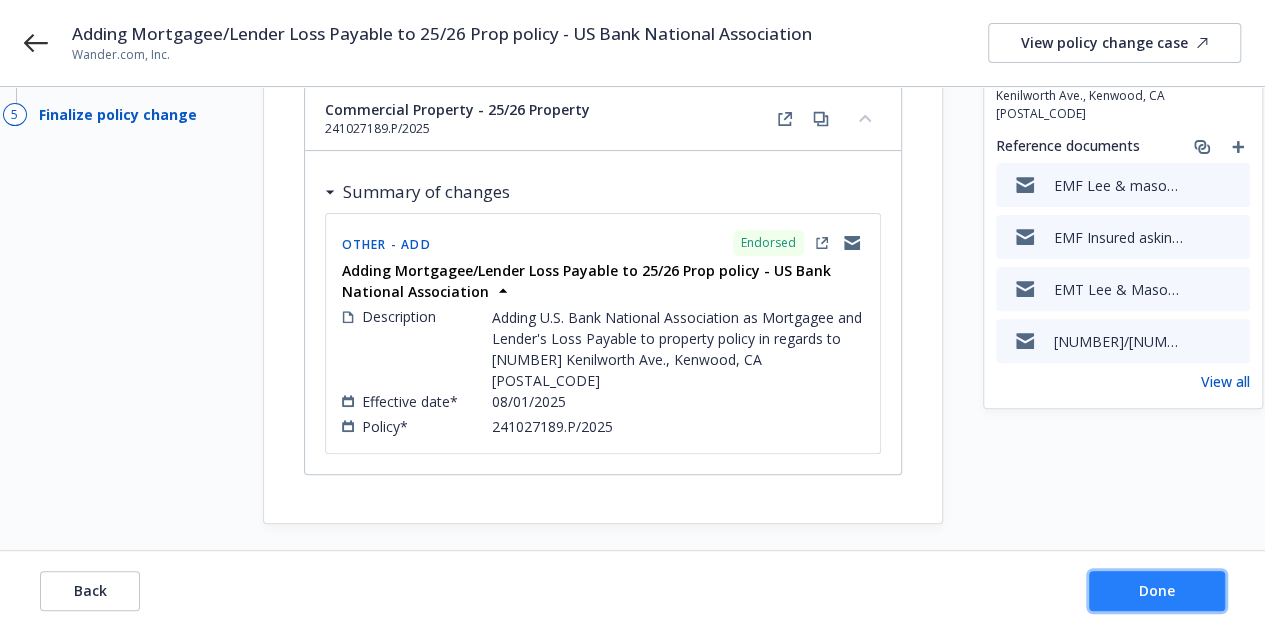 drag, startPoint x: 1195, startPoint y: 586, endPoint x: 1184, endPoint y: 586, distance: 11 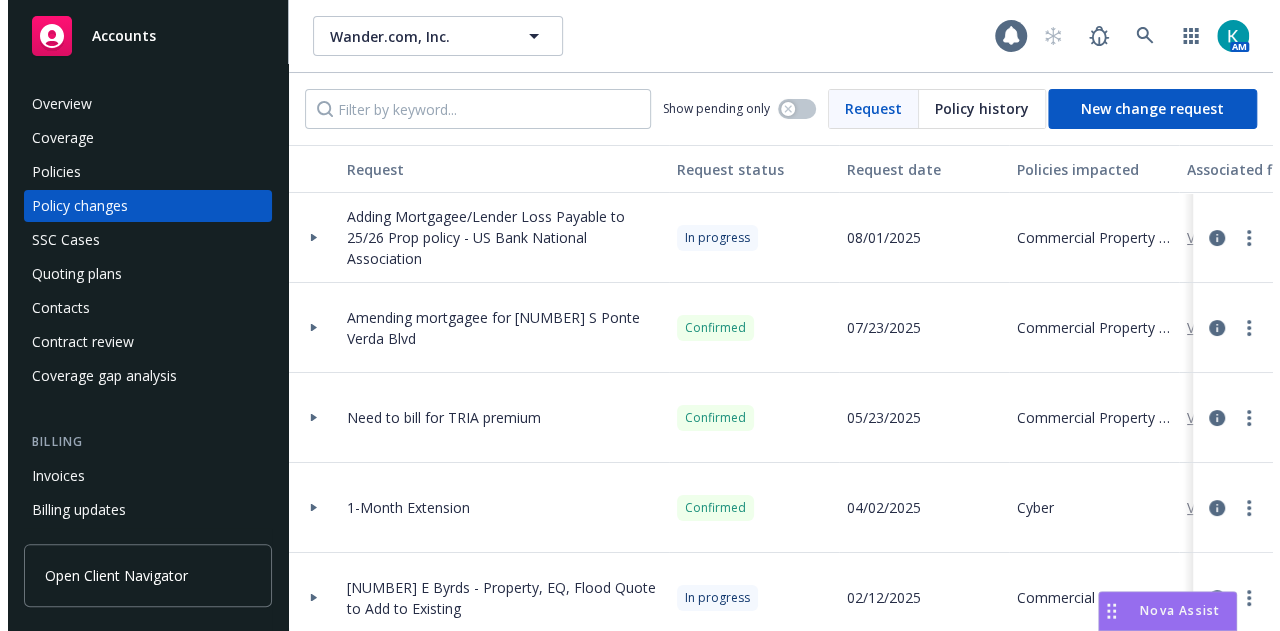 scroll, scrollTop: 0, scrollLeft: 0, axis: both 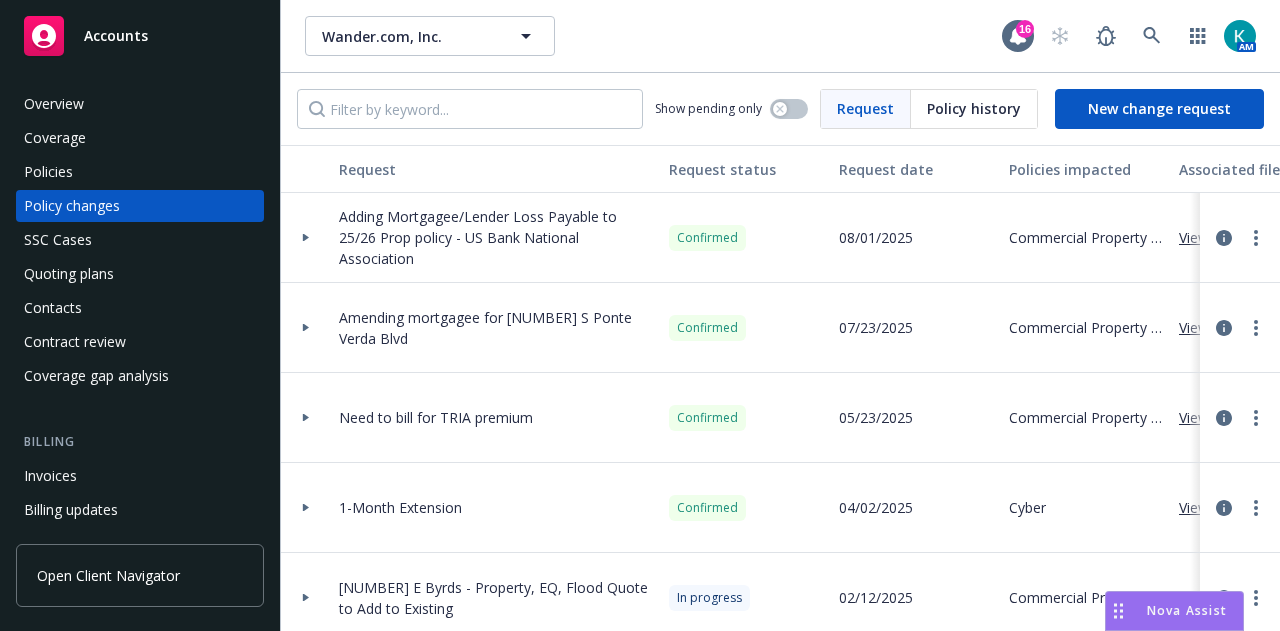 click on "Accounts" at bounding box center (140, 36) 